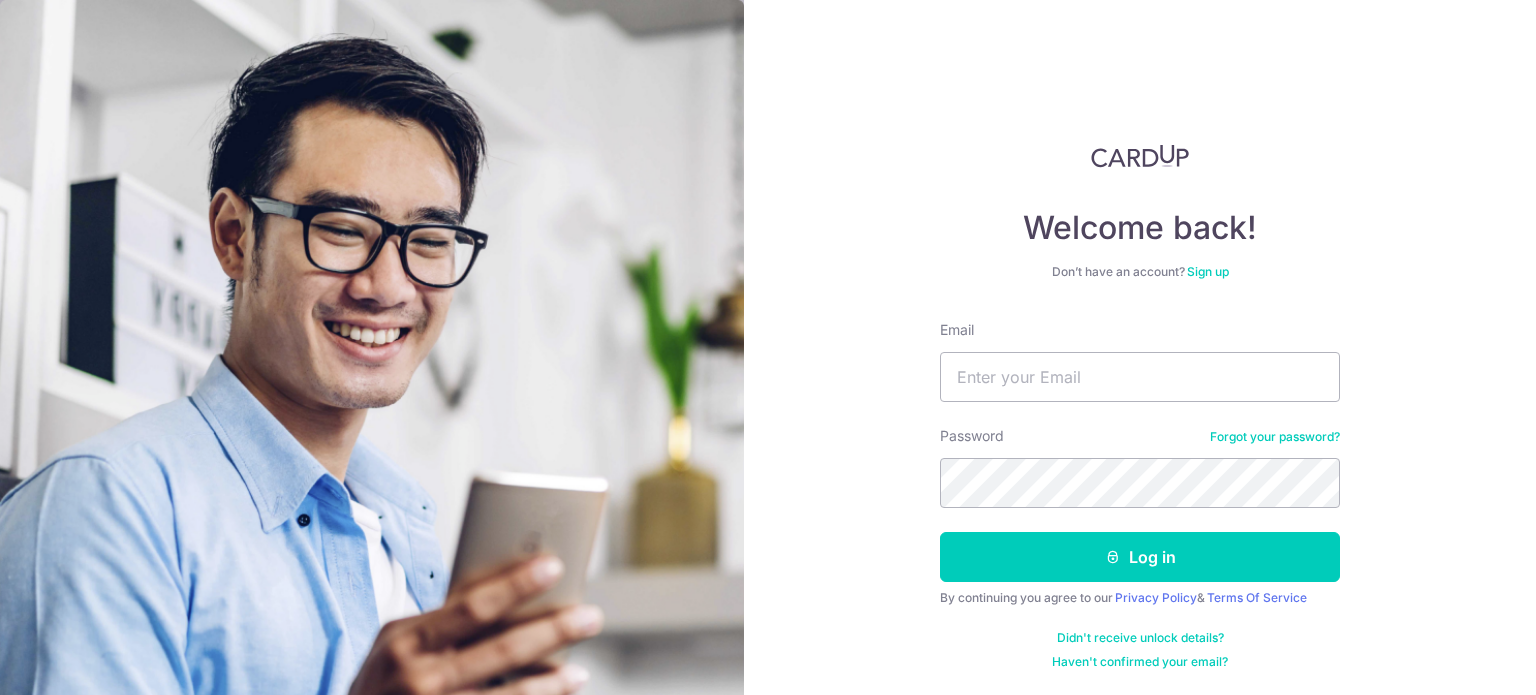 scroll, scrollTop: 0, scrollLeft: 0, axis: both 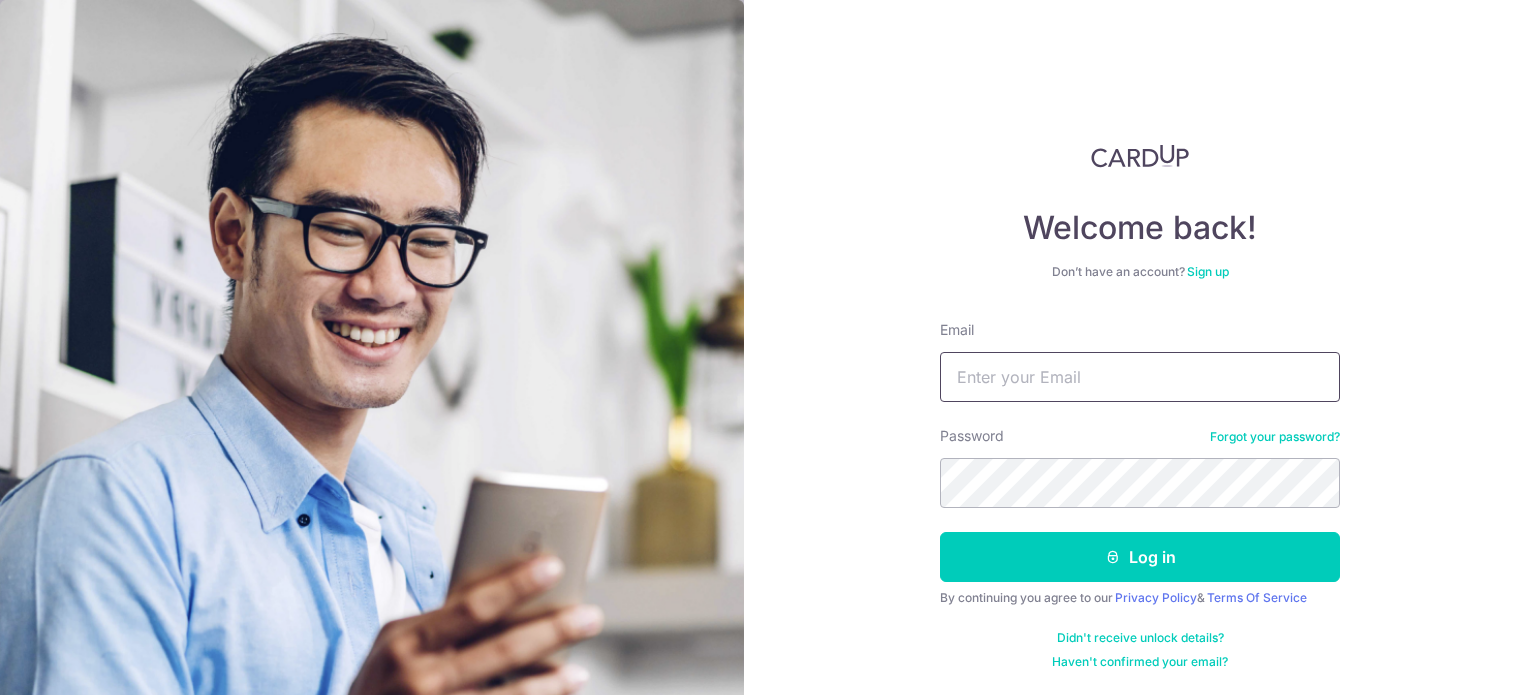 click on "Email" at bounding box center (1140, 377) 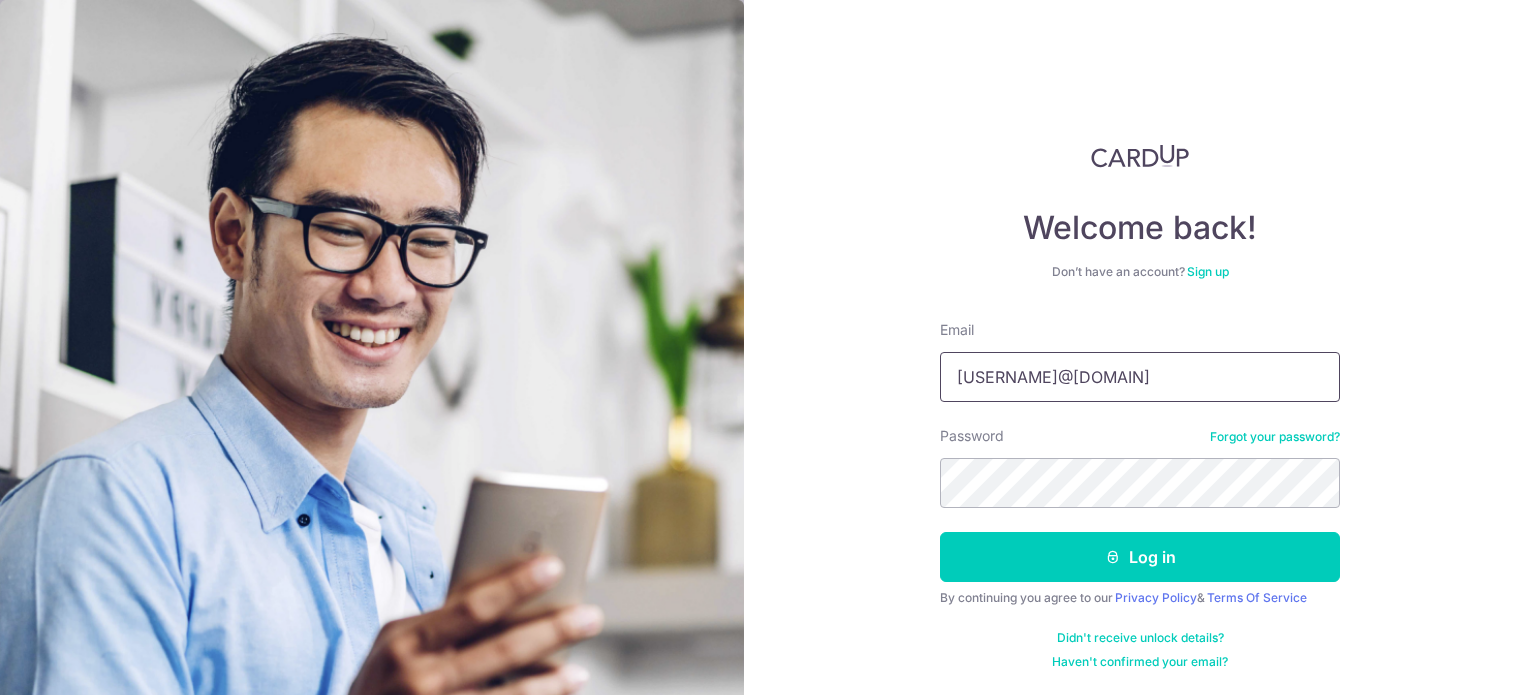 type on "[EMAIL]" 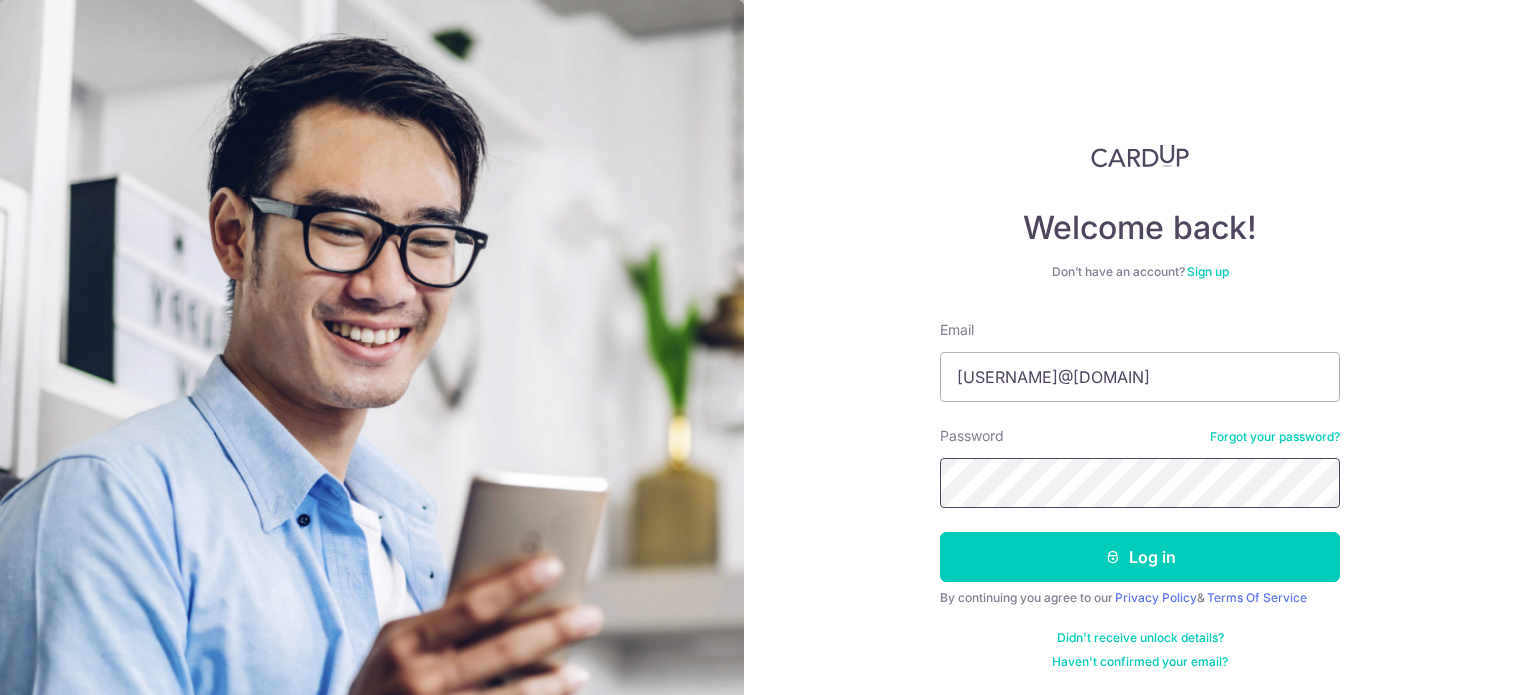 click on "Log in" at bounding box center [1140, 557] 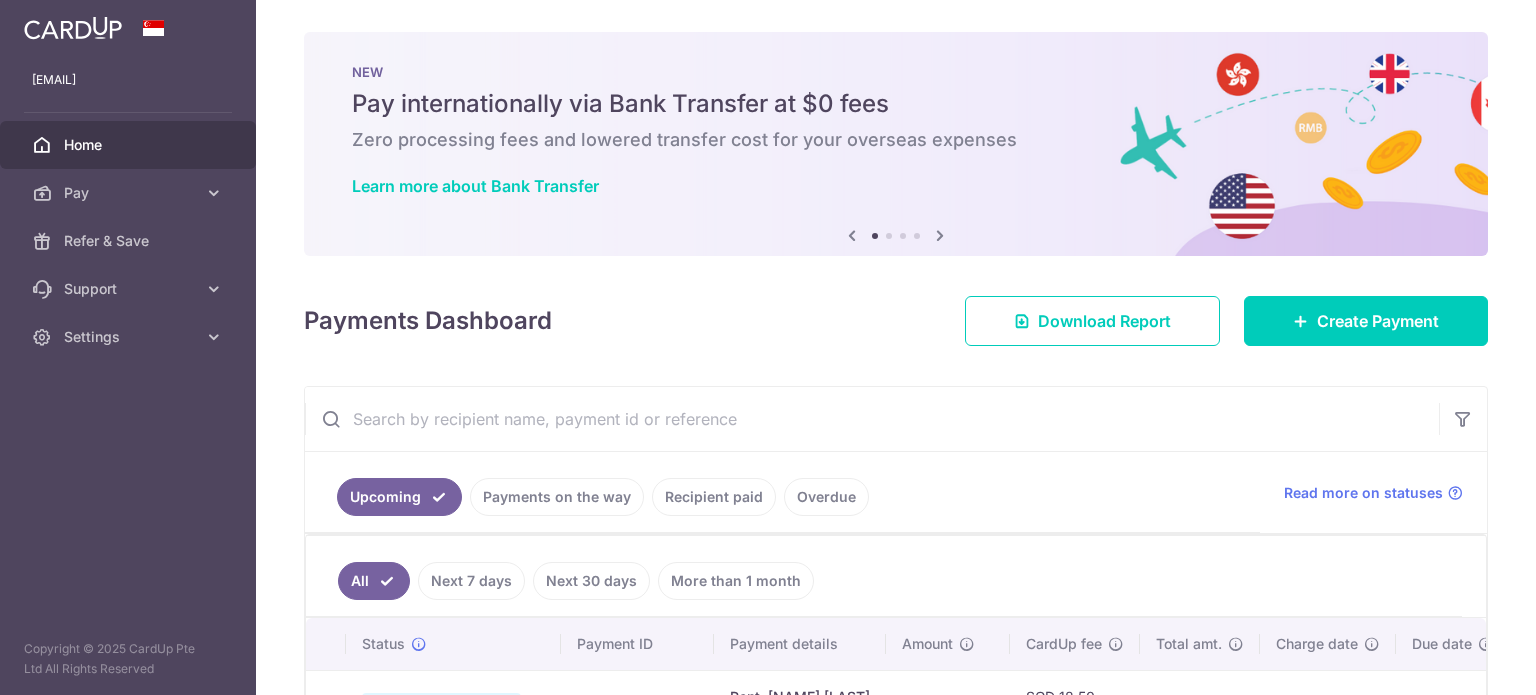 scroll, scrollTop: 0, scrollLeft: 0, axis: both 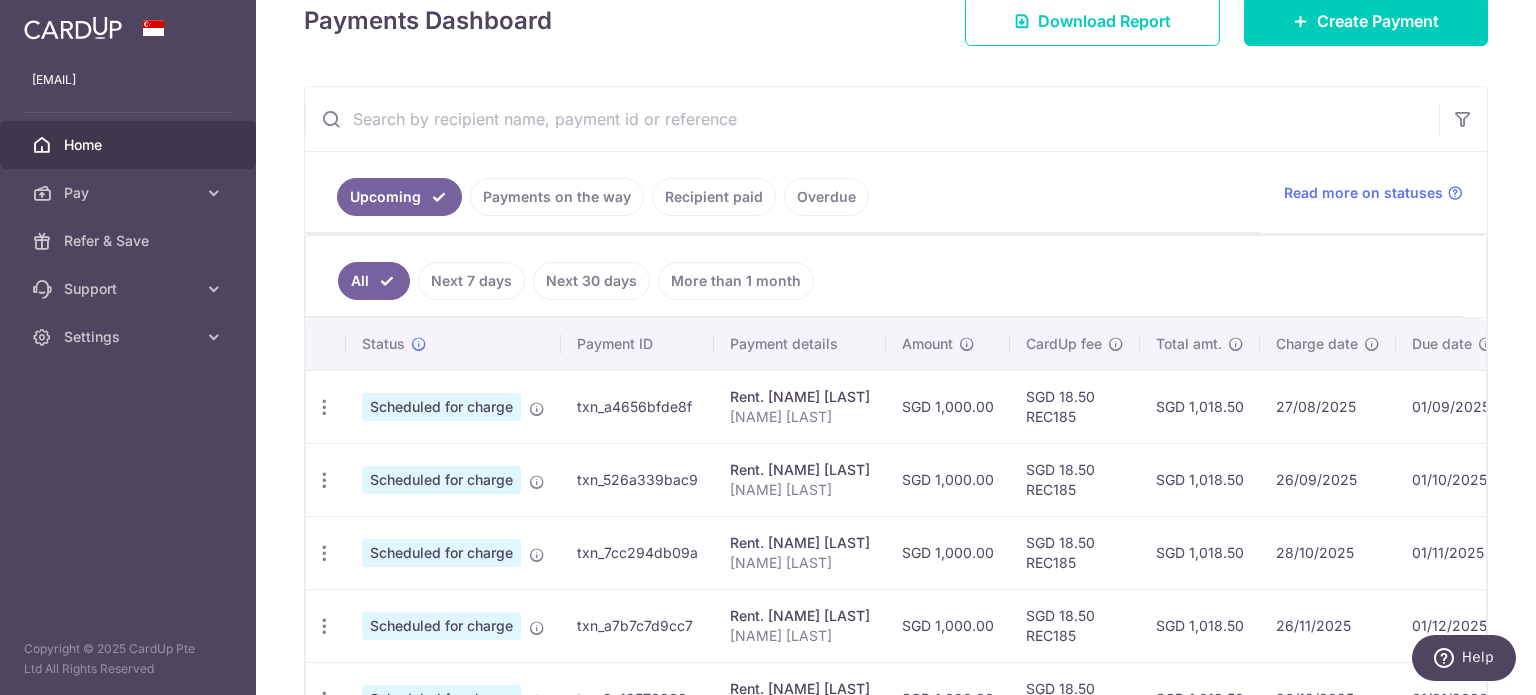 click on "Payments on the way" at bounding box center (557, 197) 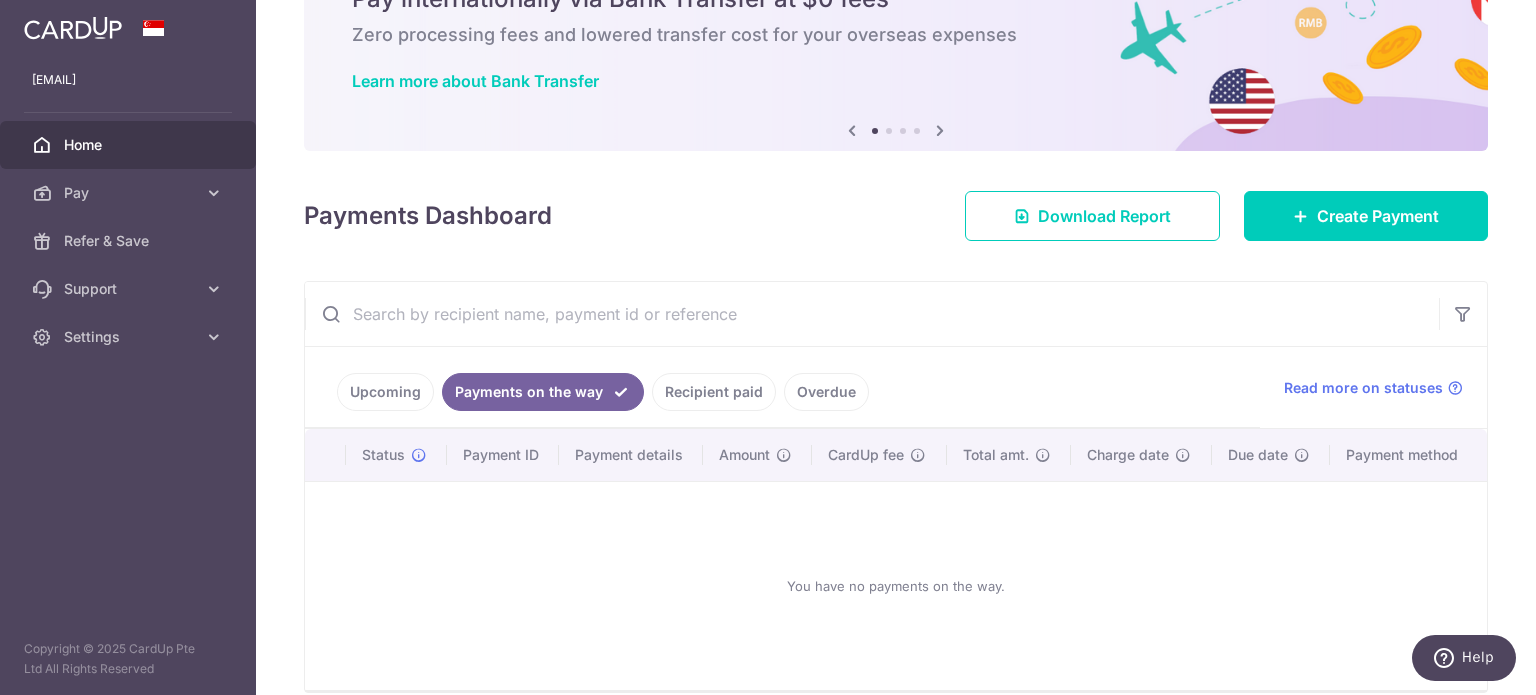 scroll, scrollTop: 194, scrollLeft: 0, axis: vertical 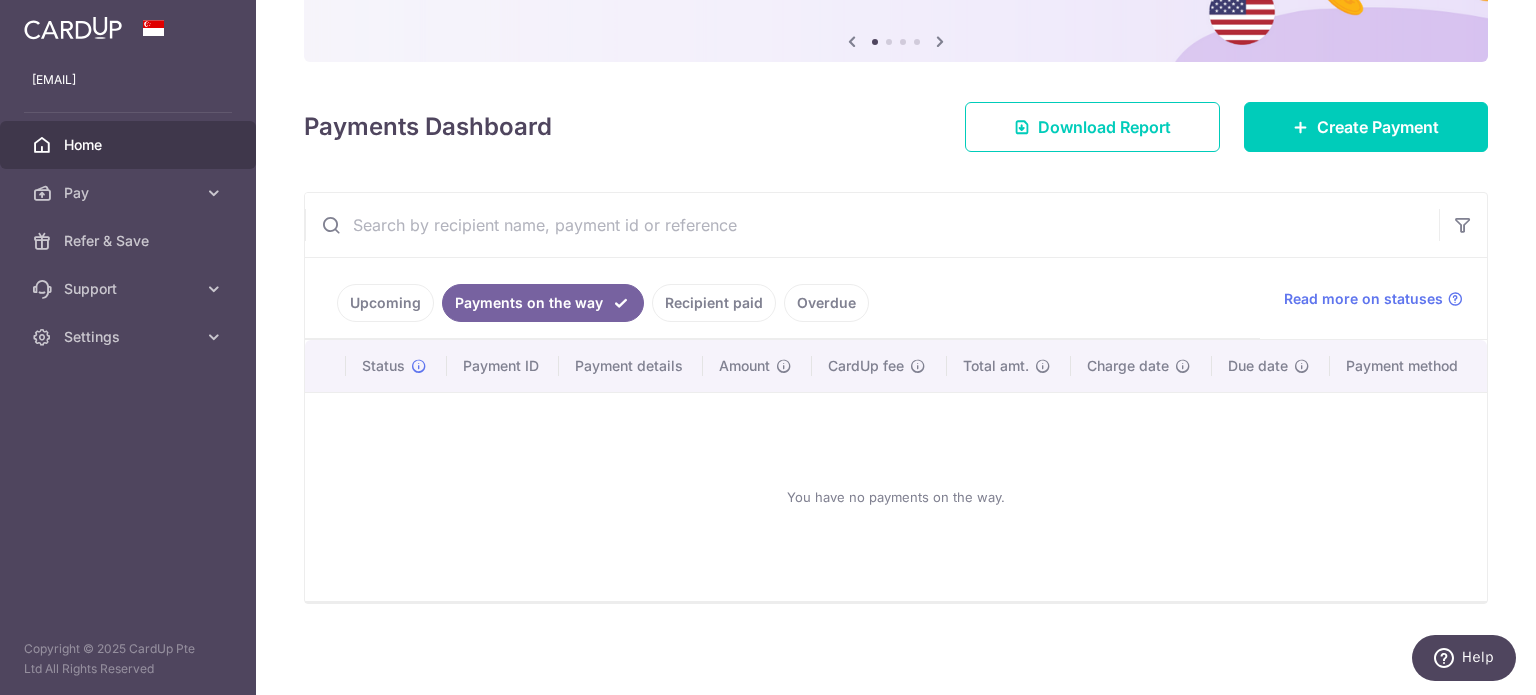 click on "Recipient paid" at bounding box center [714, 303] 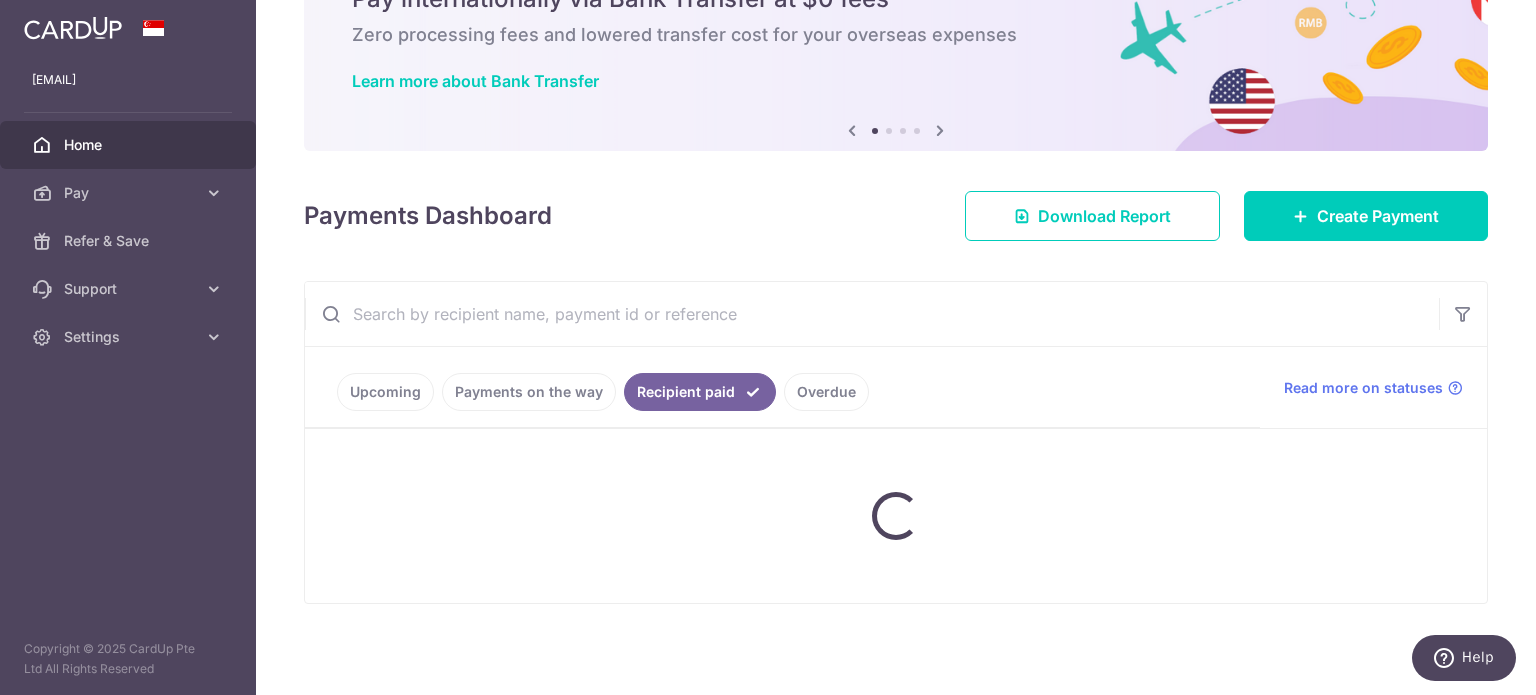 scroll, scrollTop: 300, scrollLeft: 0, axis: vertical 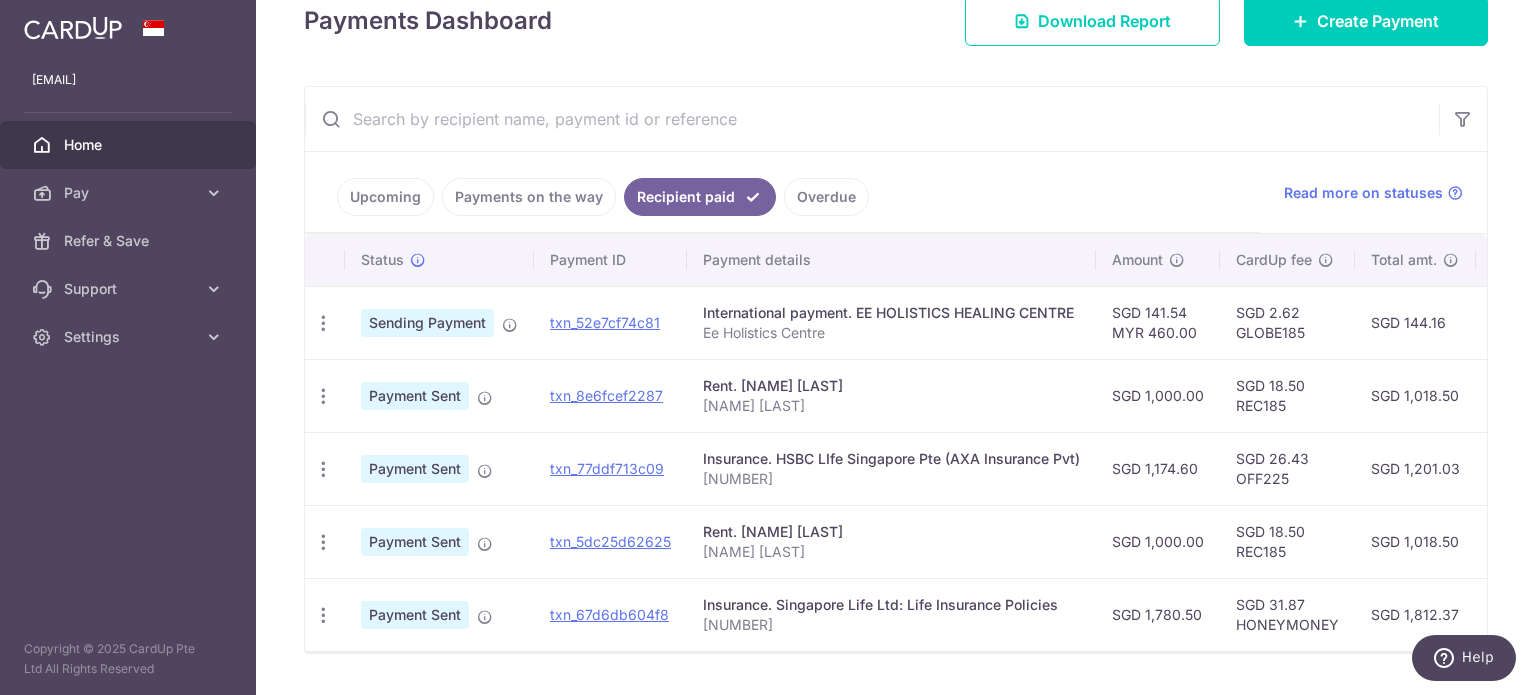 click on "Overdue" at bounding box center [826, 197] 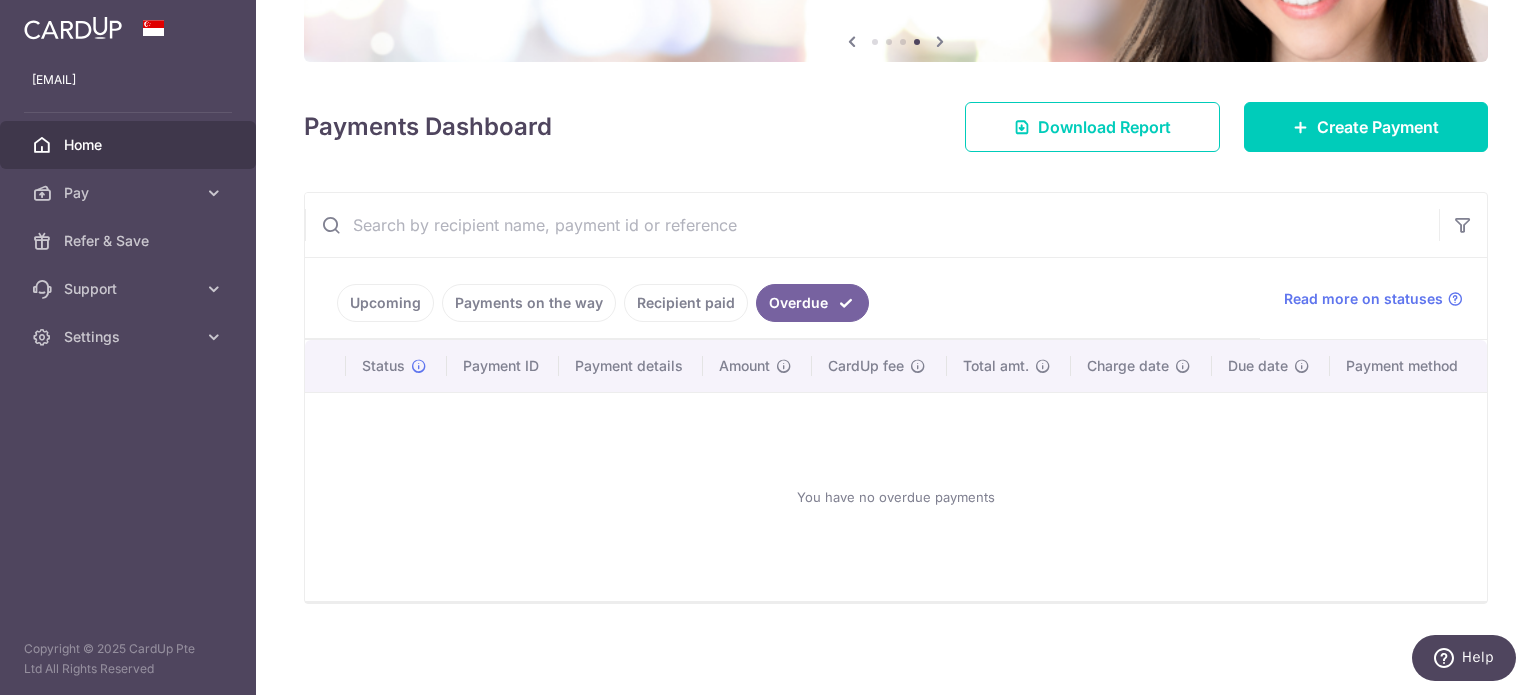 click on "Payments on the way" at bounding box center [529, 303] 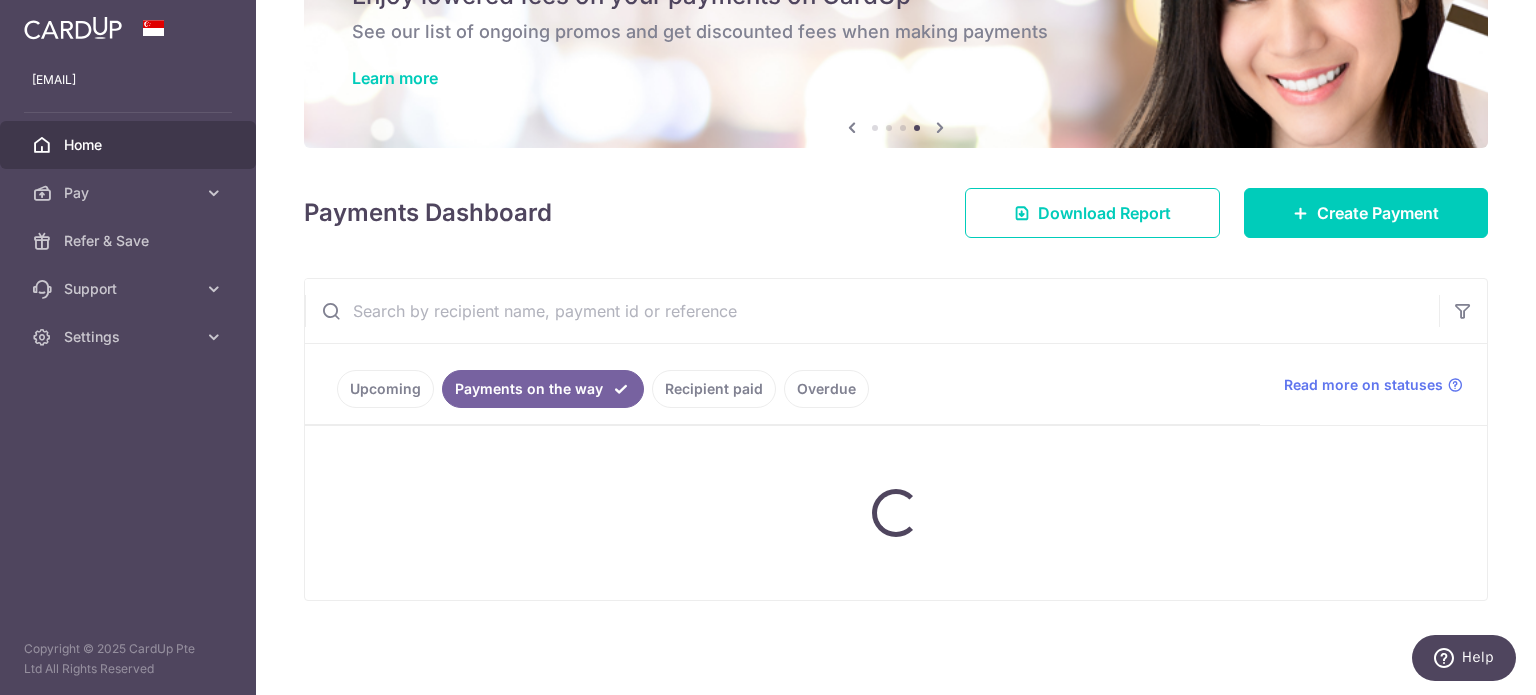 scroll, scrollTop: 194, scrollLeft: 0, axis: vertical 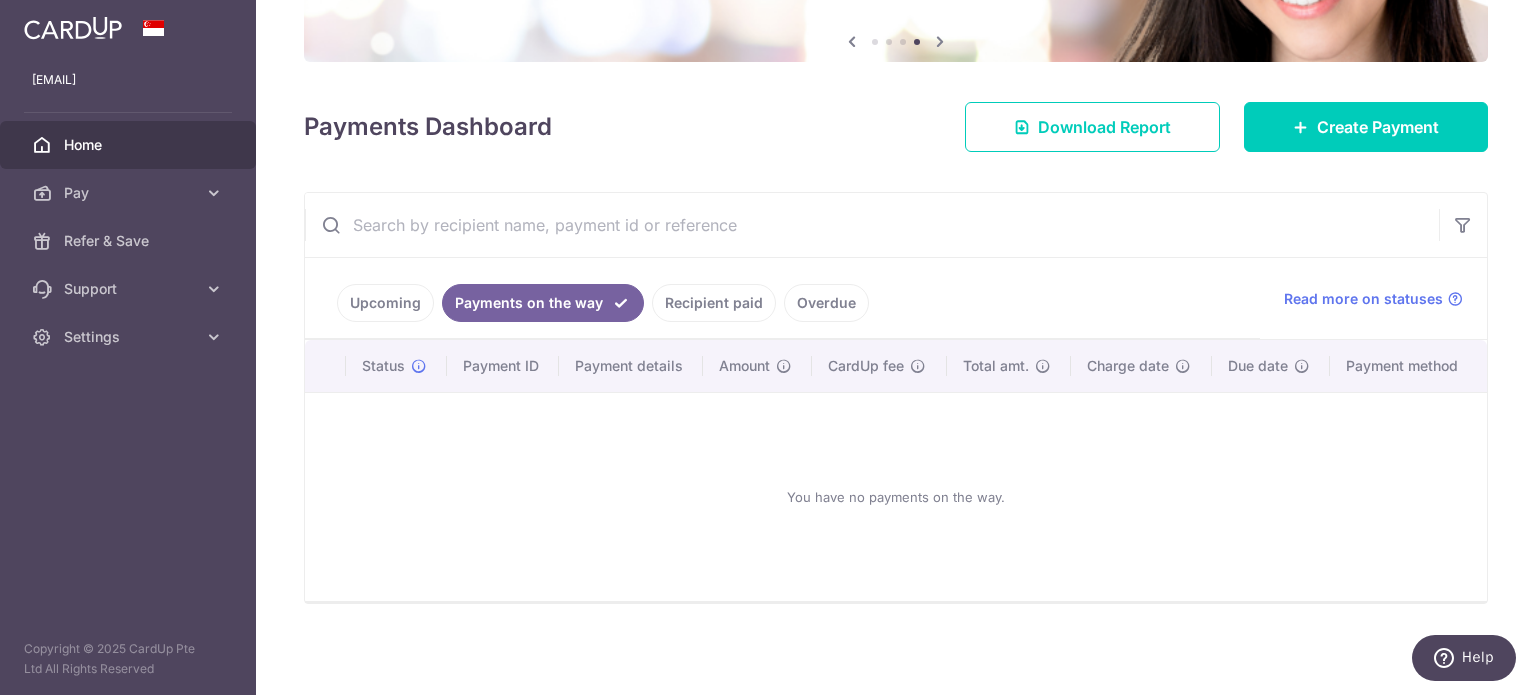 click on "Upcoming" at bounding box center (385, 303) 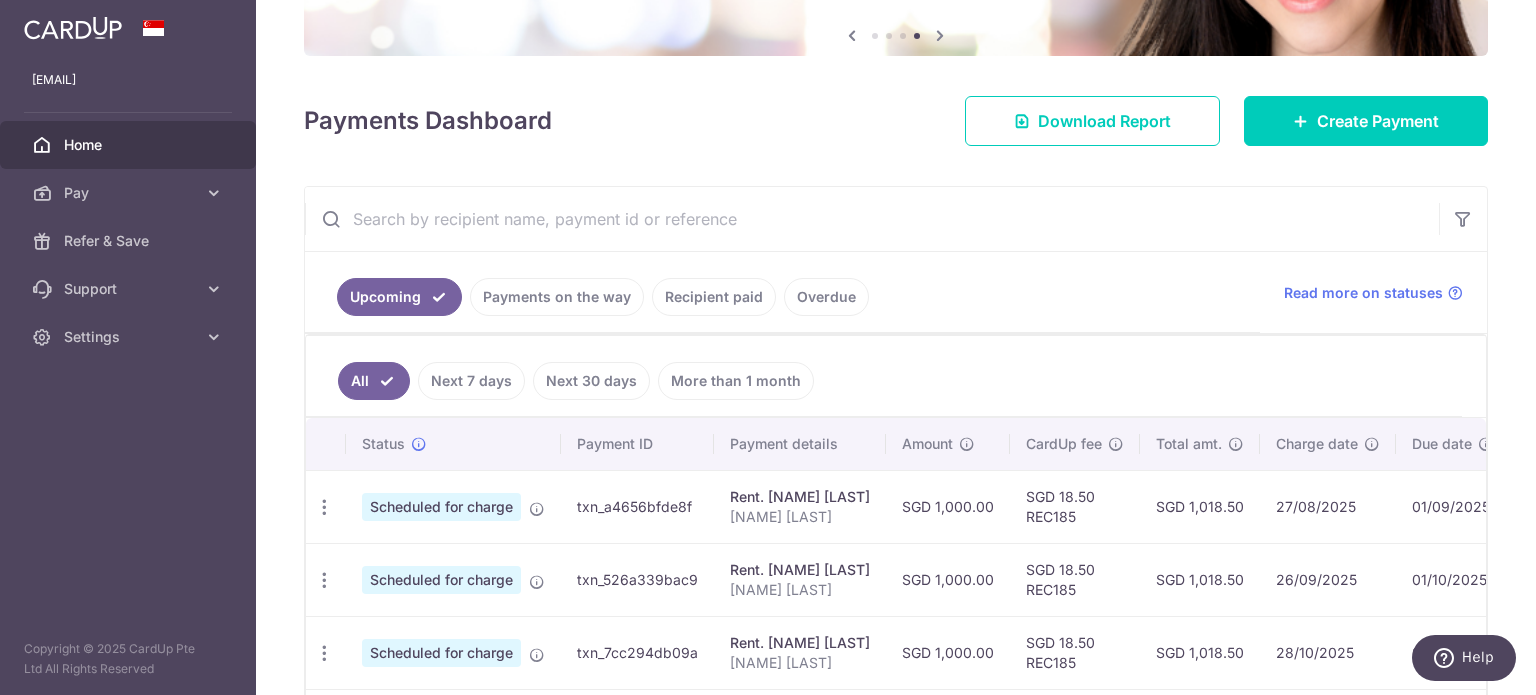 scroll, scrollTop: 200, scrollLeft: 0, axis: vertical 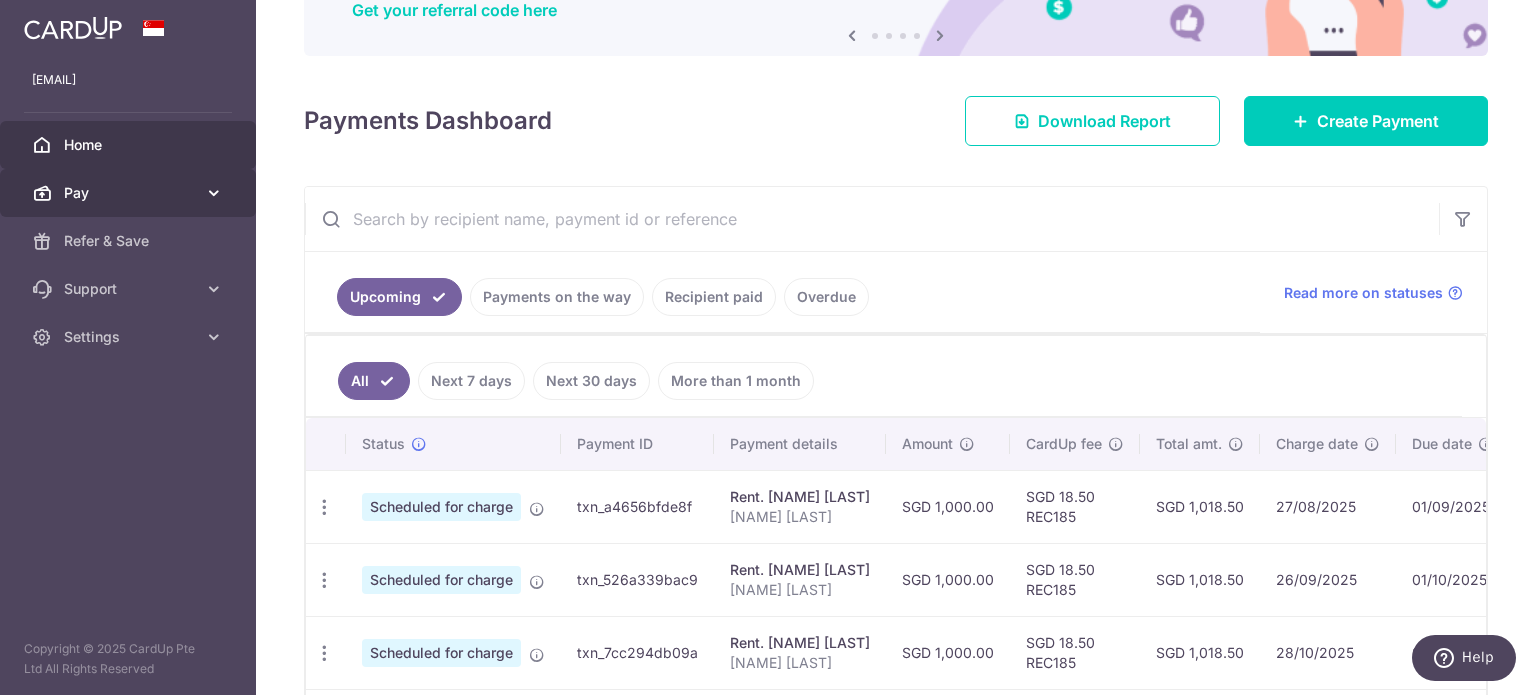 click at bounding box center [214, 193] 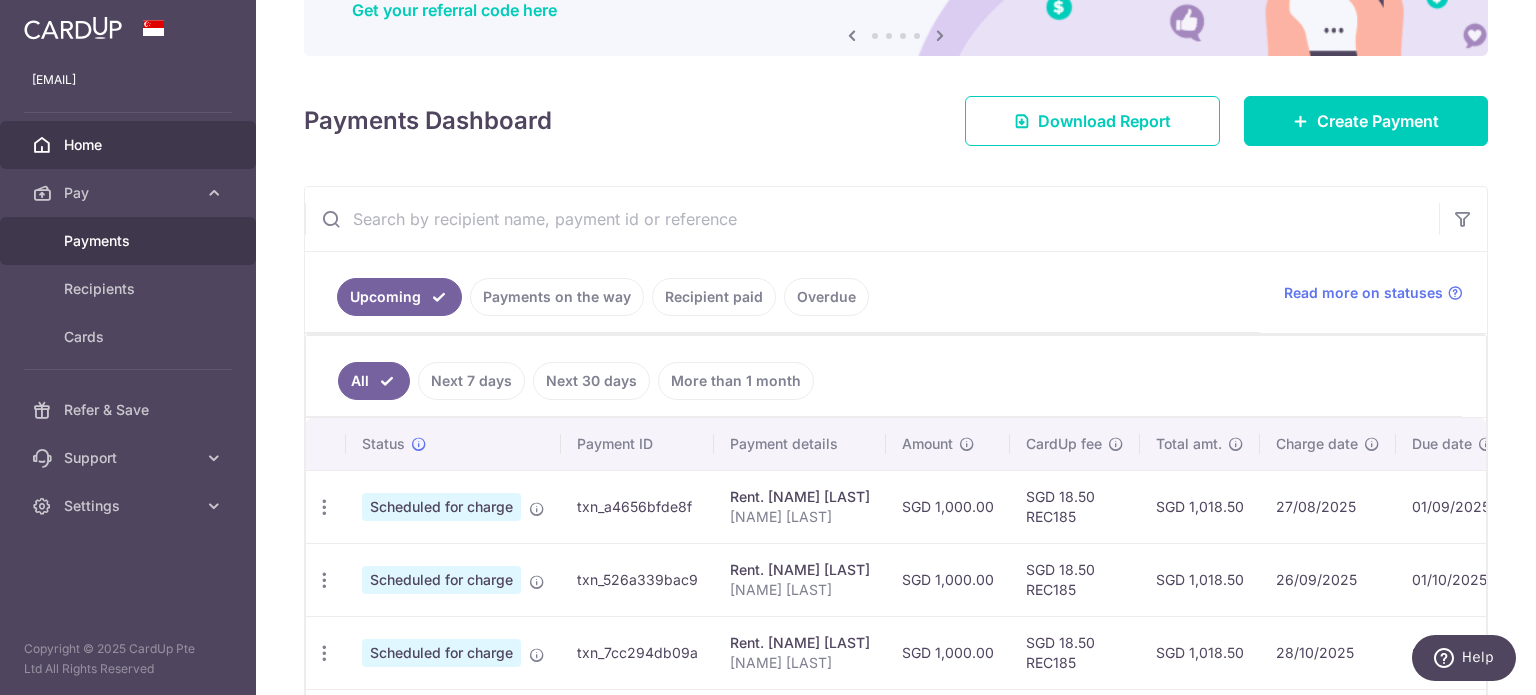 click on "Payments" at bounding box center (130, 241) 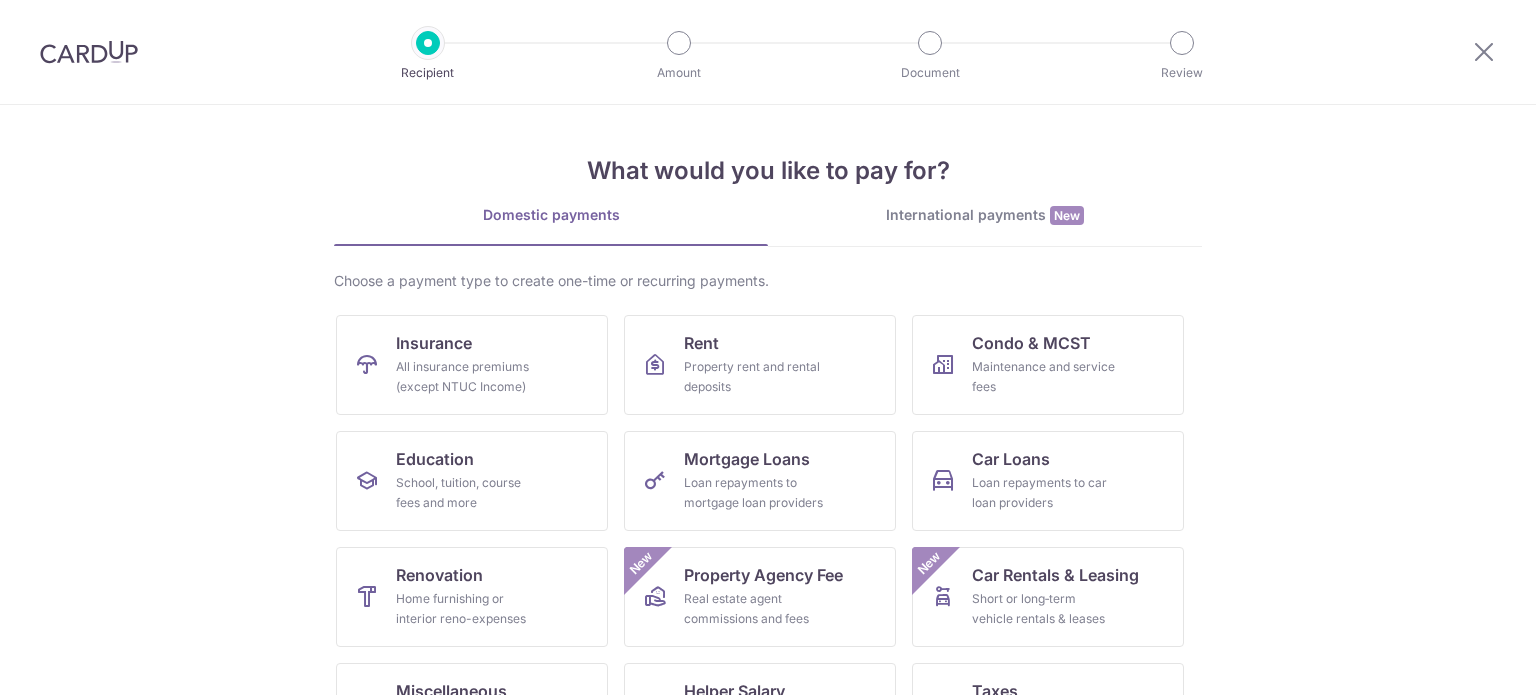 scroll, scrollTop: 0, scrollLeft: 0, axis: both 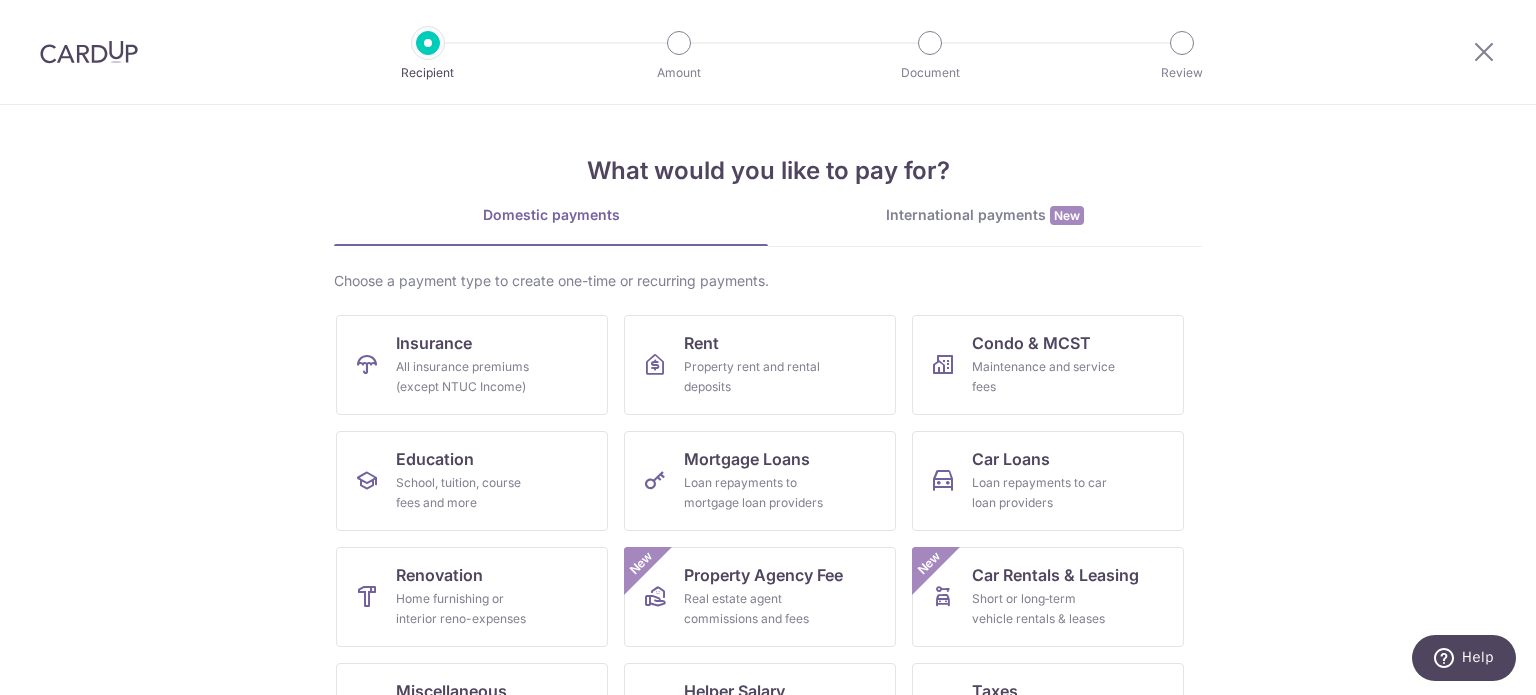 click on "International payments
New" at bounding box center (985, 215) 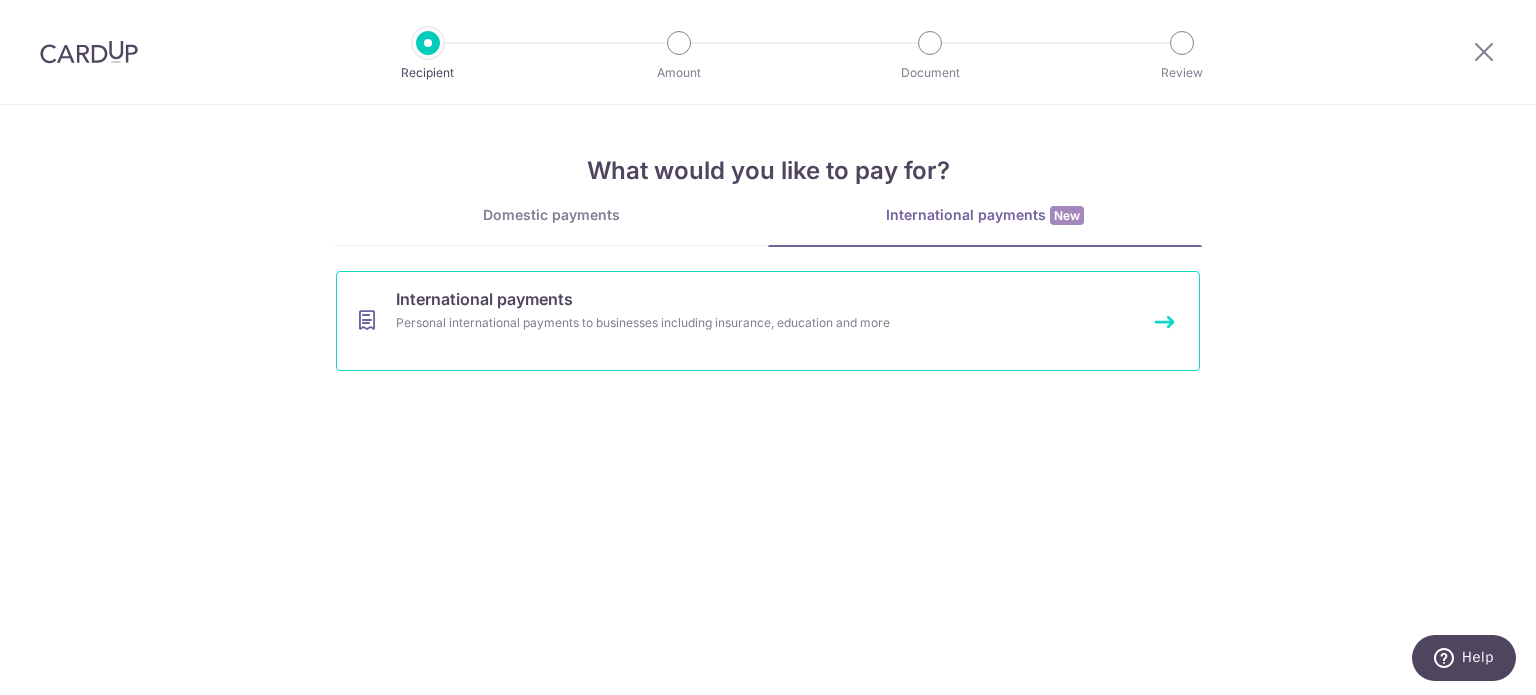 click on "International payments Personal international payments to businesses including insurance, education and more" at bounding box center (768, 321) 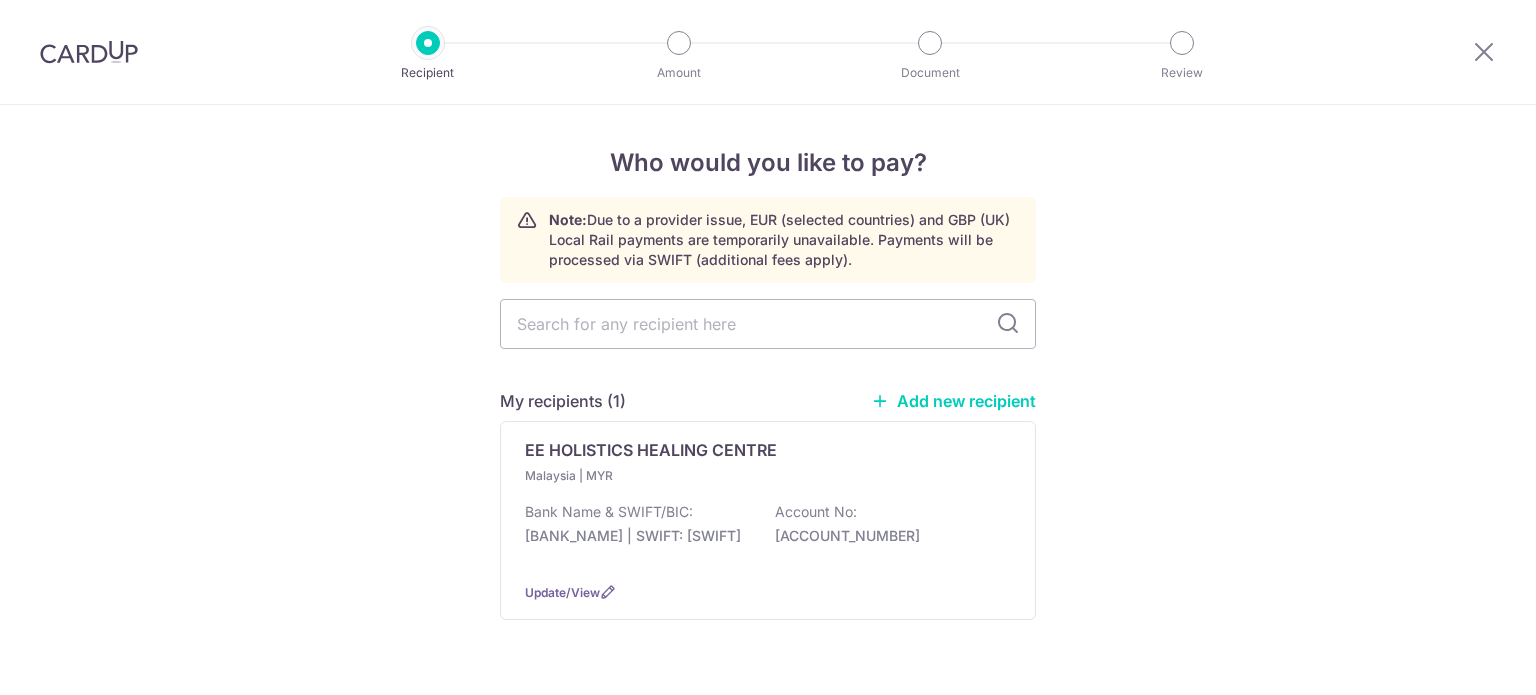 scroll, scrollTop: 0, scrollLeft: 0, axis: both 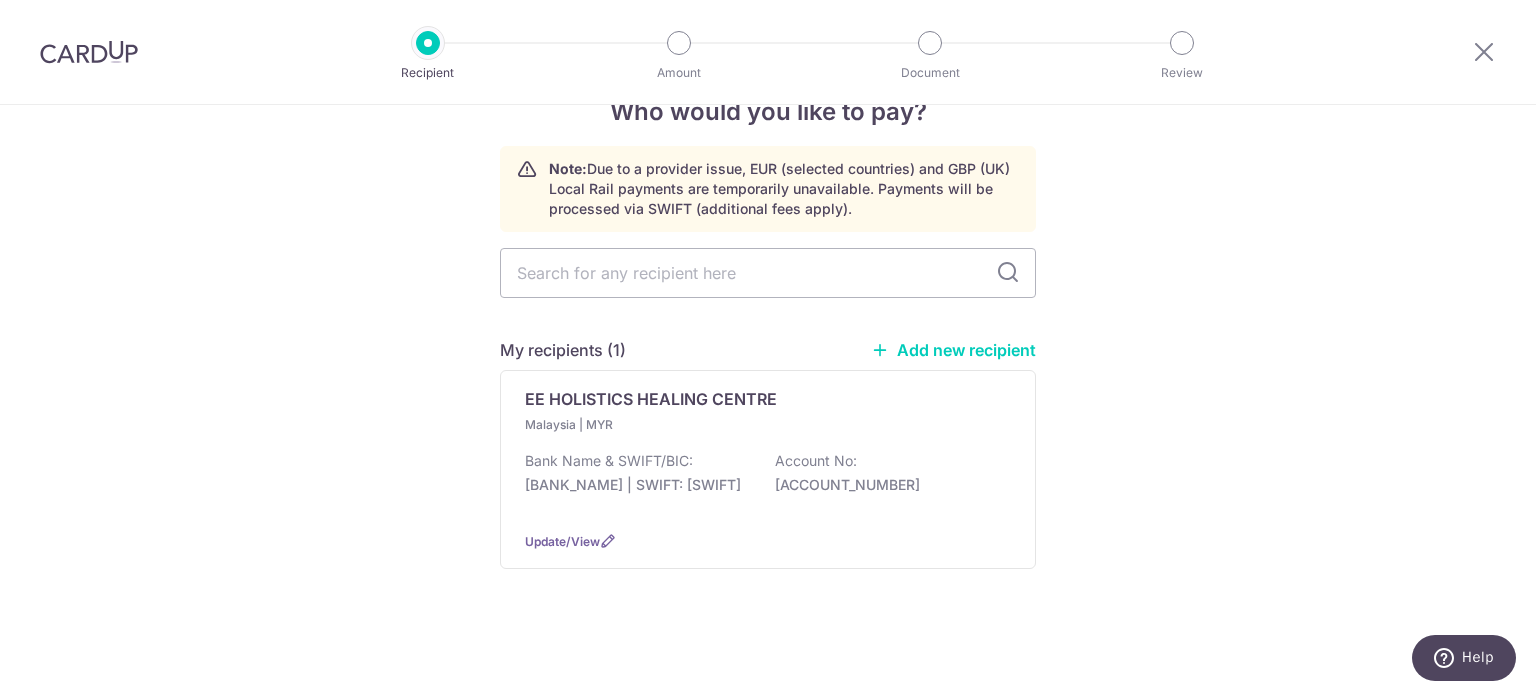 click on "Add new recipient" at bounding box center [953, 350] 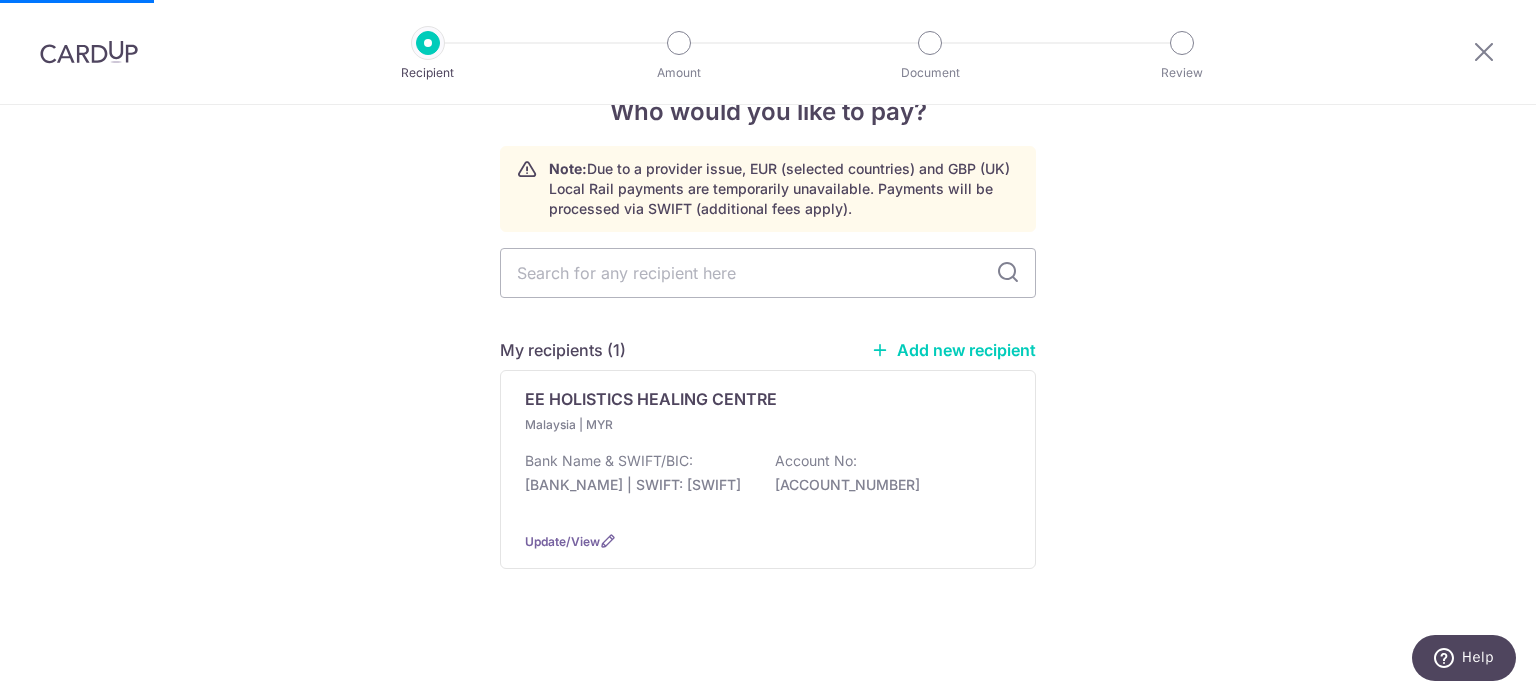 select 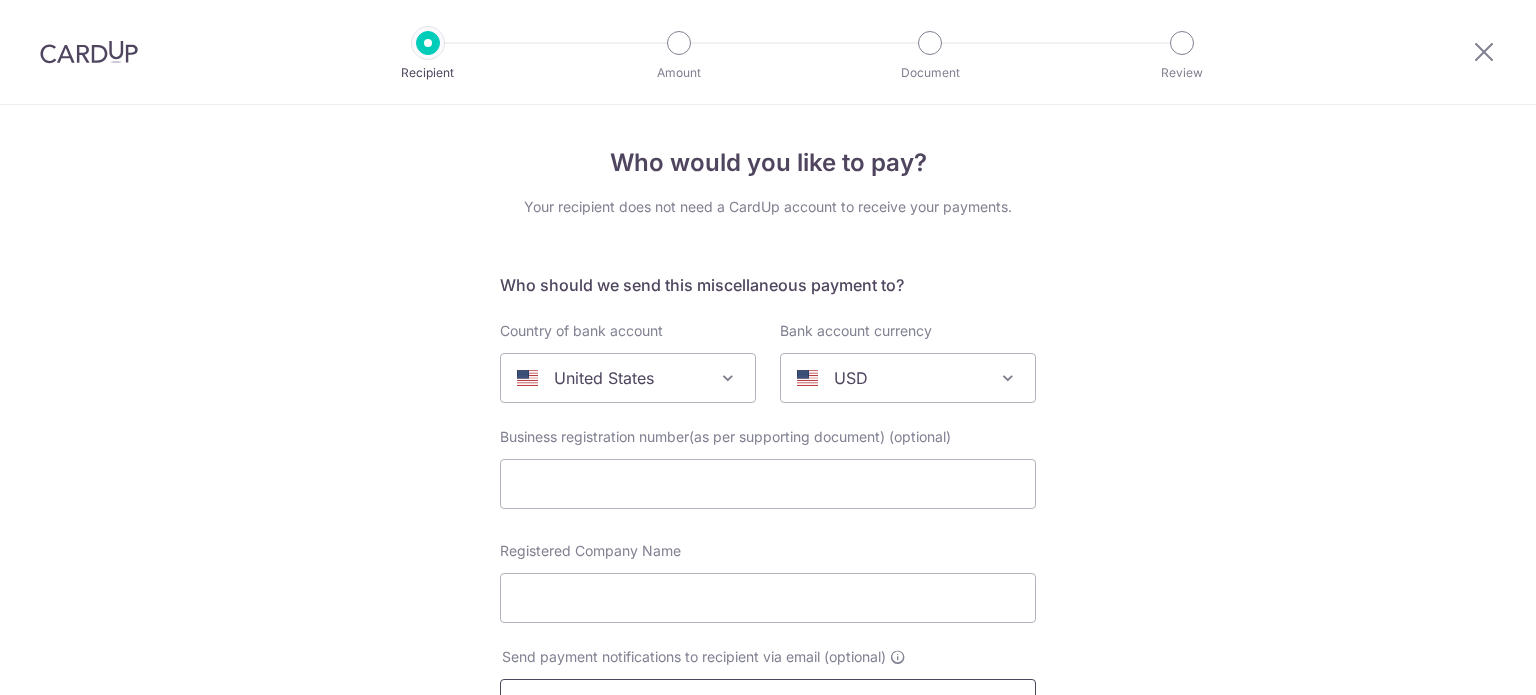 scroll, scrollTop: 0, scrollLeft: 0, axis: both 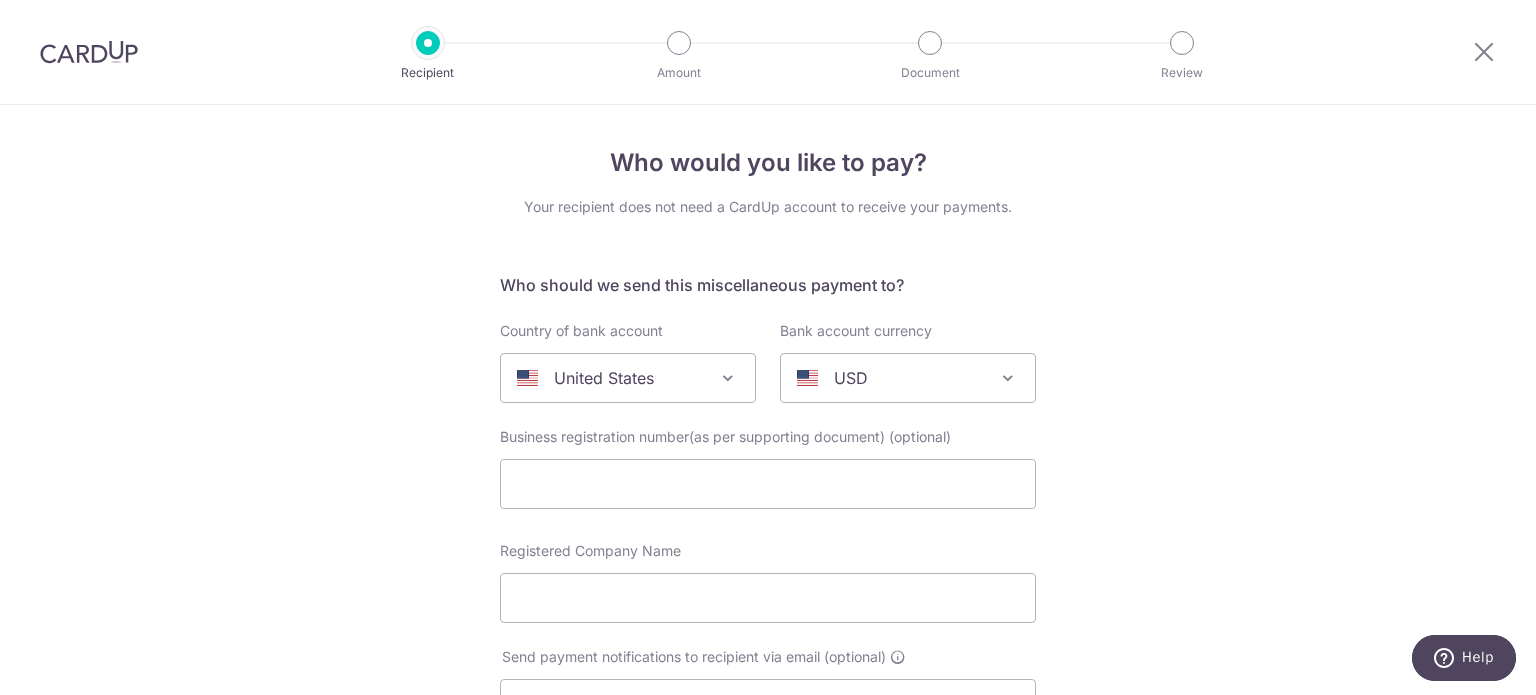 click on "United States" at bounding box center [612, 378] 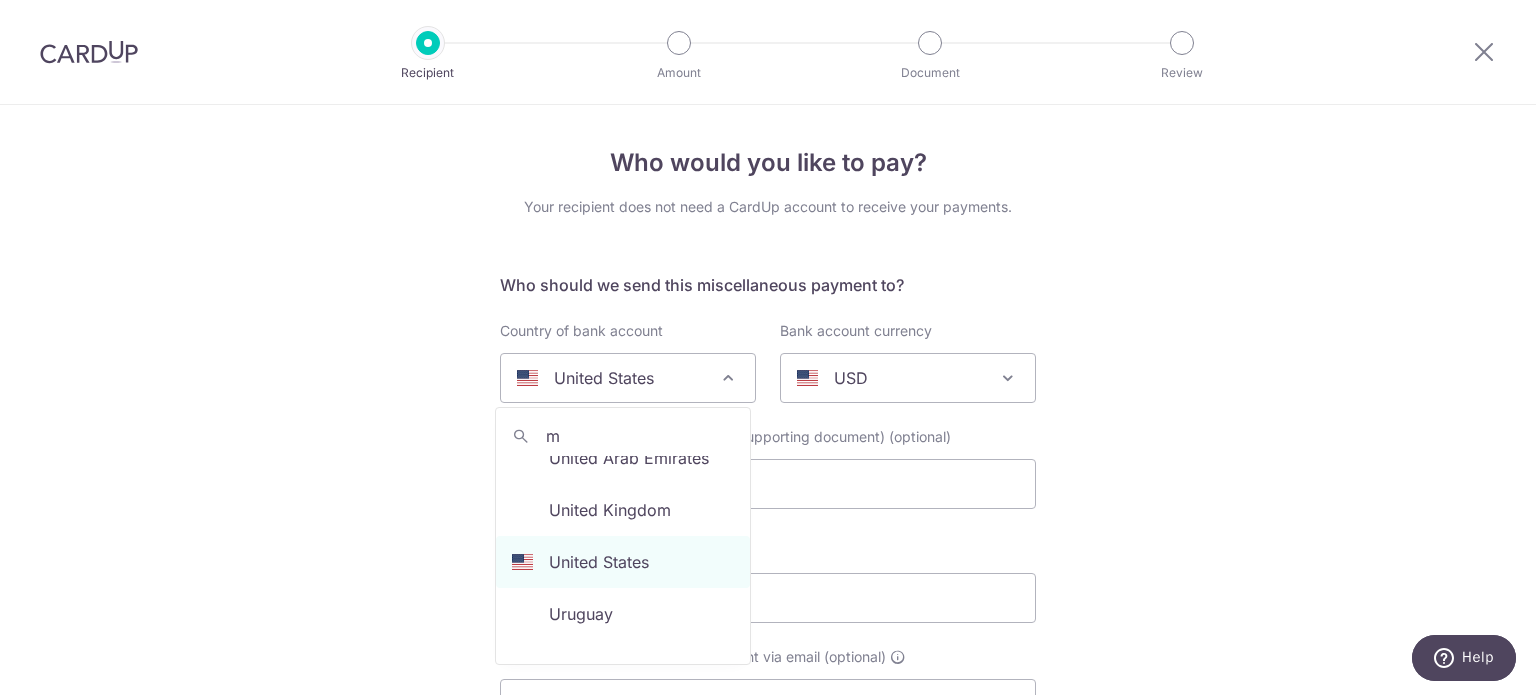 scroll, scrollTop: 0, scrollLeft: 0, axis: both 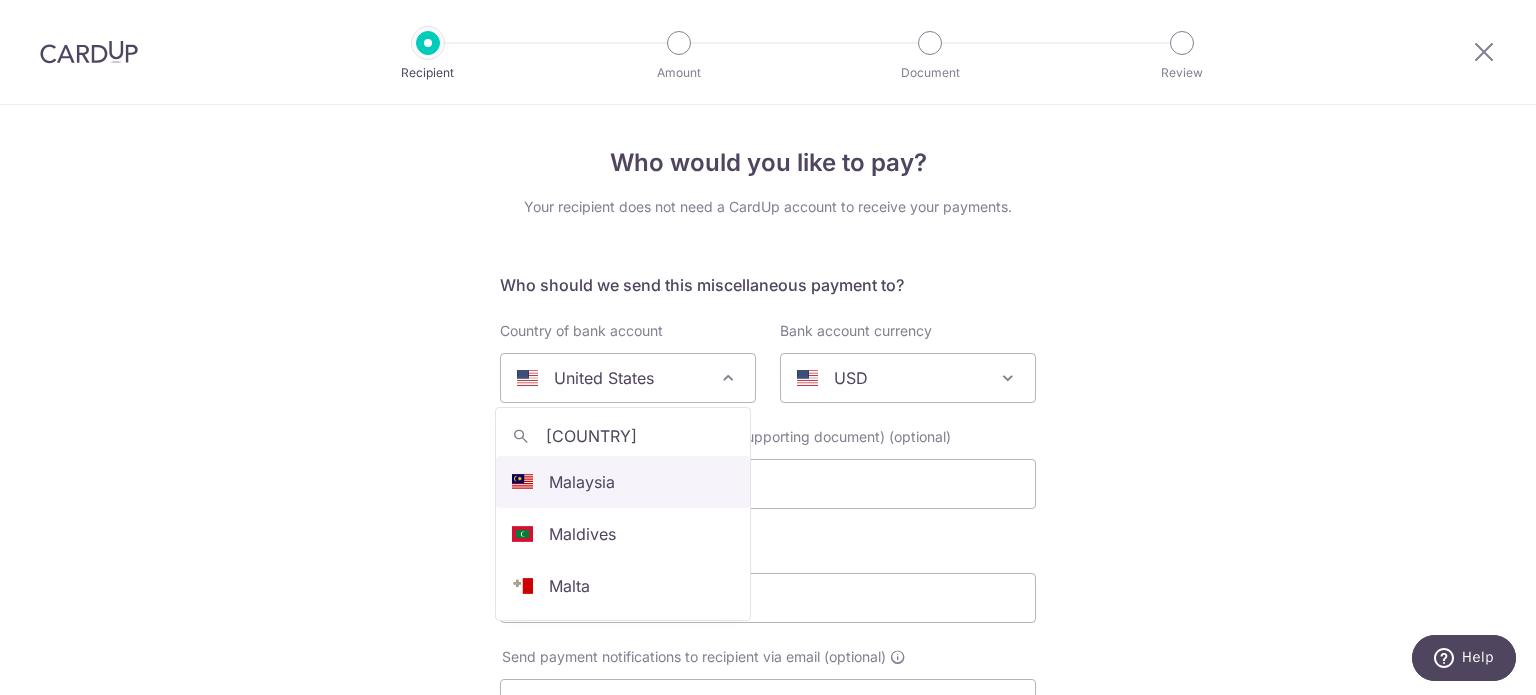 type on "mal" 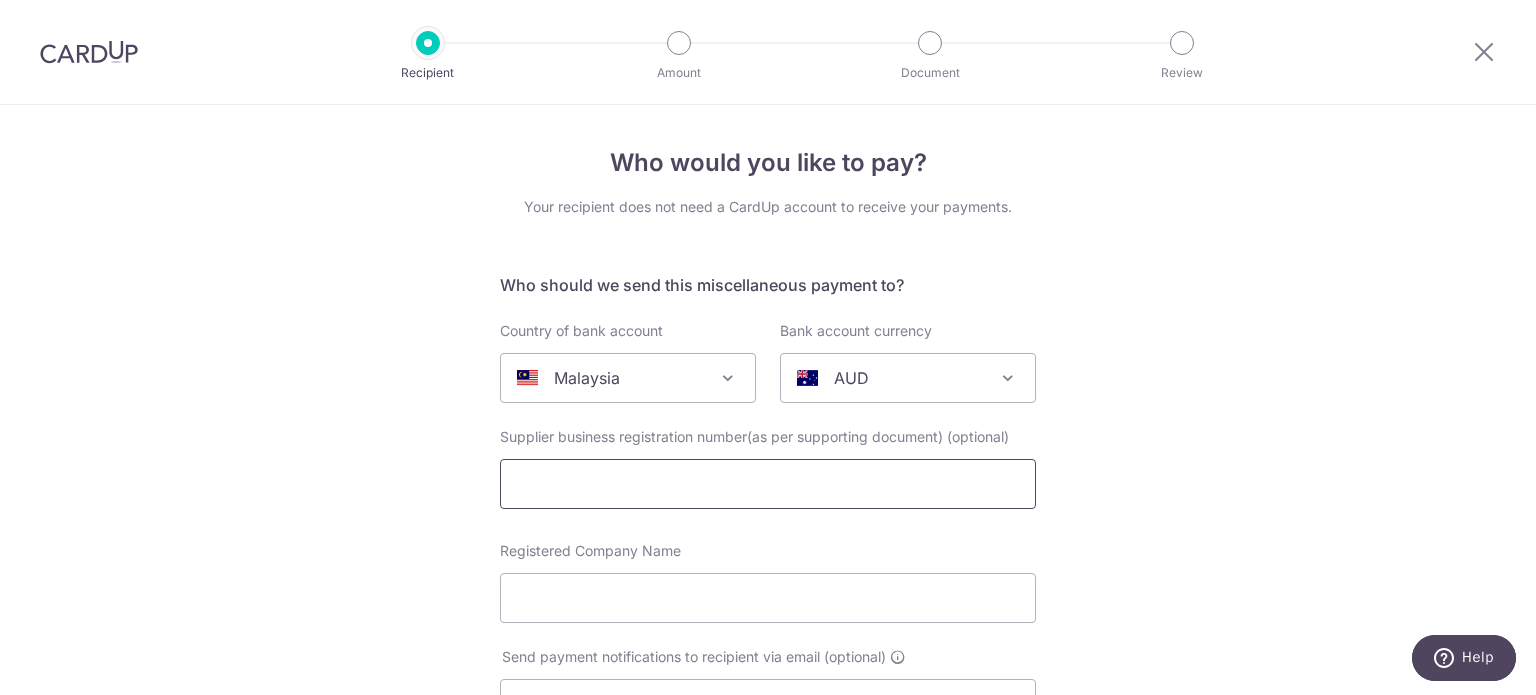 select on "159" 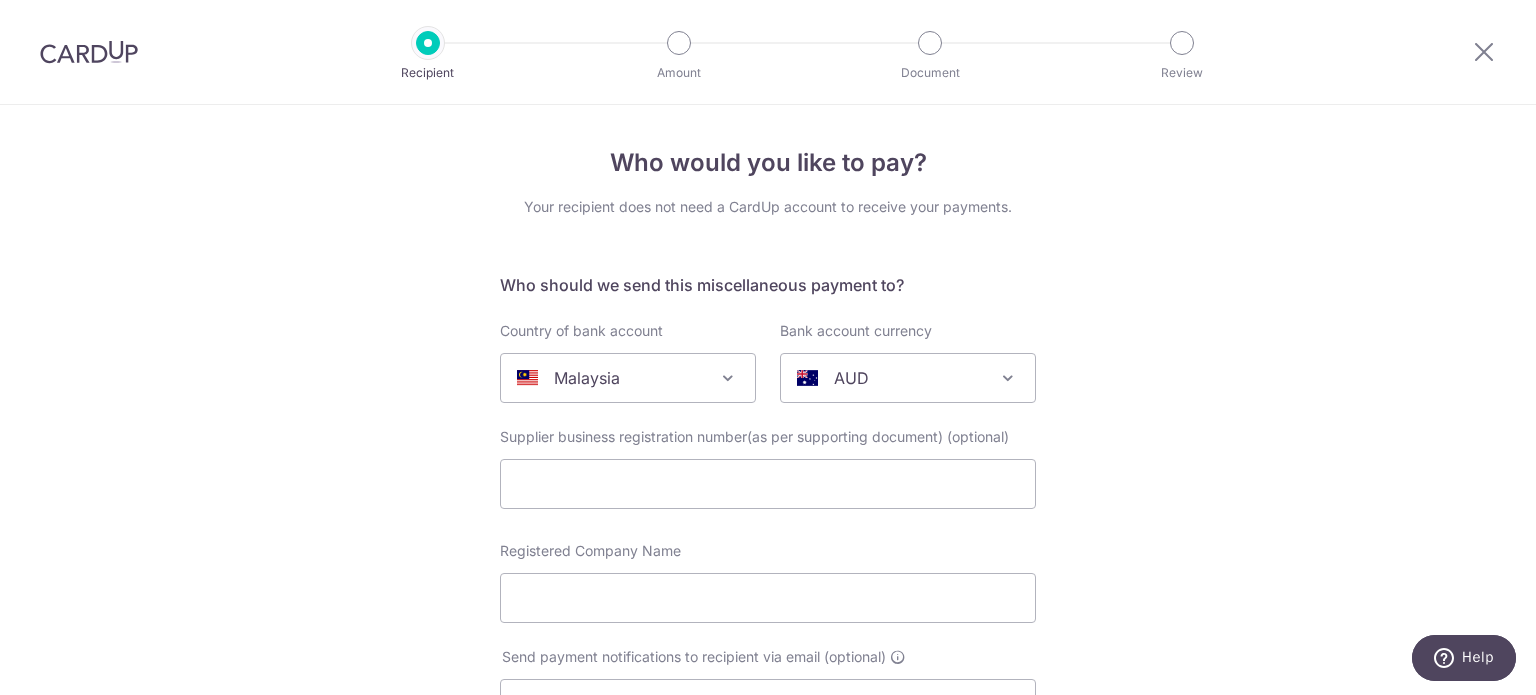 click on "AUD" at bounding box center (892, 378) 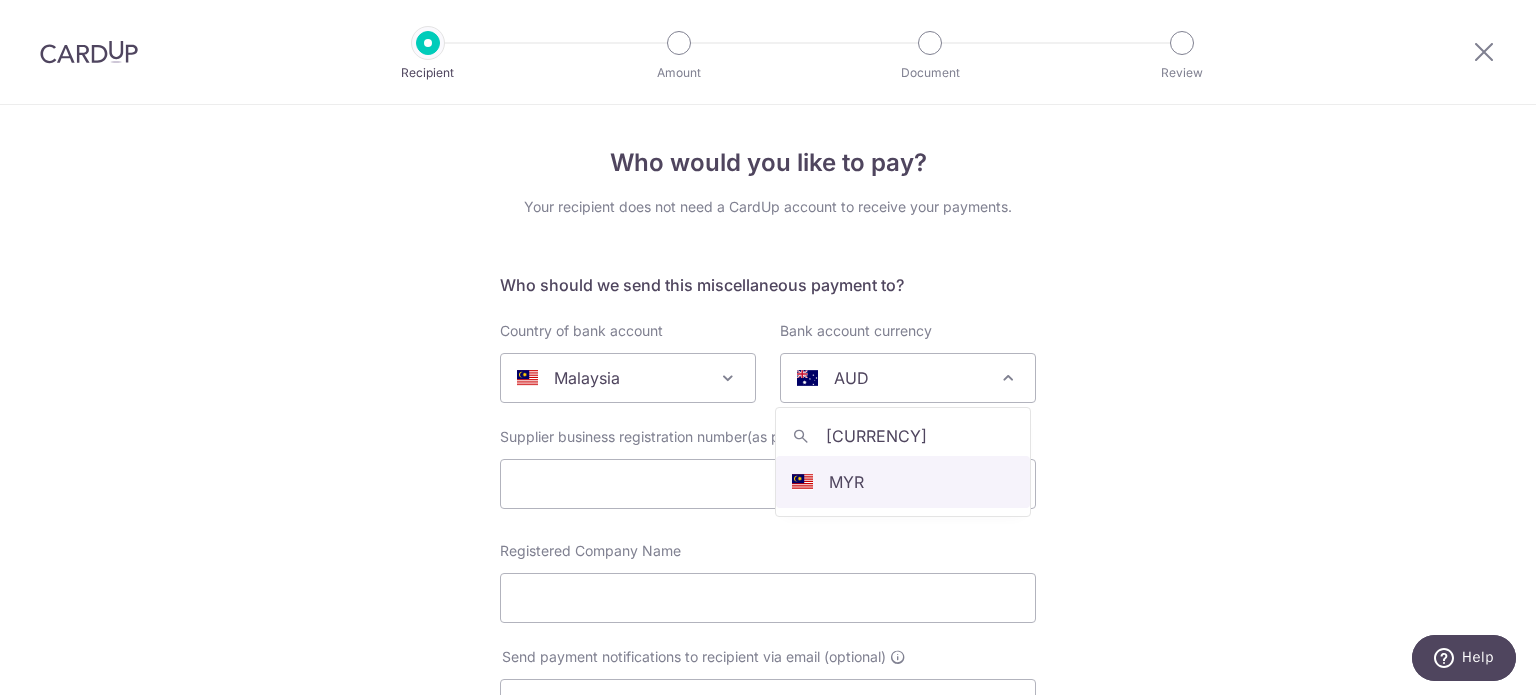 type on "myr" 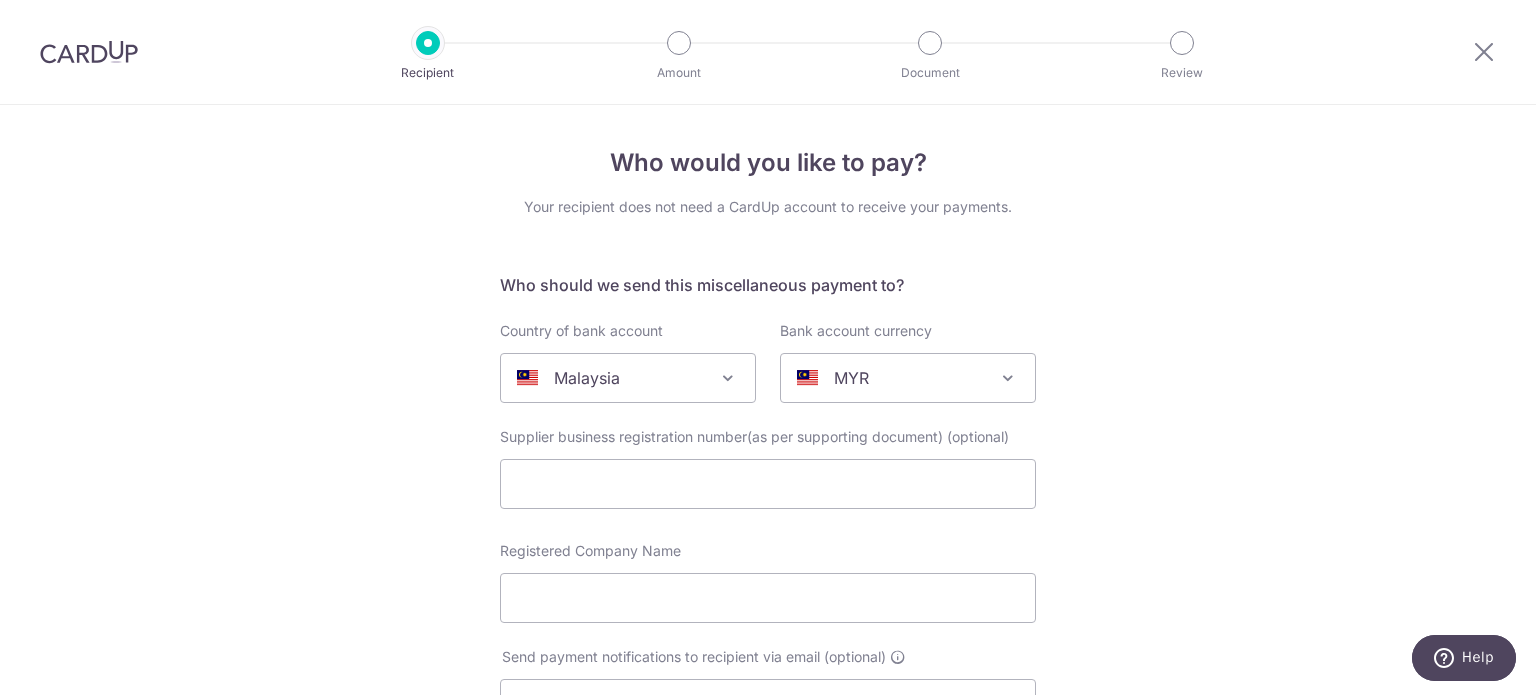 select on "4" 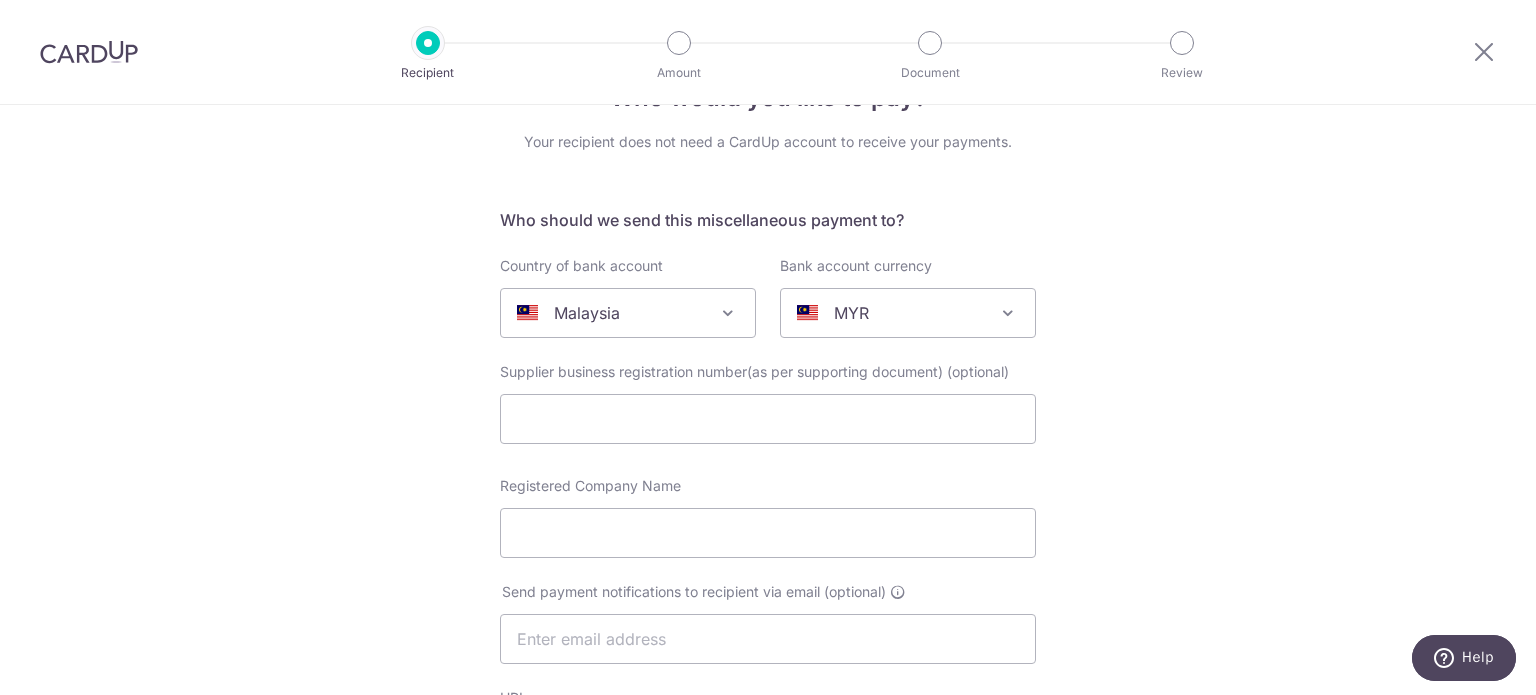 scroll, scrollTop: 100, scrollLeft: 0, axis: vertical 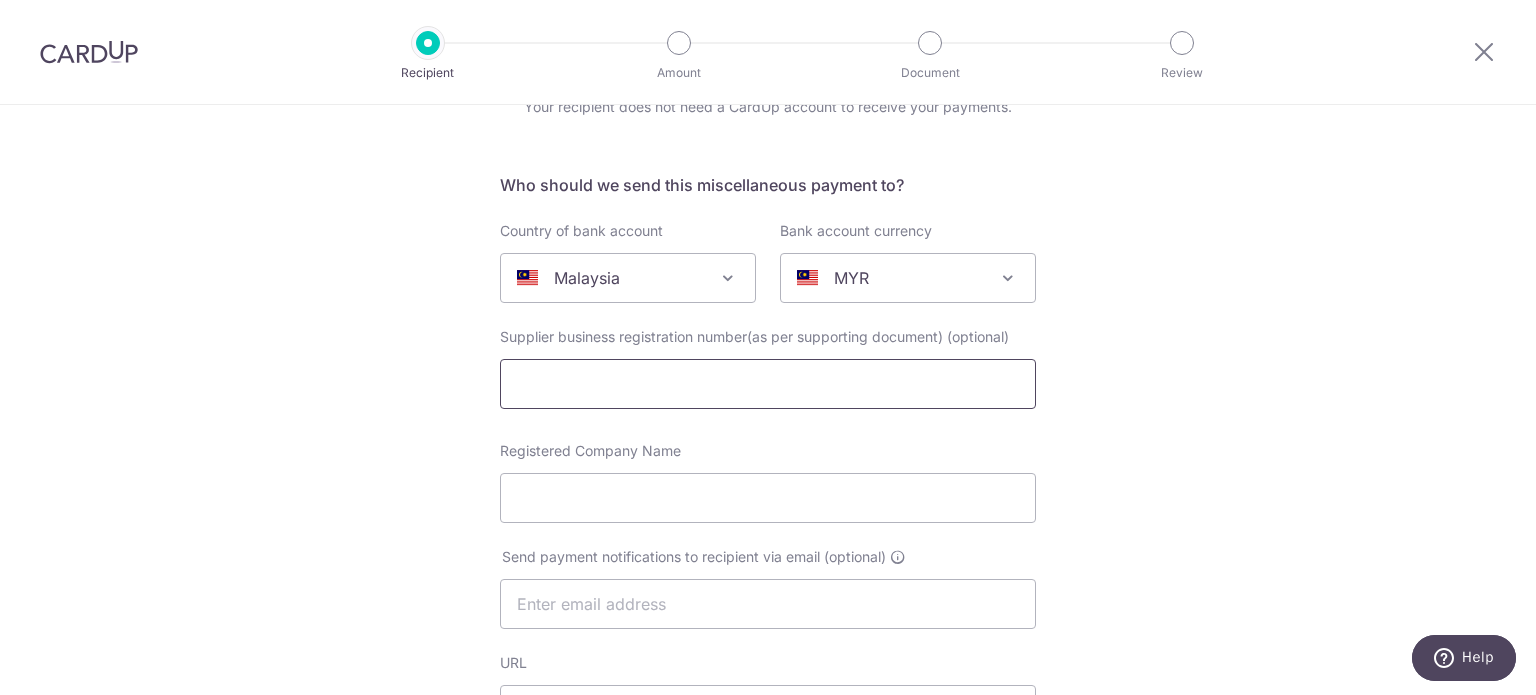 click at bounding box center (768, 384) 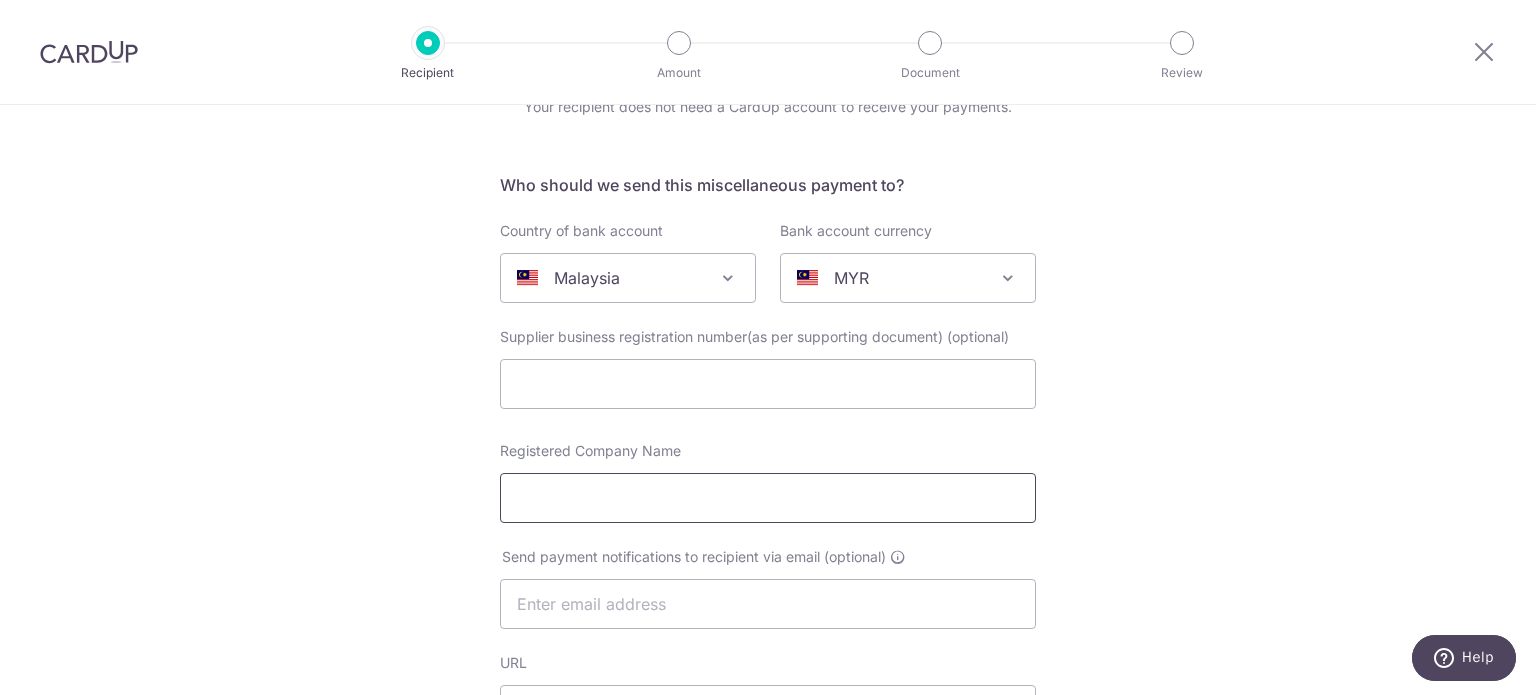 click on "Registered Company Name" at bounding box center [768, 498] 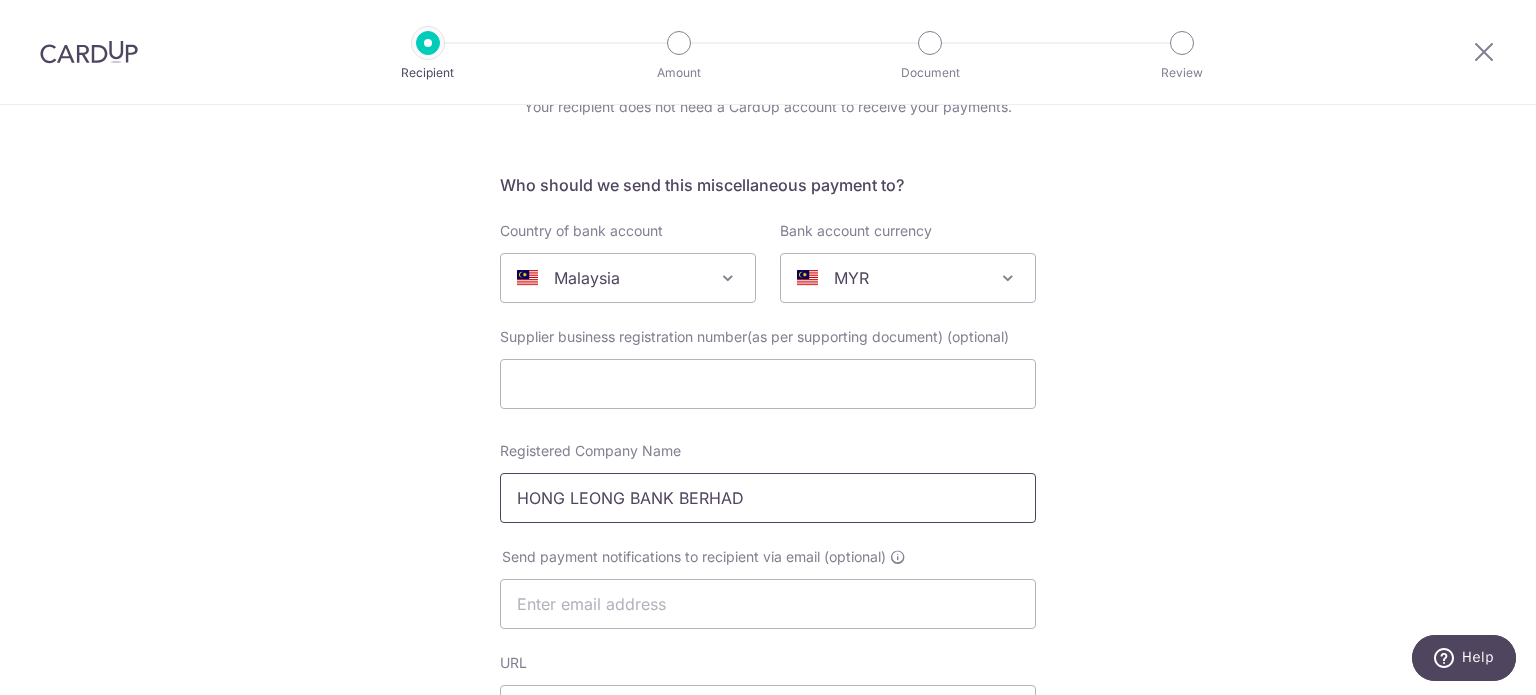 type on "HONG LEONG BANK BERHAD" 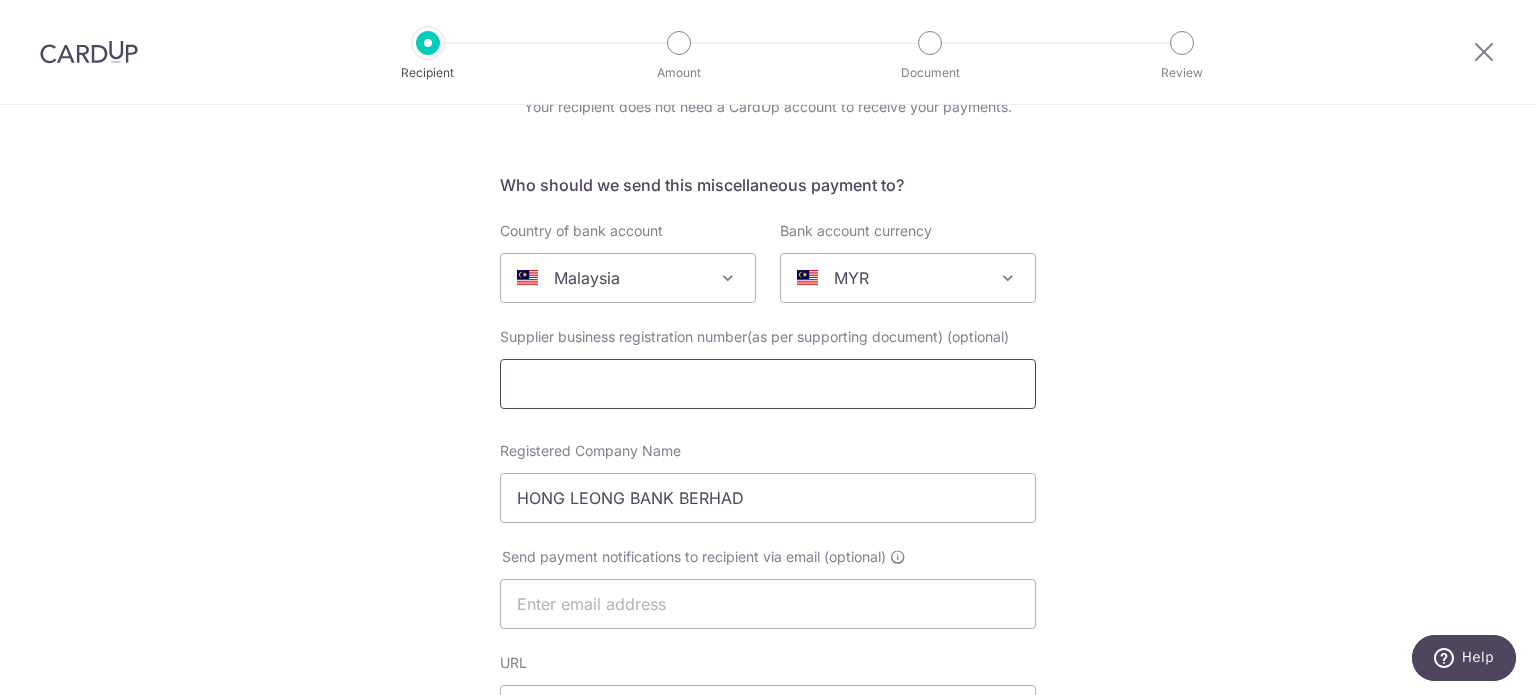 click at bounding box center (768, 384) 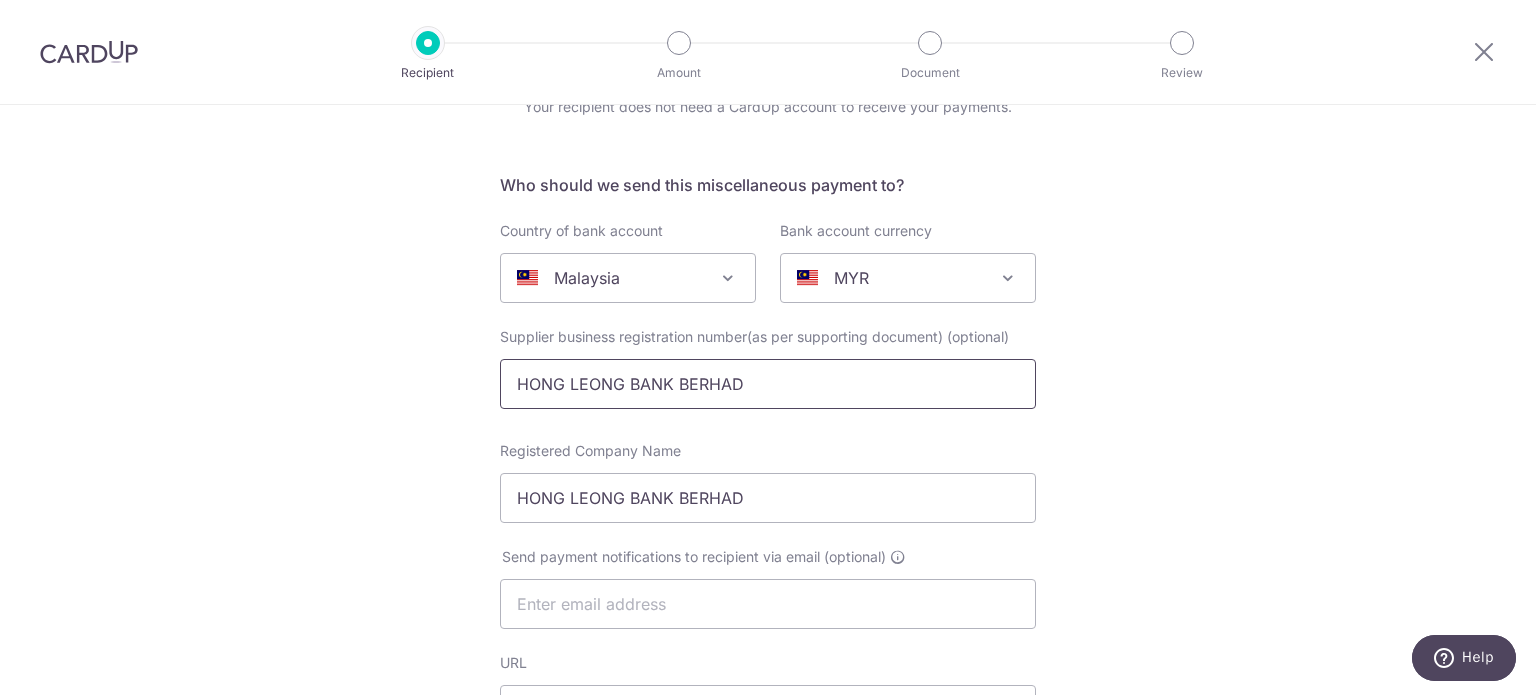 click on "HONG LEONG BANK BERHAD" at bounding box center [768, 384] 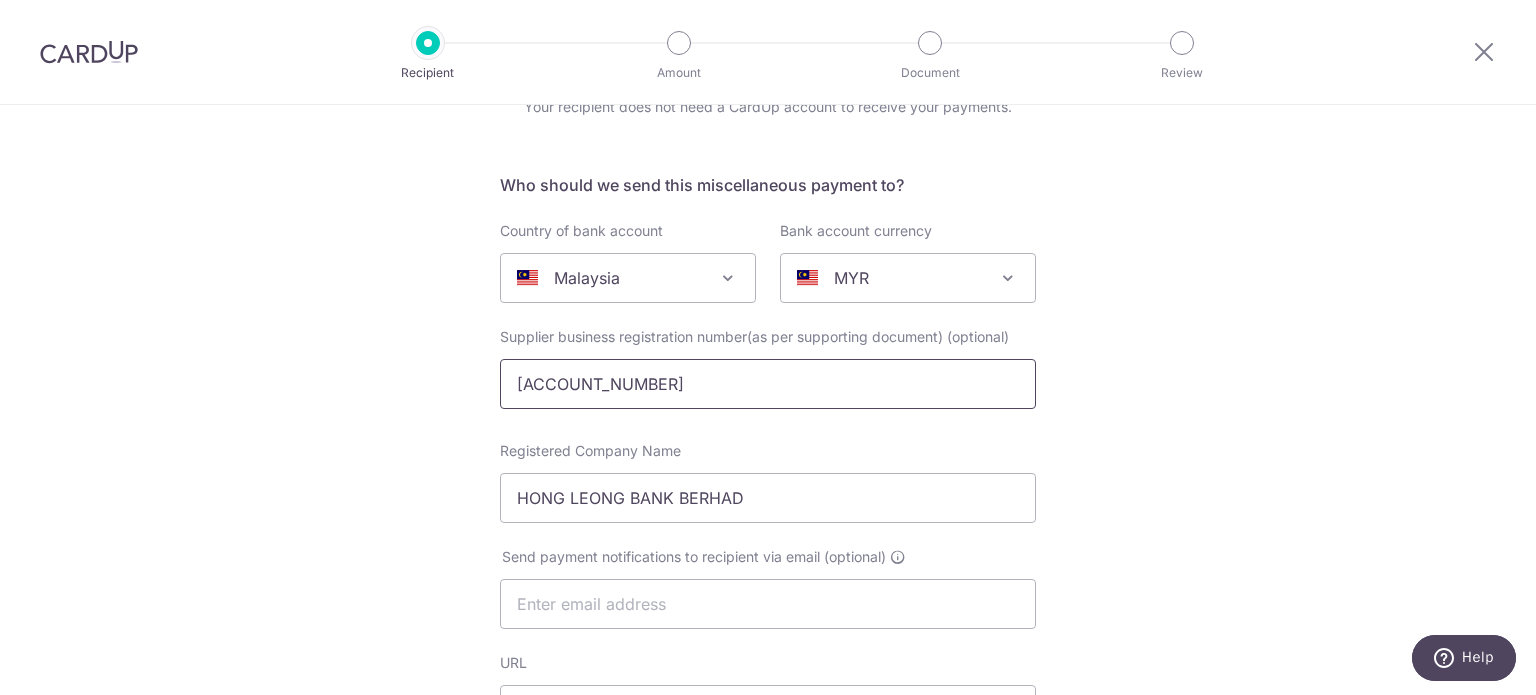type on "193401000023 (97141-X)" 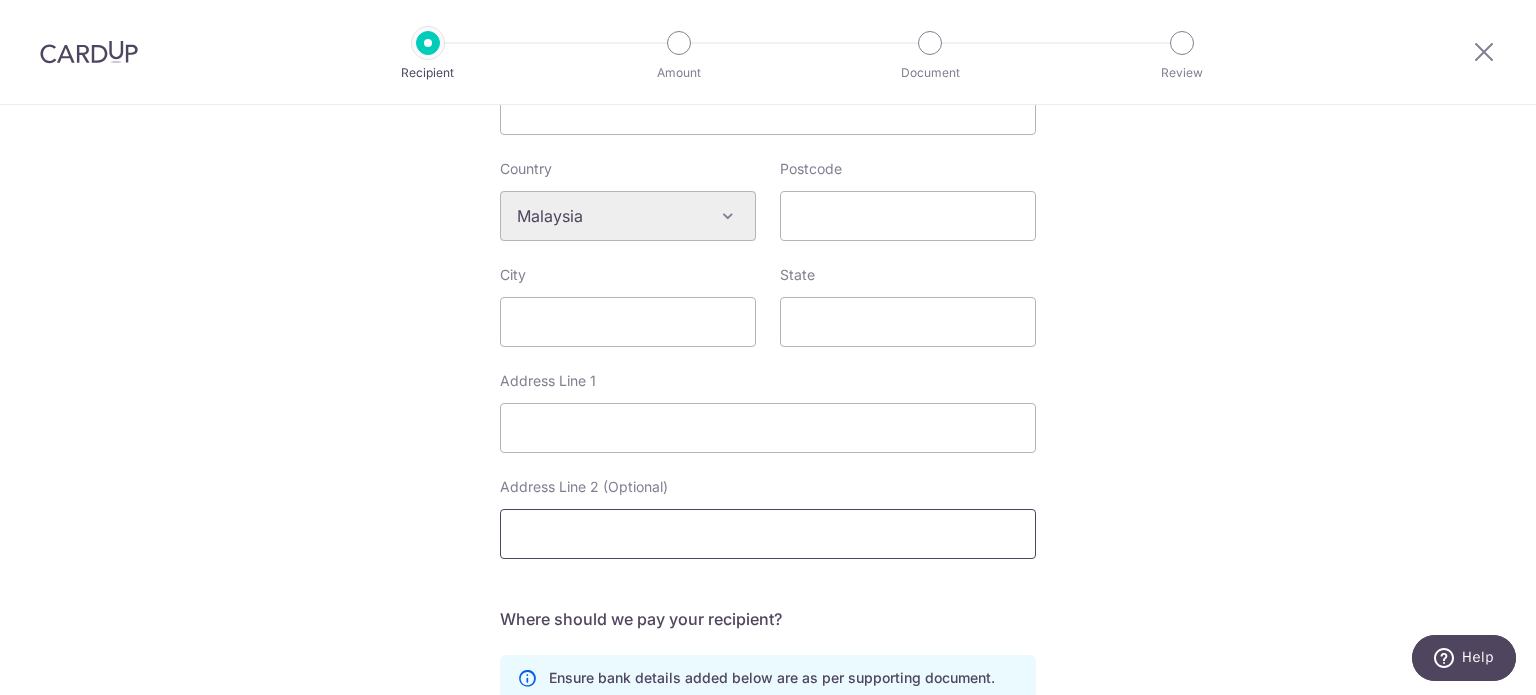scroll, scrollTop: 800, scrollLeft: 0, axis: vertical 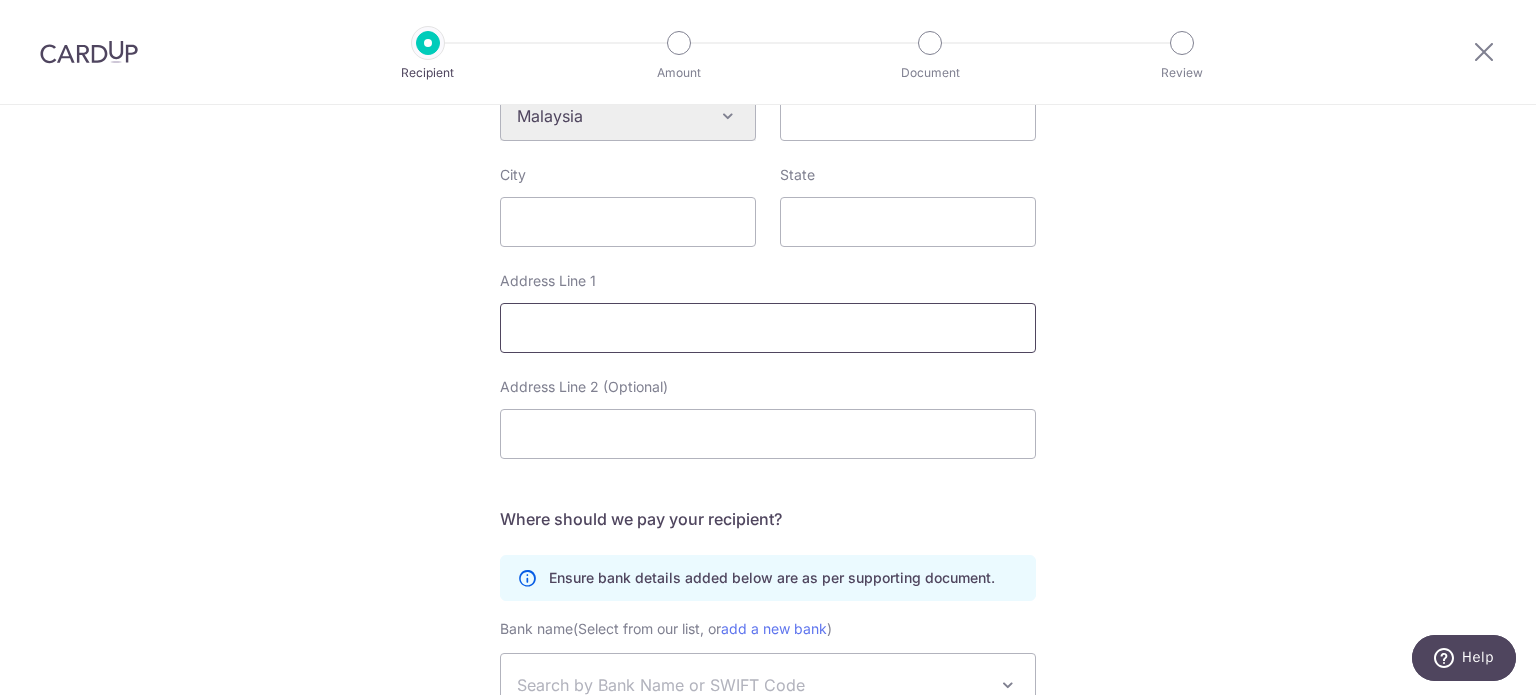 click on "Address Line 1" at bounding box center (768, 328) 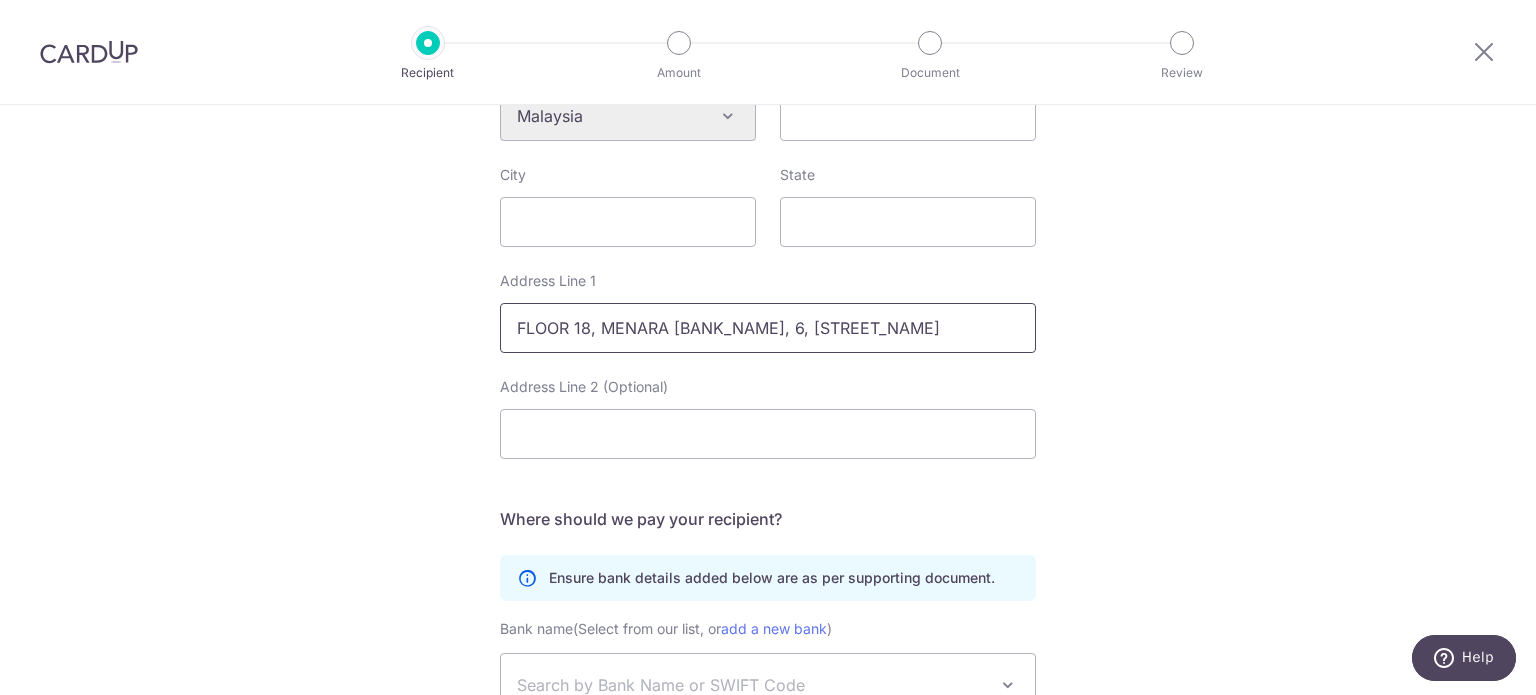 type on "FLOOR 18, MENARA HONG LEONG, 6, JALAN DAMANLELA" 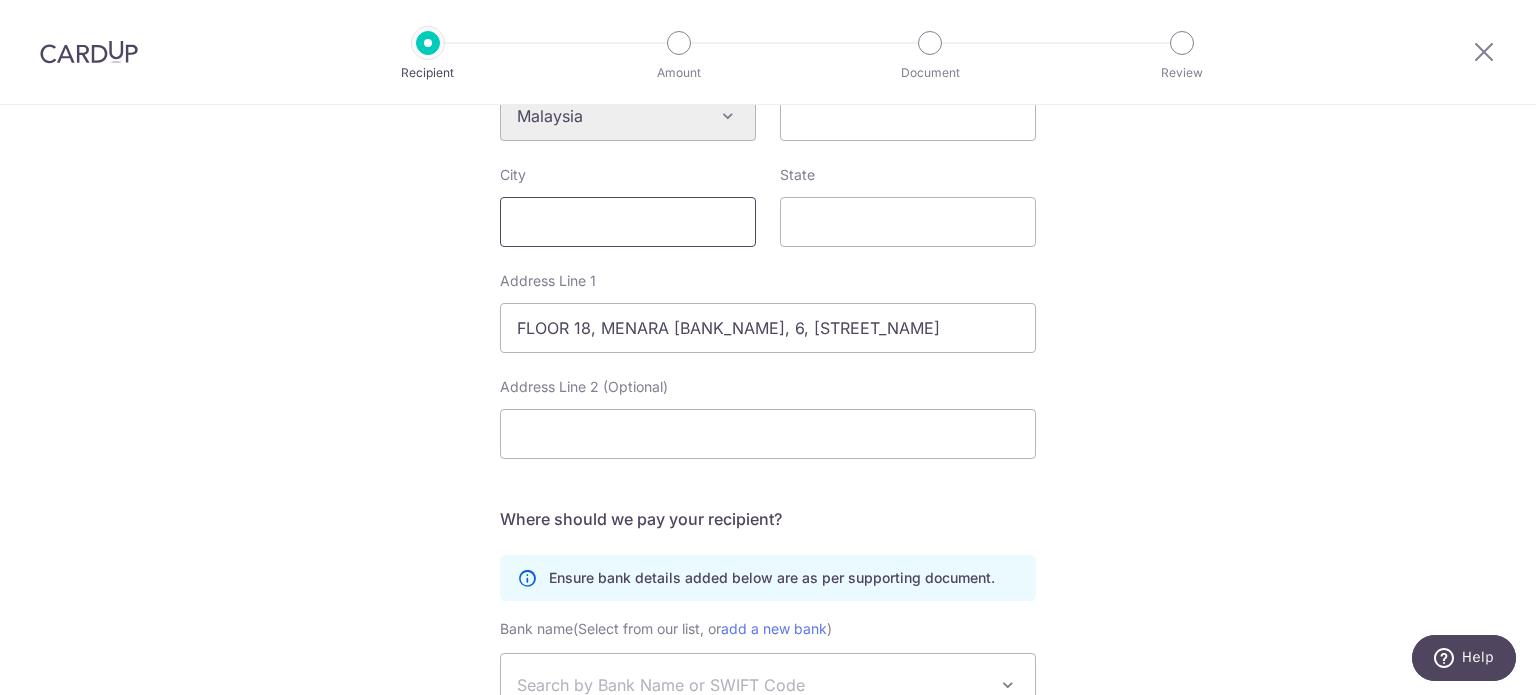click on "City" at bounding box center (628, 222) 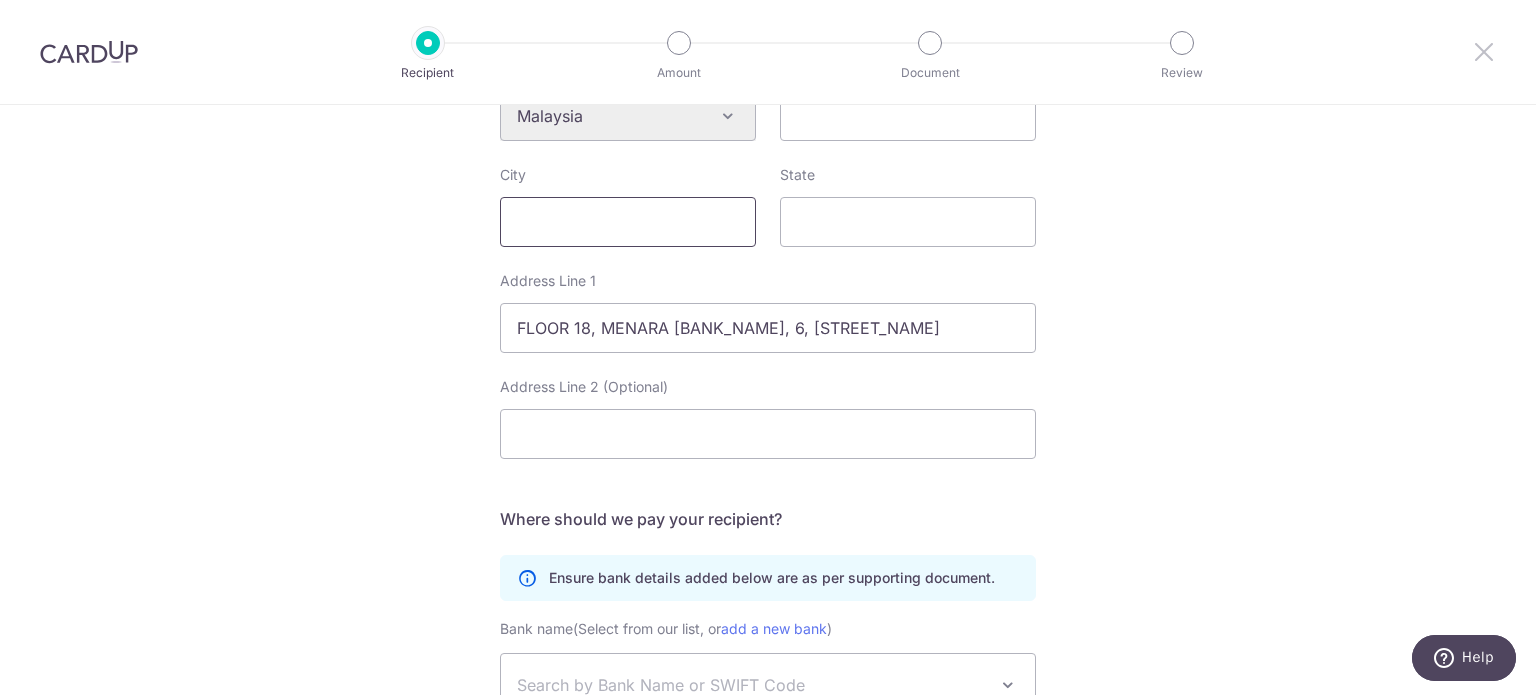 paste on "BUKIT DAMANSARA" 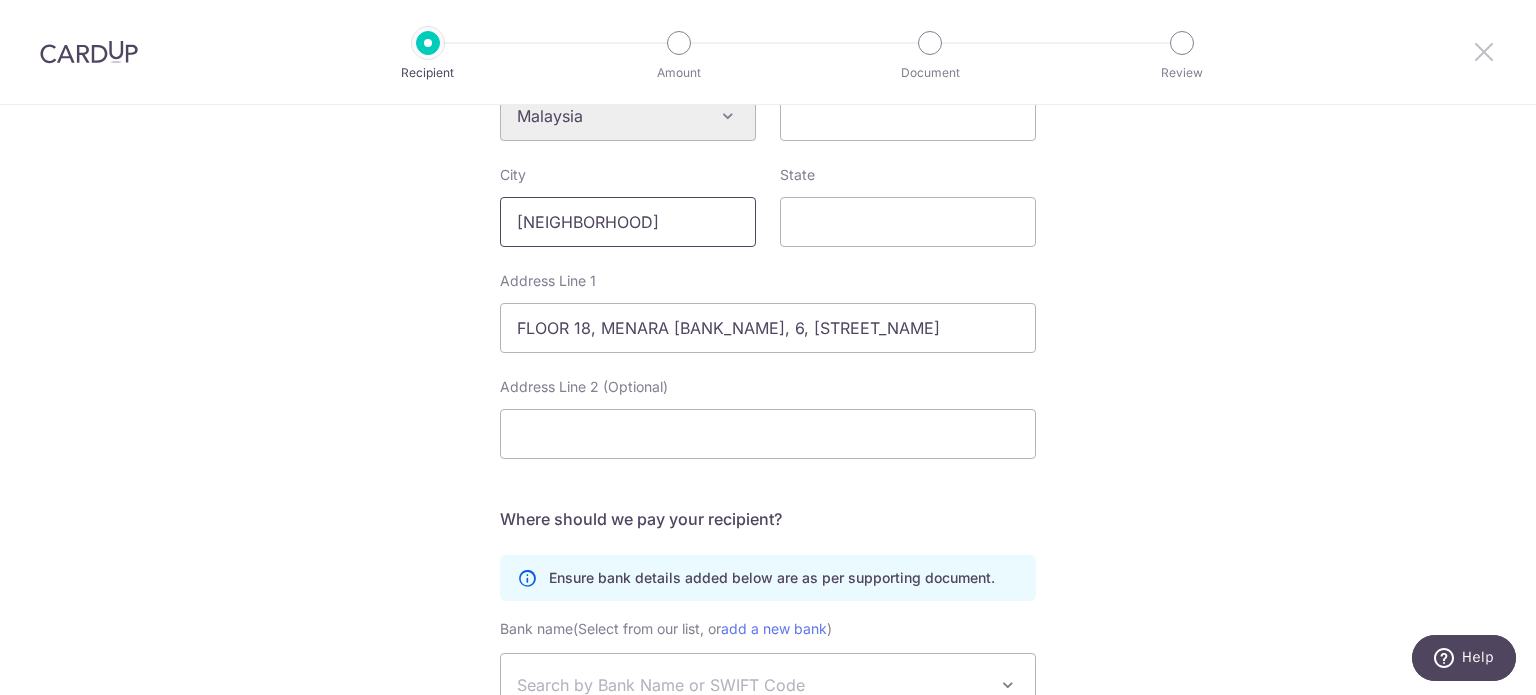 type on "BUKIT DAMANSARA" 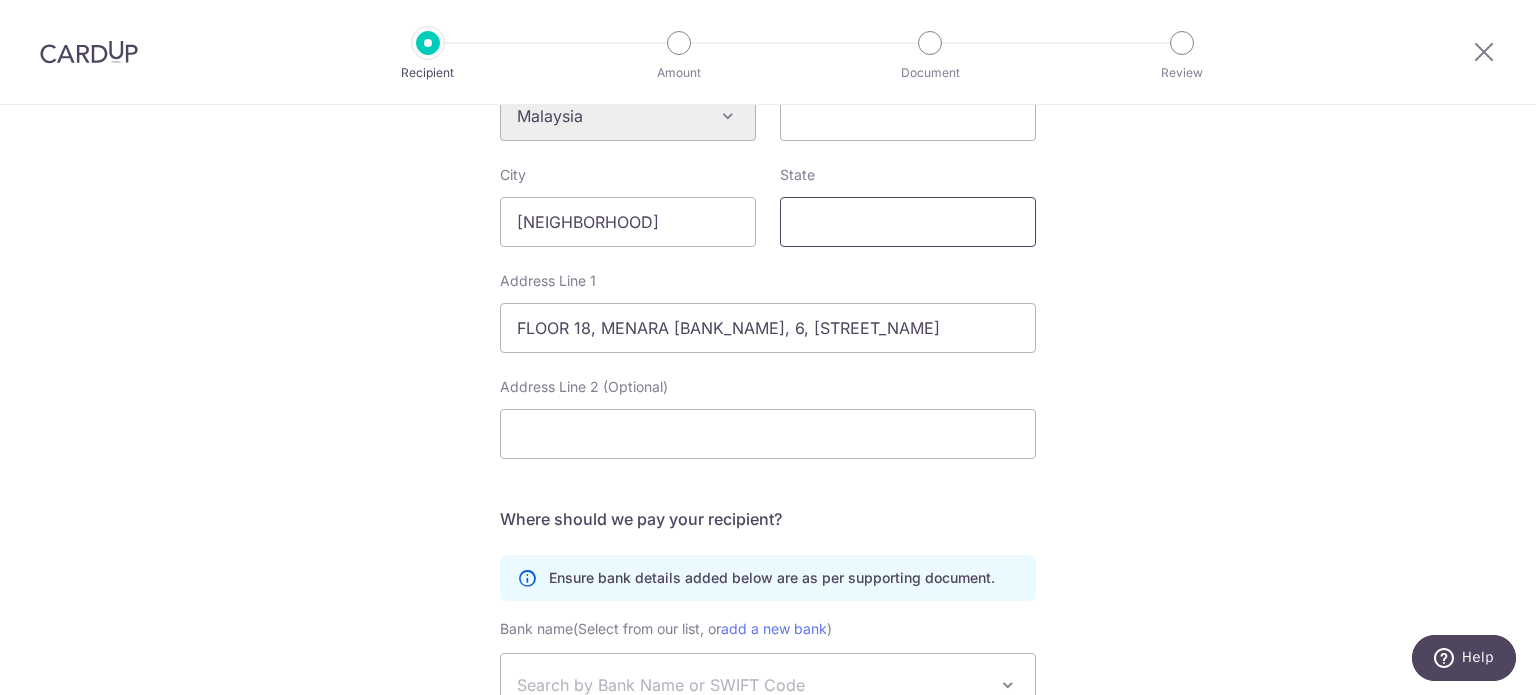 click on "State" at bounding box center (908, 222) 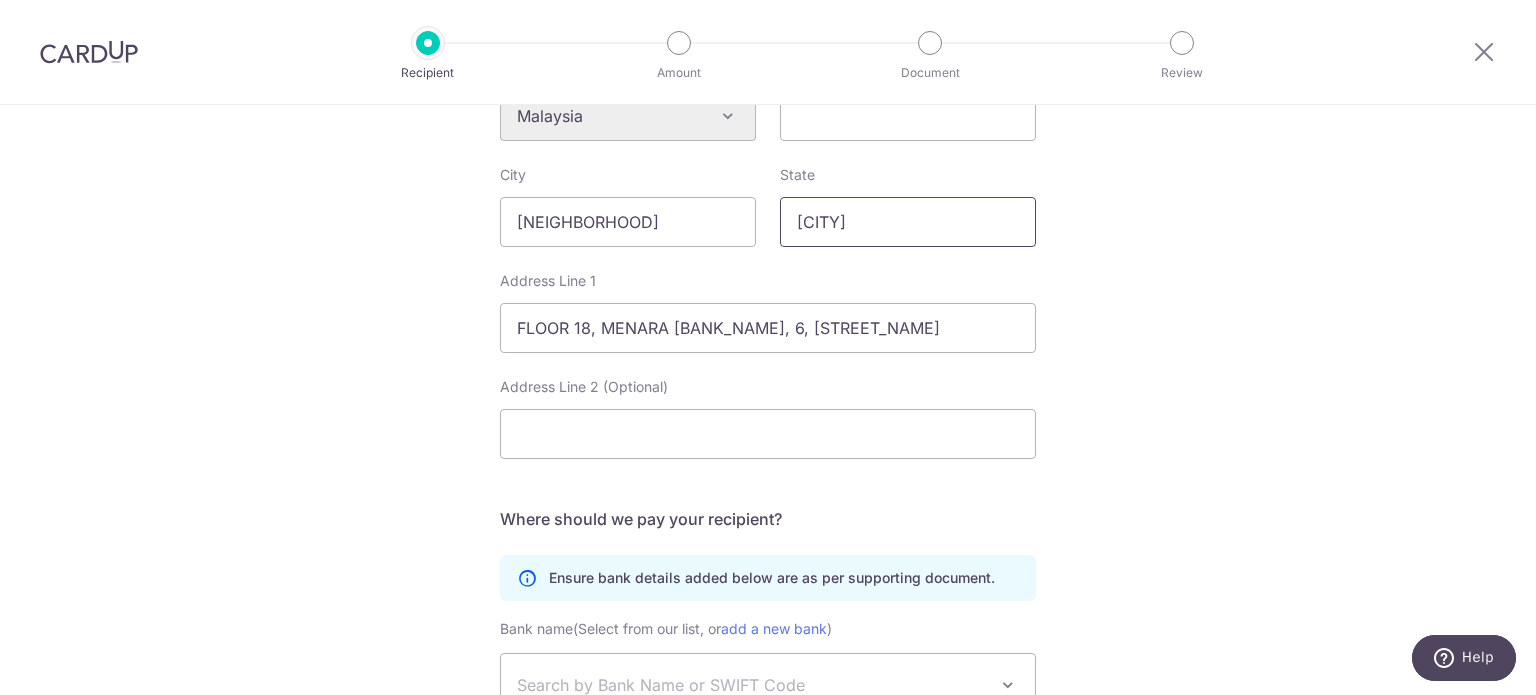 type on "KUALA LUMPUR" 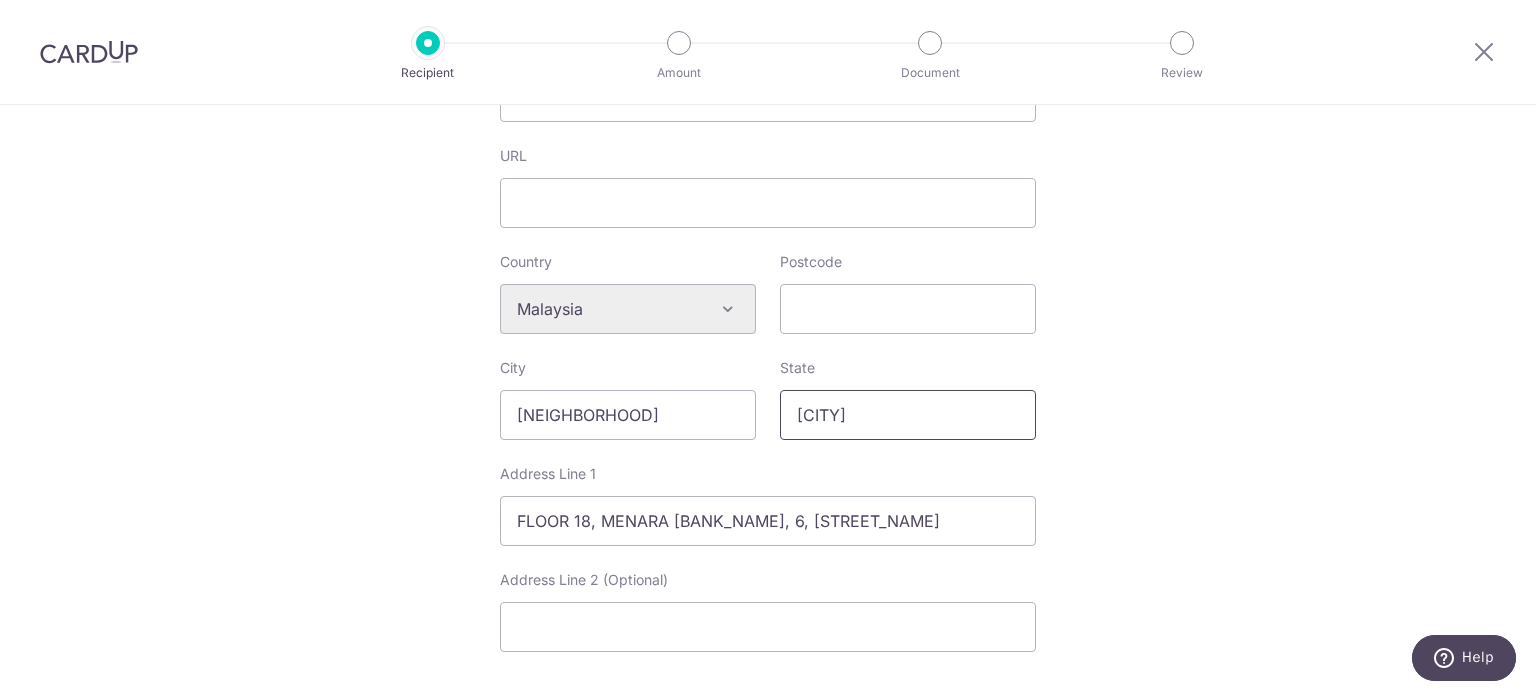 scroll, scrollTop: 600, scrollLeft: 0, axis: vertical 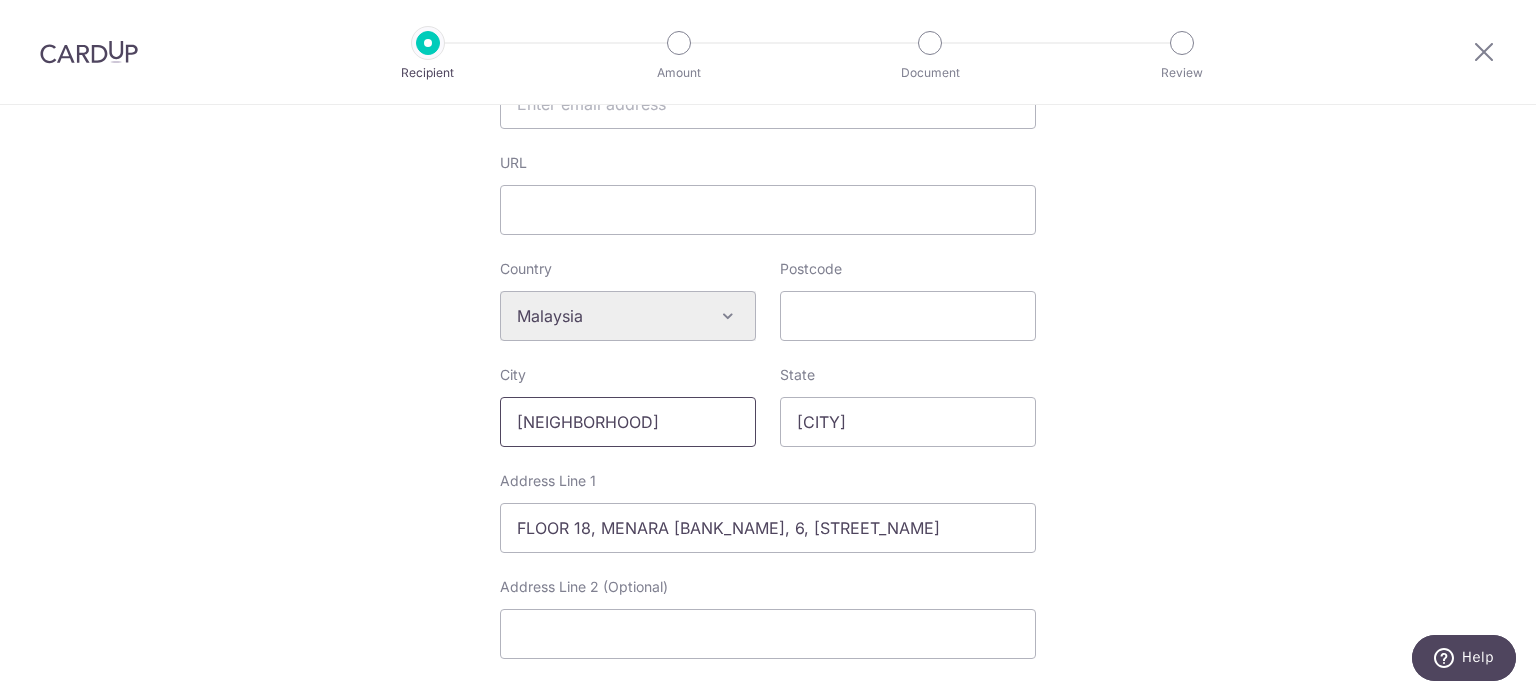 drag, startPoint x: 664, startPoint y: 422, endPoint x: 478, endPoint y: 418, distance: 186.043 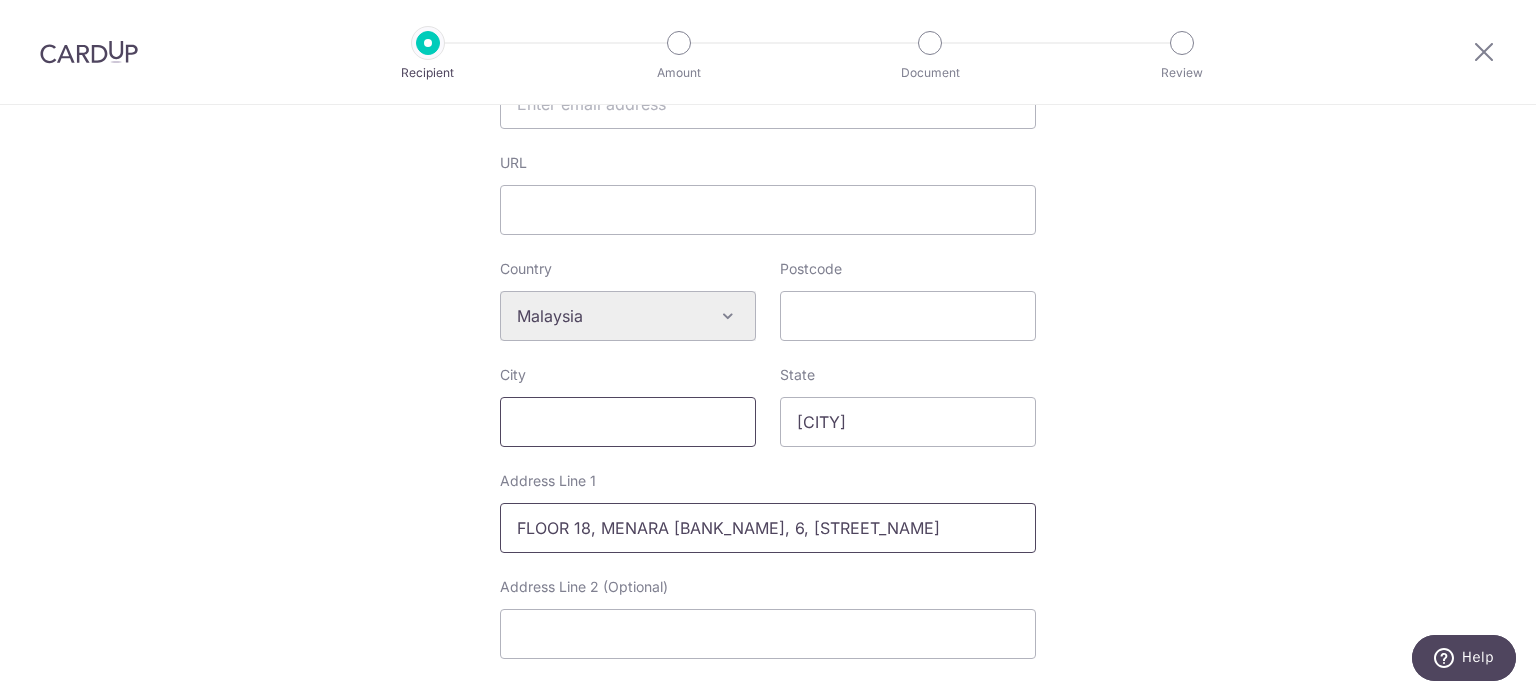 type 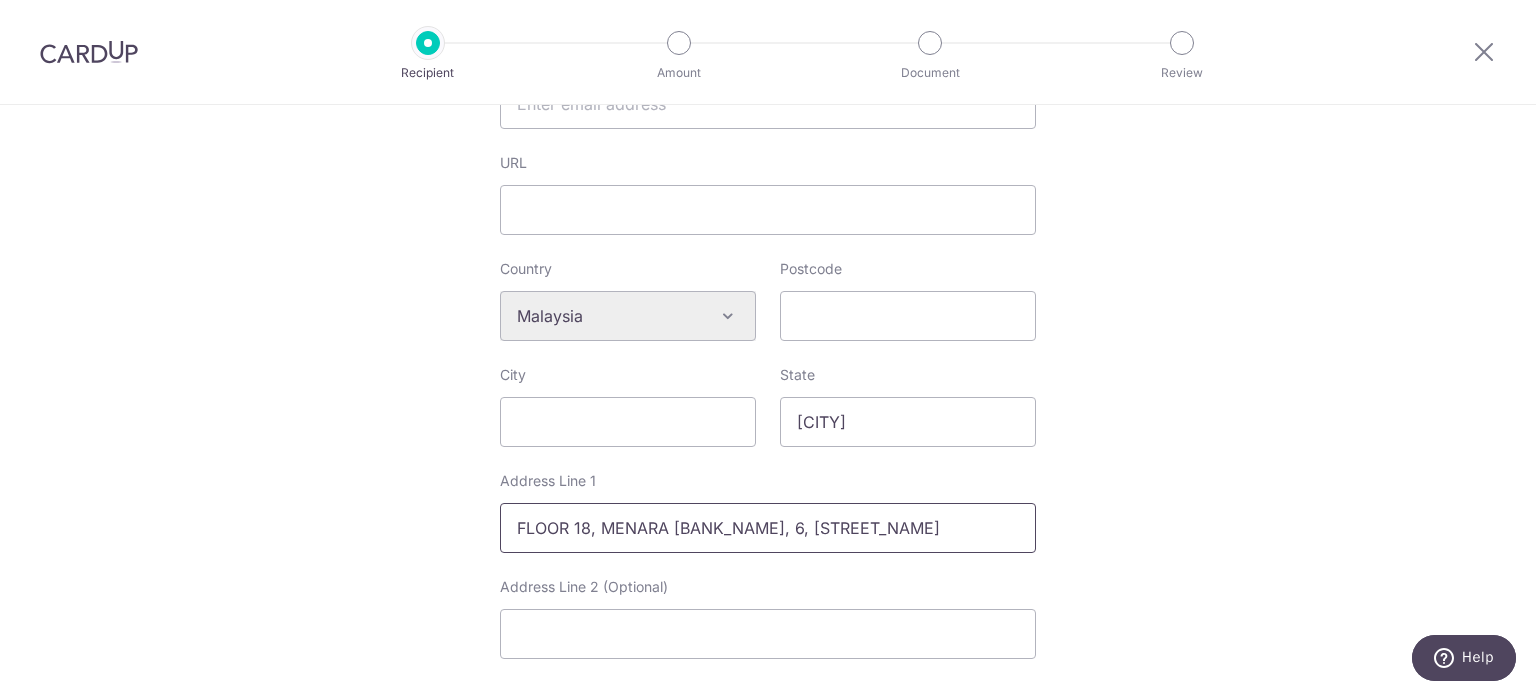 click on "FLOOR 18, MENARA HONG LEONG, 6, JALAN DAMANLELA" at bounding box center [768, 528] 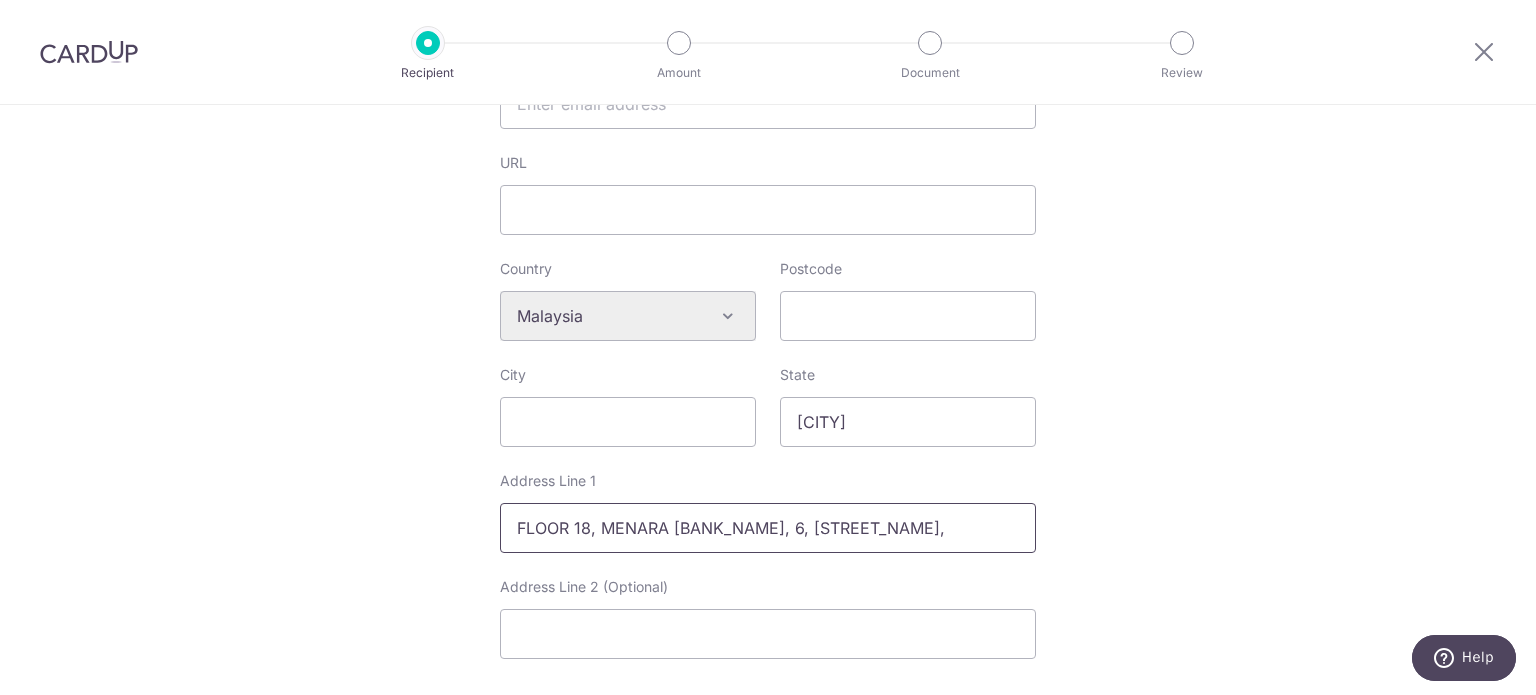 paste on "BUKIT DAMANSARA" 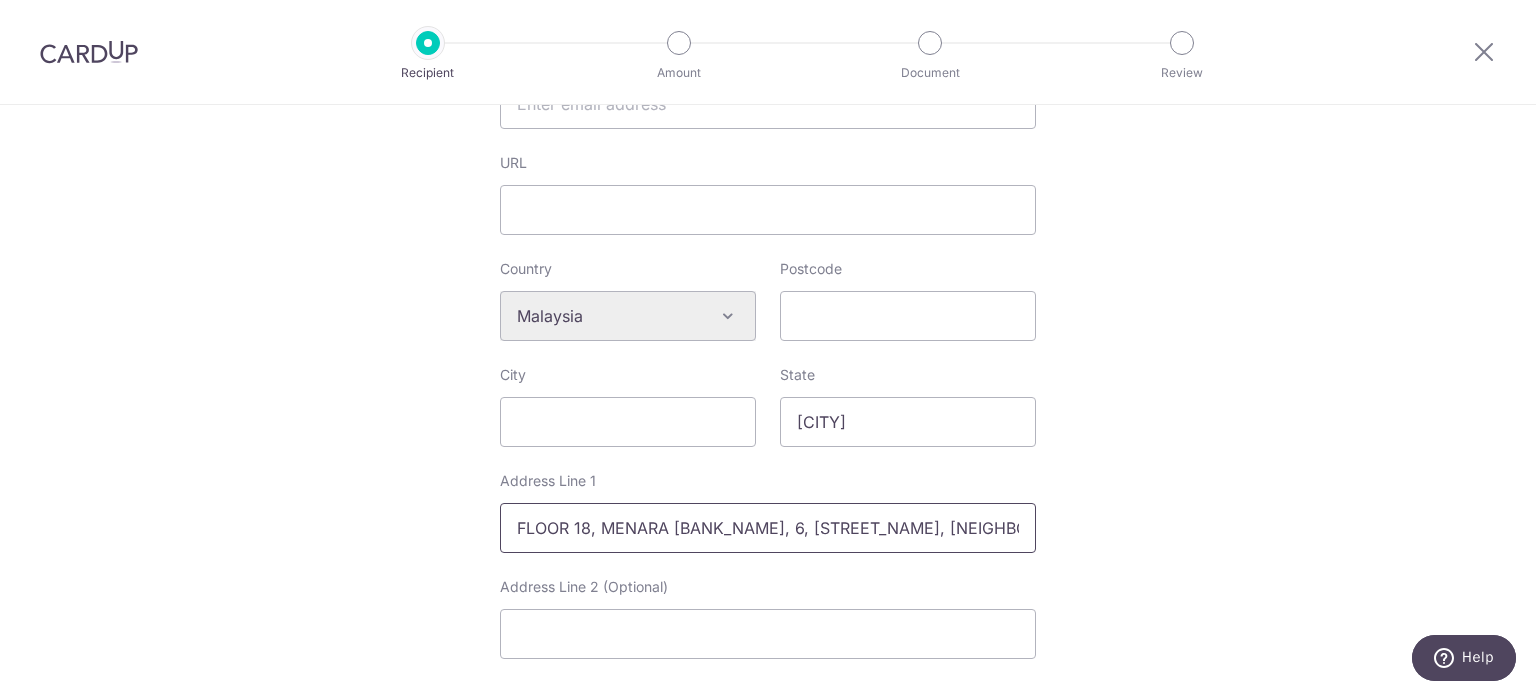 scroll, scrollTop: 0, scrollLeft: 106, axis: horizontal 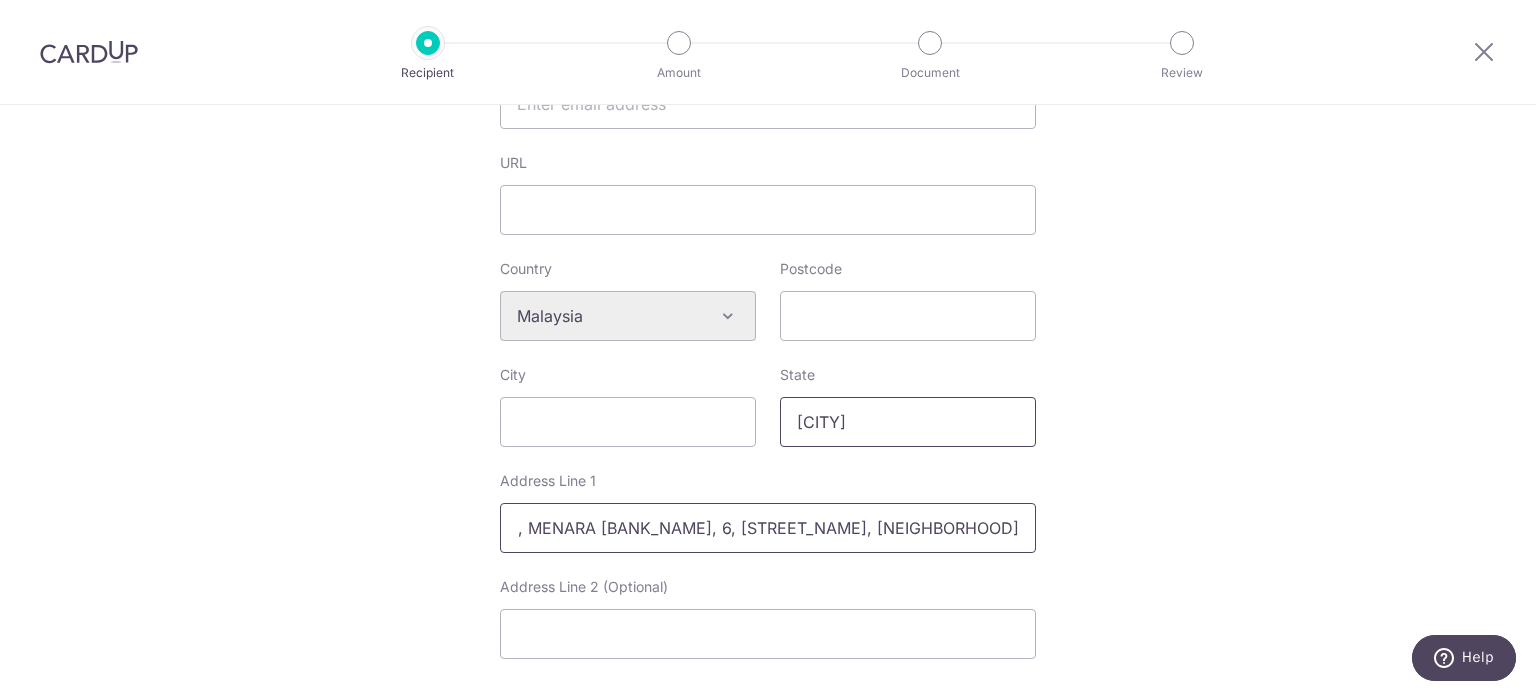 type on "FLOOR 18, MENARA HONG LEONG, 6, JALAN DAMANLELA, BUKIT DAMANSARA" 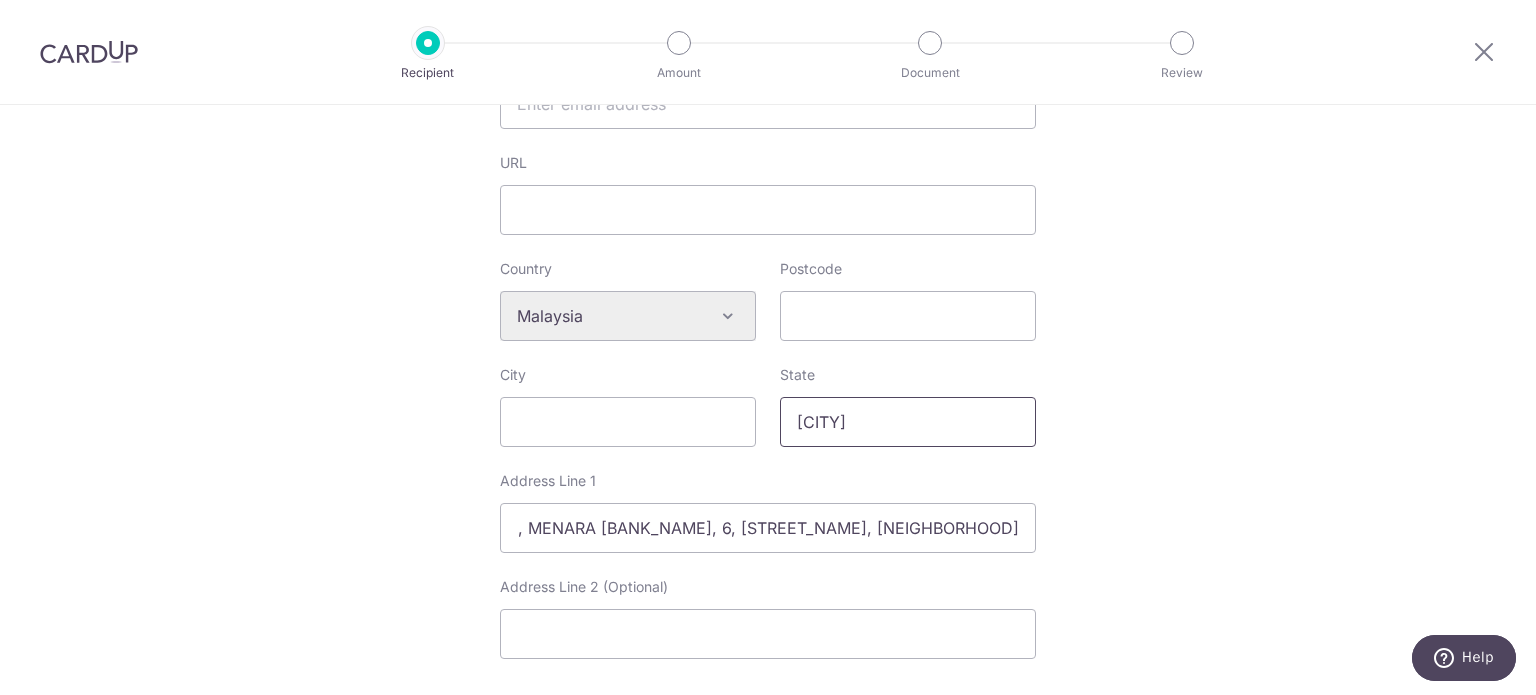 scroll, scrollTop: 0, scrollLeft: 0, axis: both 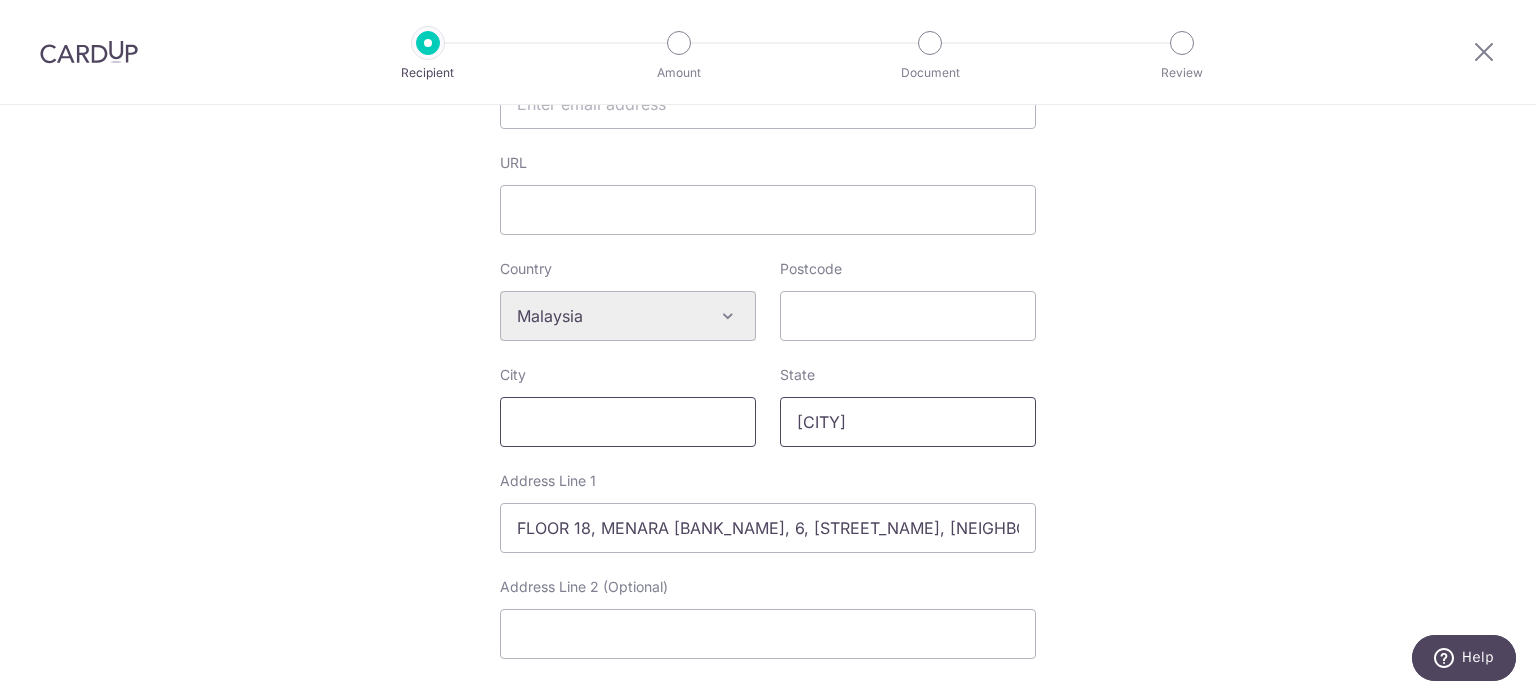 drag, startPoint x: 942, startPoint y: 420, endPoint x: 736, endPoint y: 417, distance: 206.02185 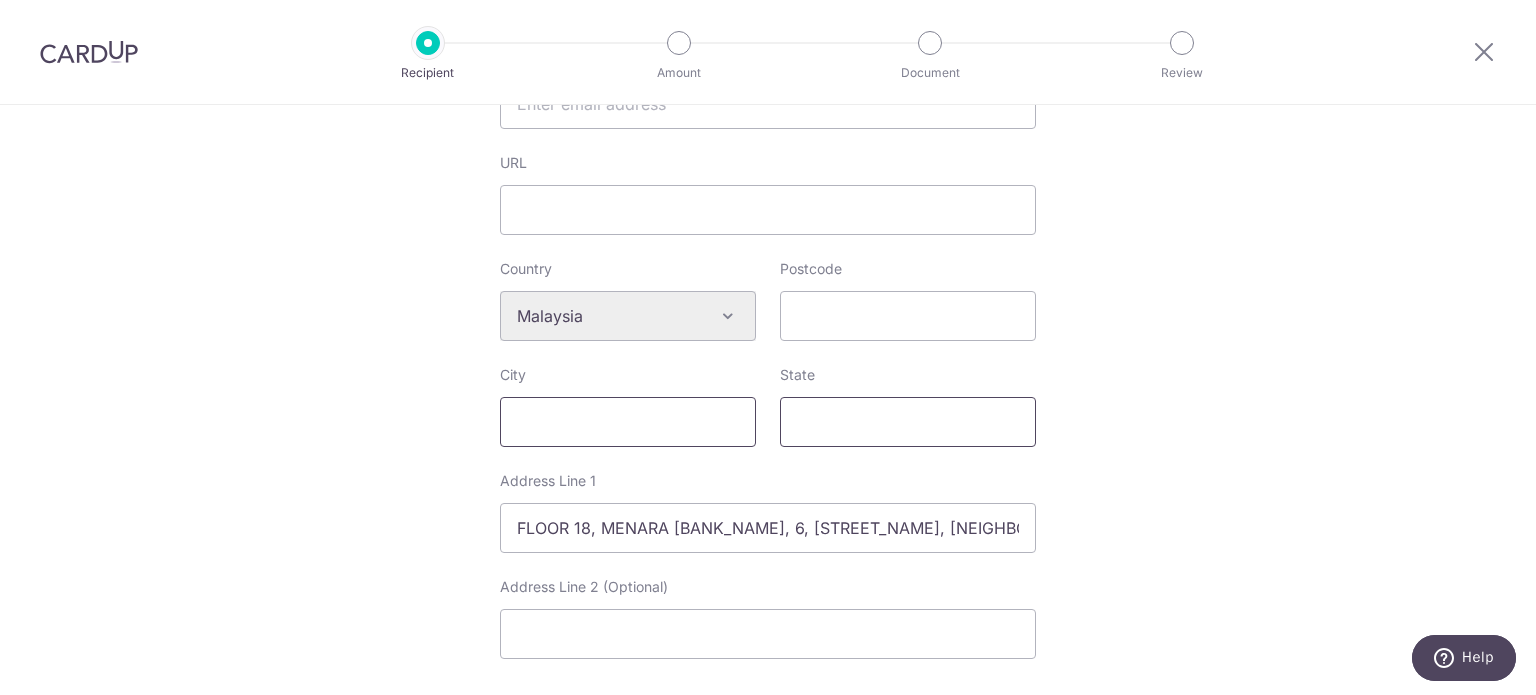type 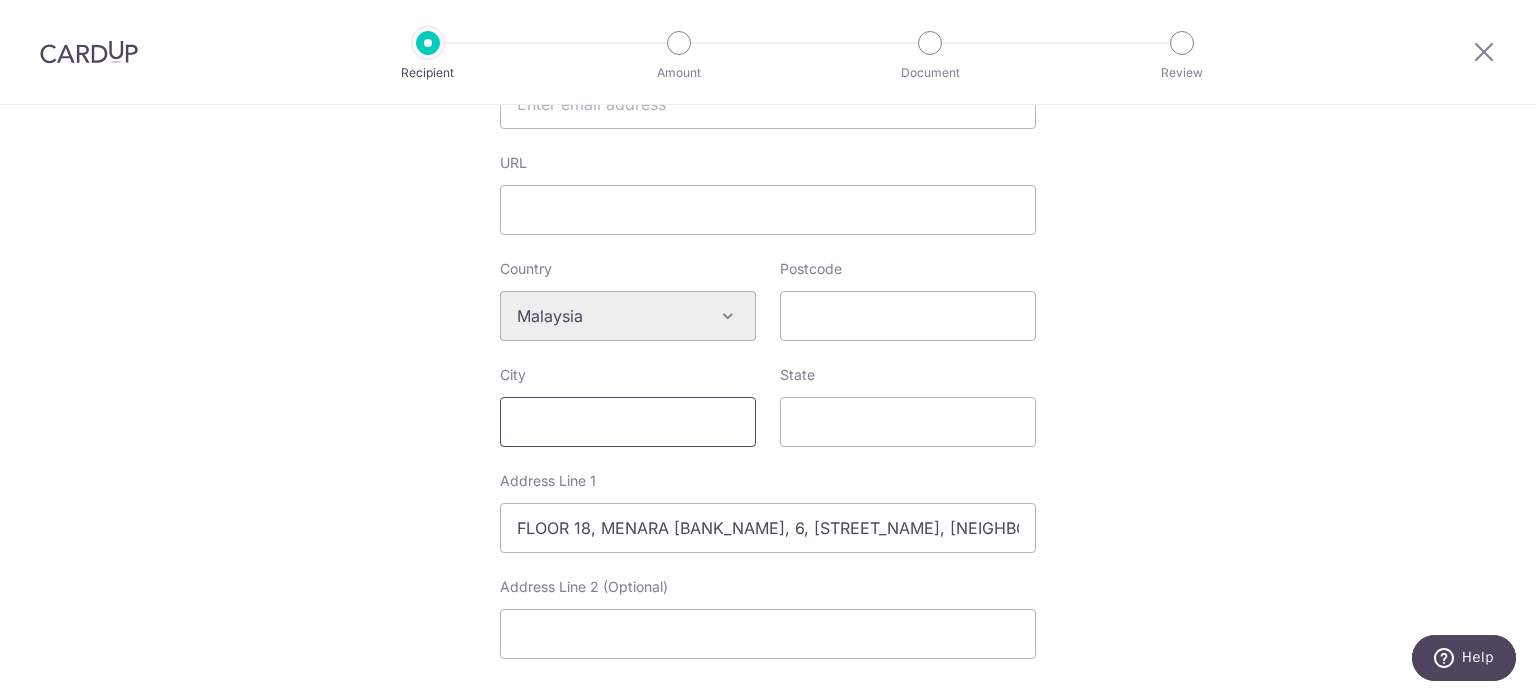 click on "City" at bounding box center [628, 422] 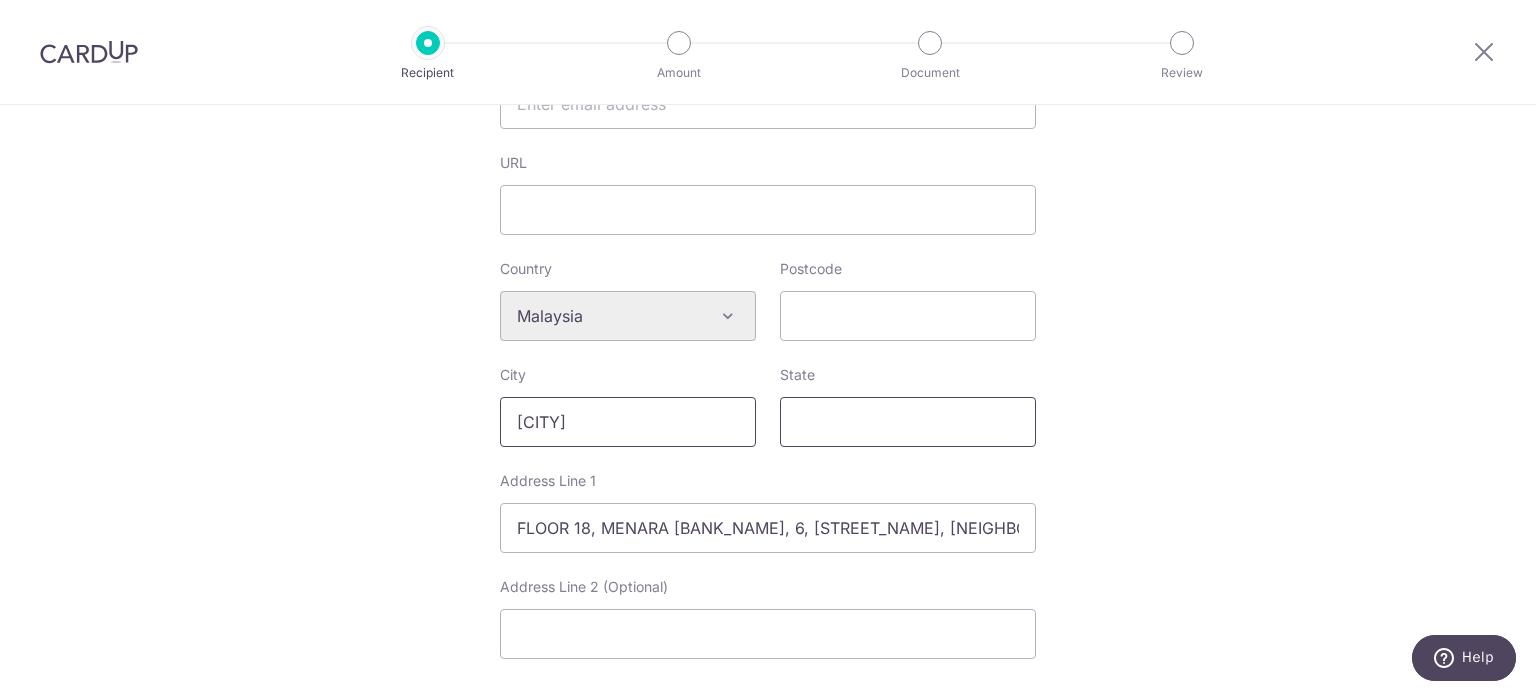 type on "KUALA LUMPUR" 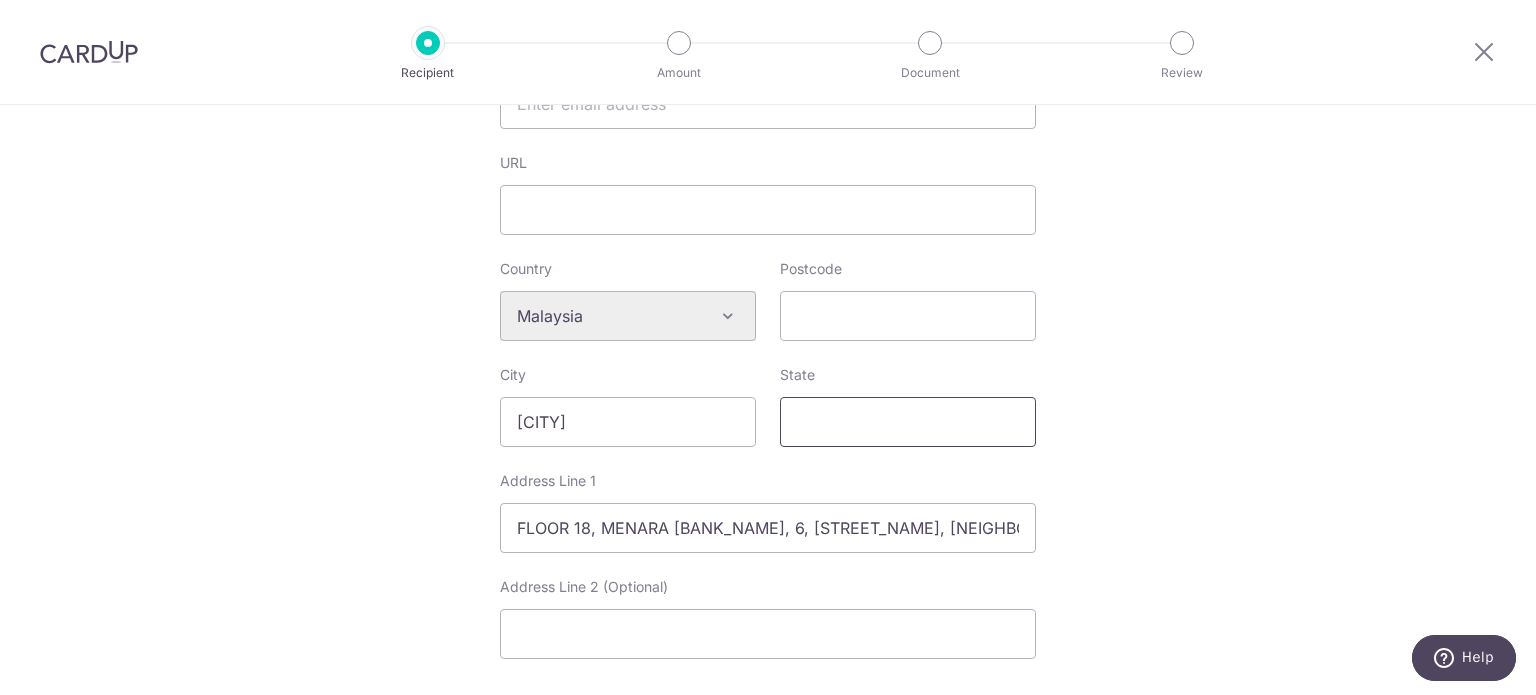 click on "State" at bounding box center [908, 422] 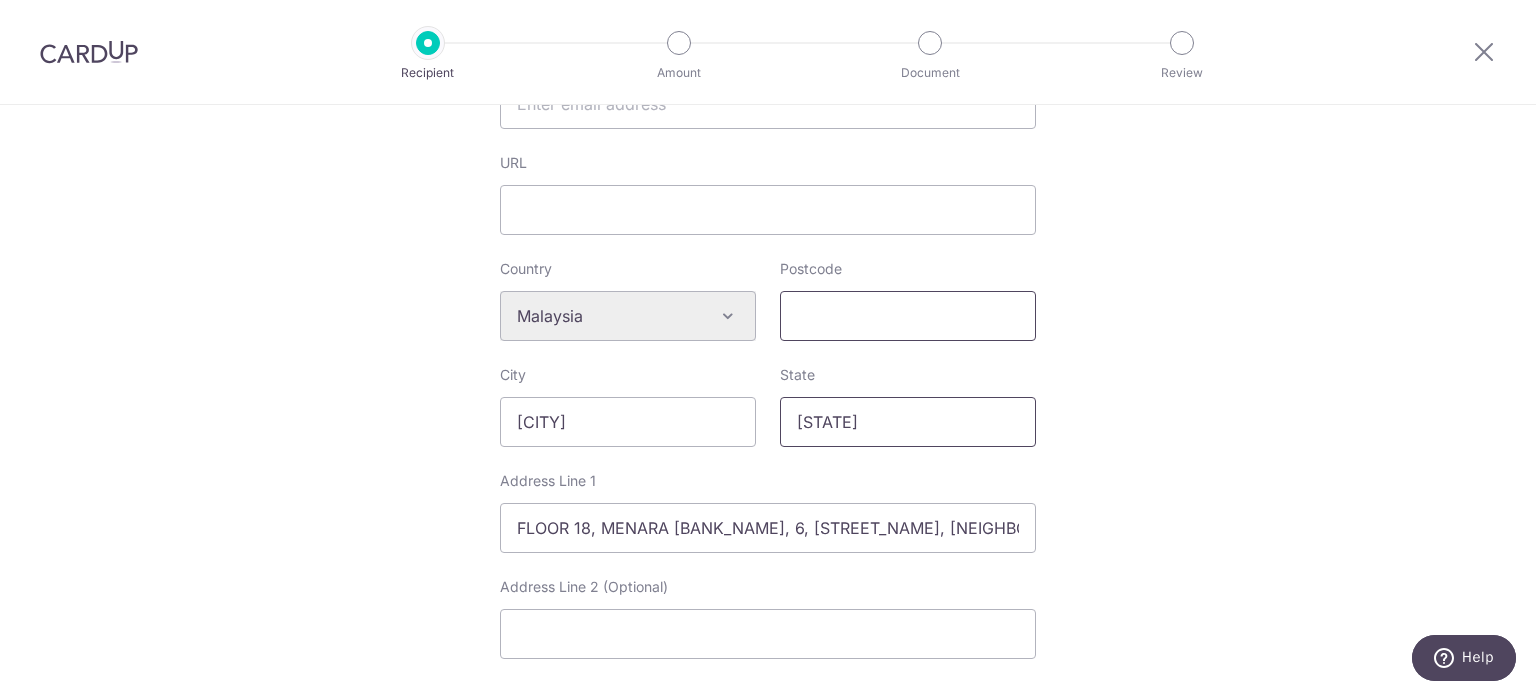 type on "SELANGOR" 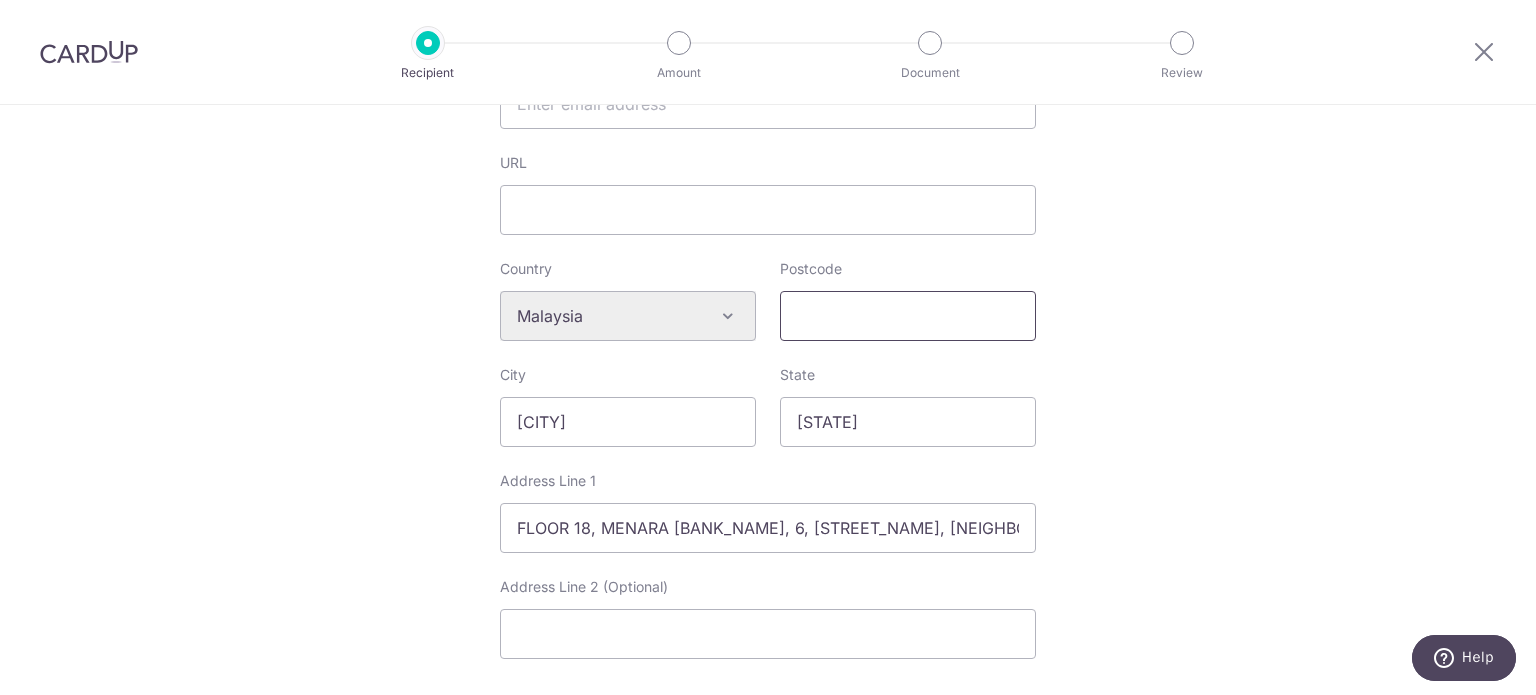 click on "Postcode" at bounding box center [908, 316] 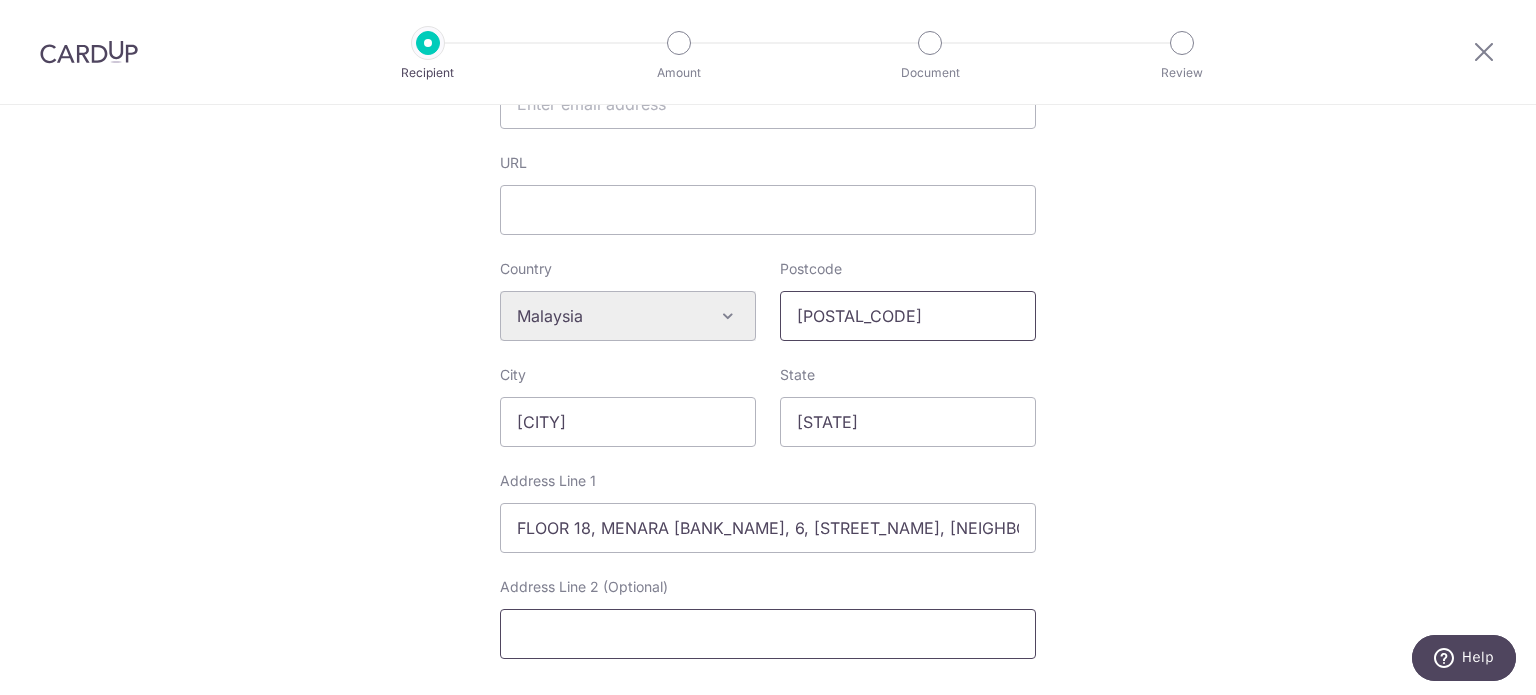 scroll, scrollTop: 1000, scrollLeft: 0, axis: vertical 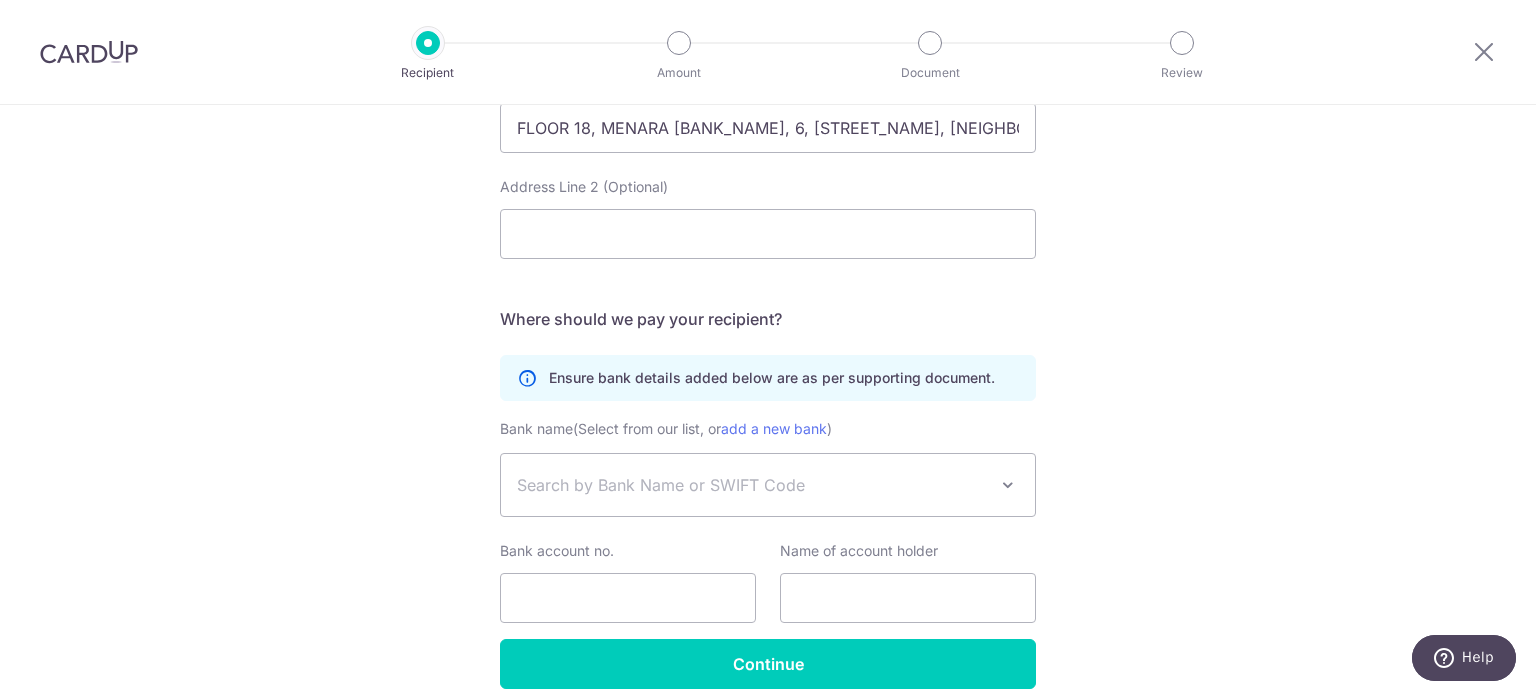type on "50490" 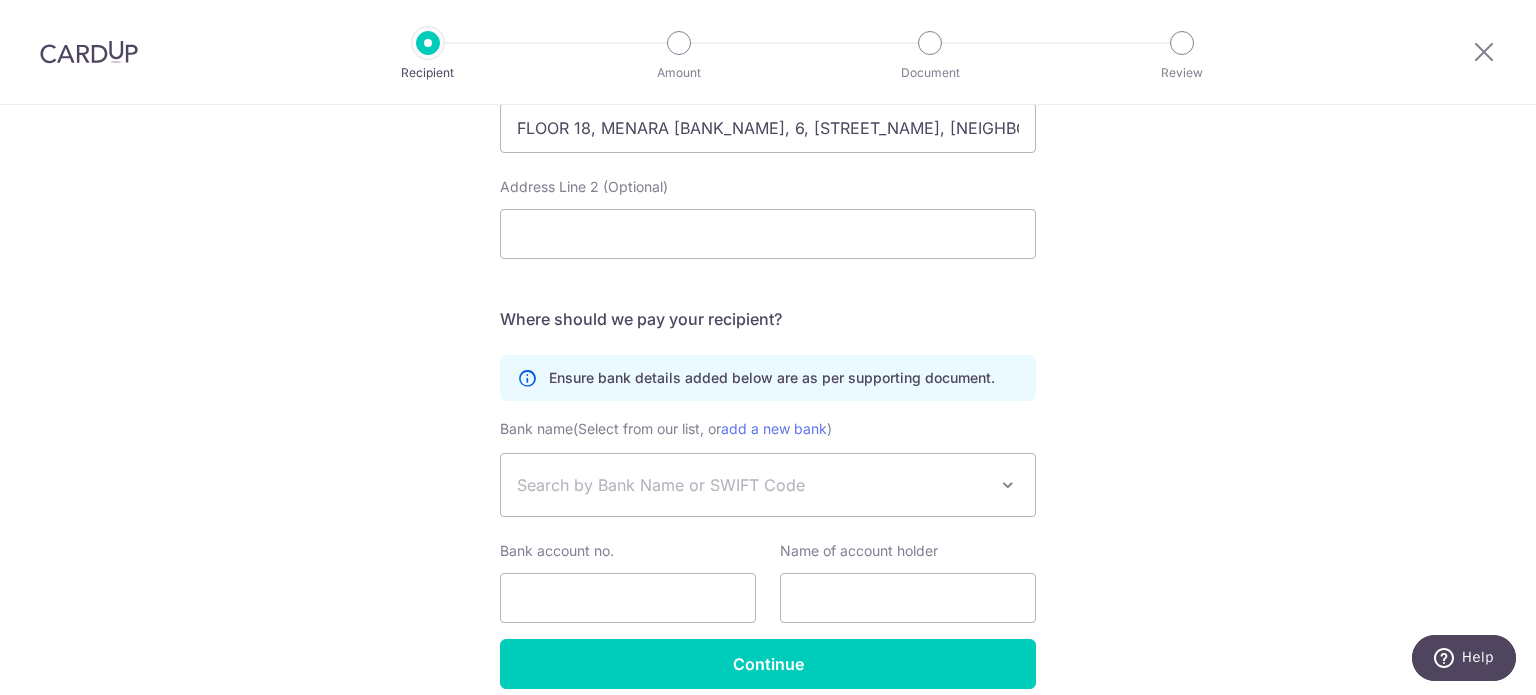 click on "Who would you like to pay?
Your recipient does not need a CardUp account to receive your payments.
Who should we send this miscellaneous payment to?
Country of bank account
Algeria
Andorra
Angola
Anguilla
Argentina
Armenia
Aruba
Australia
Austria
Azerbaijan
Bahrain
Bangladesh
Belgium
Bolivia
Bosnia and Herzegovina
Brazil
British Virgin Islands
Bulgaria
Canada
Chile
China
Colombia
Costa Rica
Croatia
Cyprus
Czech Republic
Denmark
Dominica
Dominican Republic
East Timor
Ecuador
Egypt
Estonia
Faroe Islands
Fiji
Finland
France
French Guiana
French Polynesia
French Southern Territories
Georgia
Germany
Greece
Greenland
Grenada
Guernsey
Guyana
Honduras
Hong Kong
Hungary
Iceland
India
Indonesia
Ireland
Isle of Man
Israel
Italy
Japan
Jersey
Kazakhstan
Kosovo
Kuwait
Kyrgyzstan" at bounding box center [768, -56] 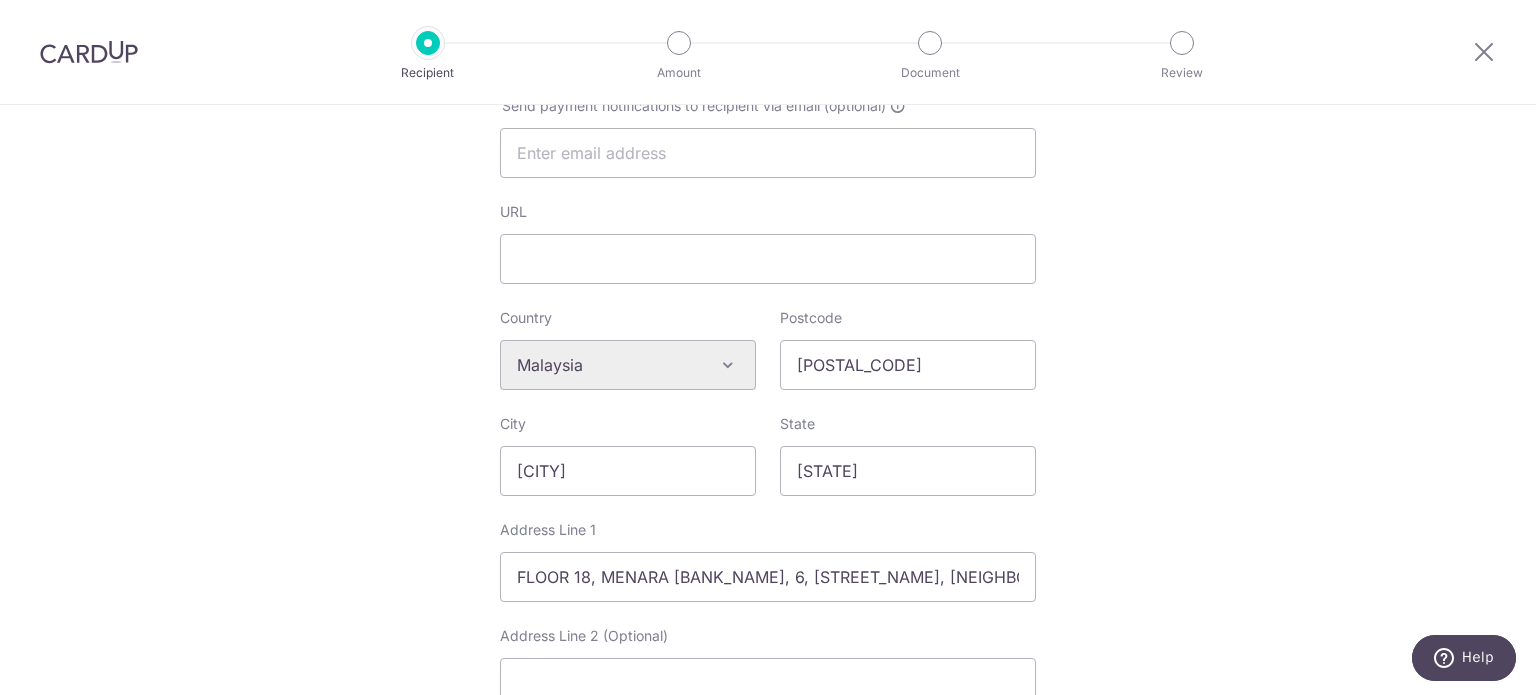 scroll, scrollTop: 600, scrollLeft: 0, axis: vertical 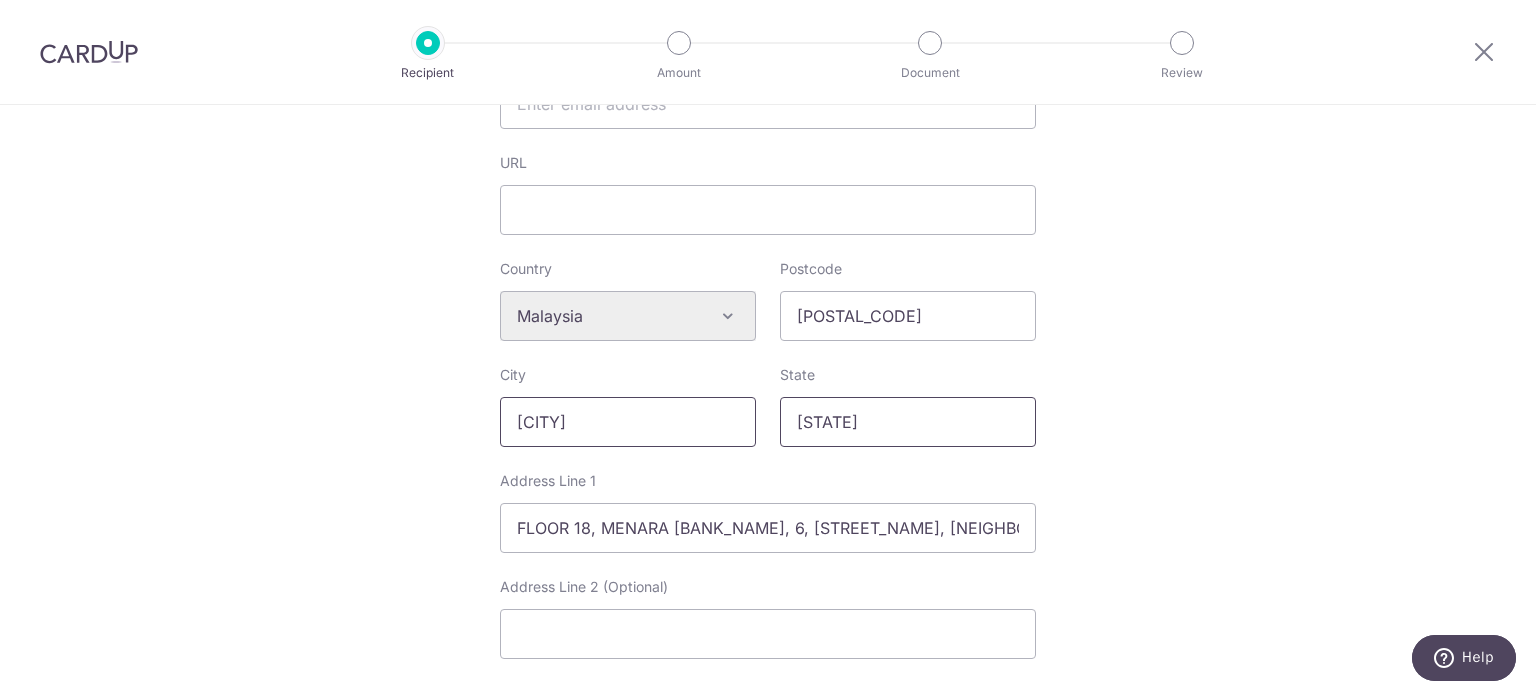 drag, startPoint x: 884, startPoint y: 427, endPoint x: 749, endPoint y: 422, distance: 135.09256 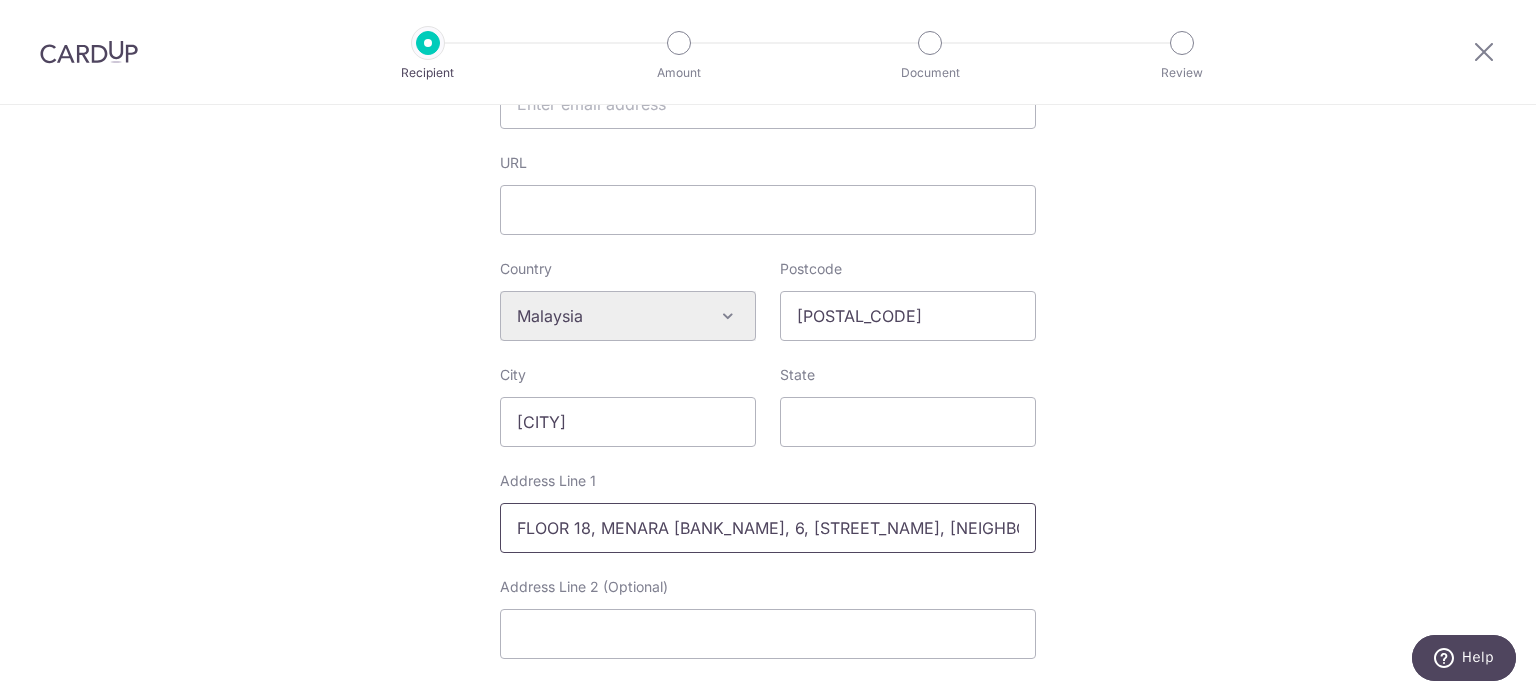 scroll, scrollTop: 0, scrollLeft: 106, axis: horizontal 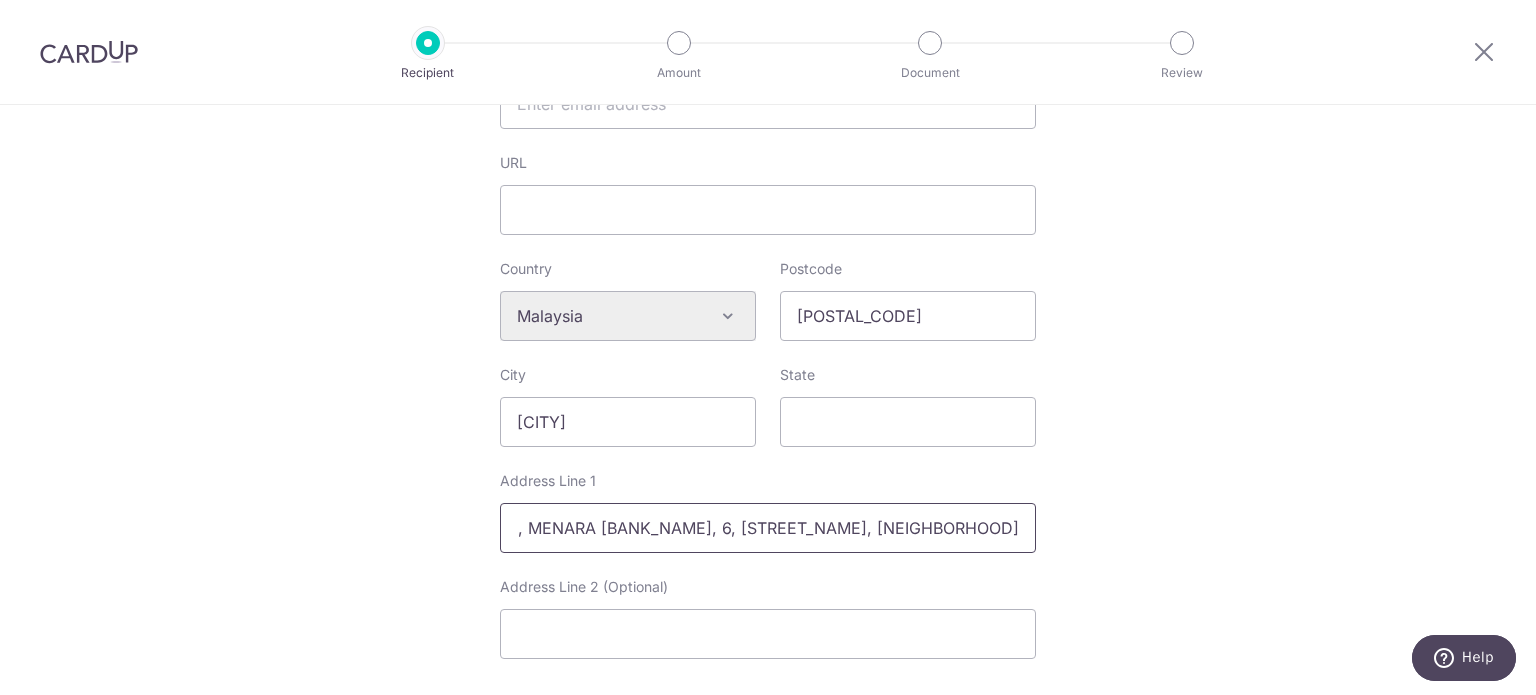 drag, startPoint x: 939, startPoint y: 539, endPoint x: 1039, endPoint y: 531, distance: 100.31949 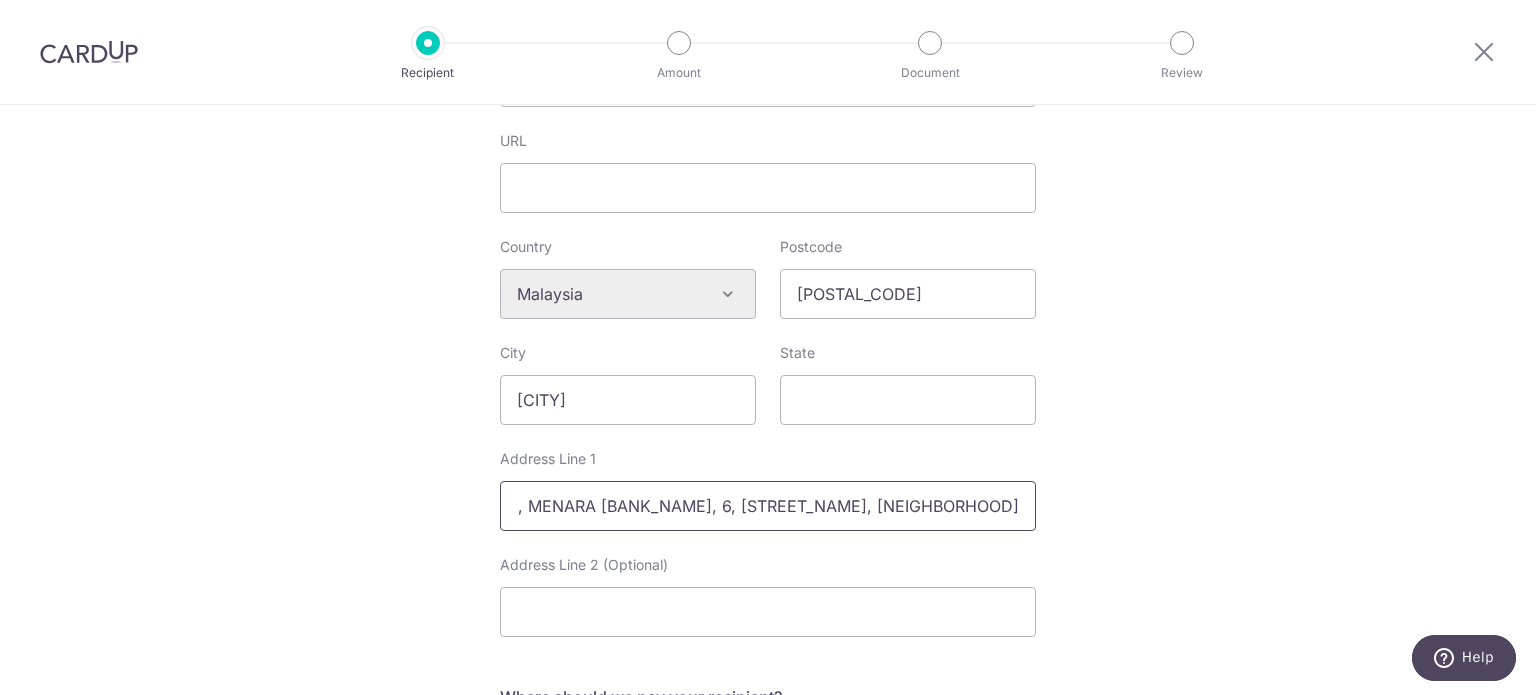 scroll, scrollTop: 600, scrollLeft: 0, axis: vertical 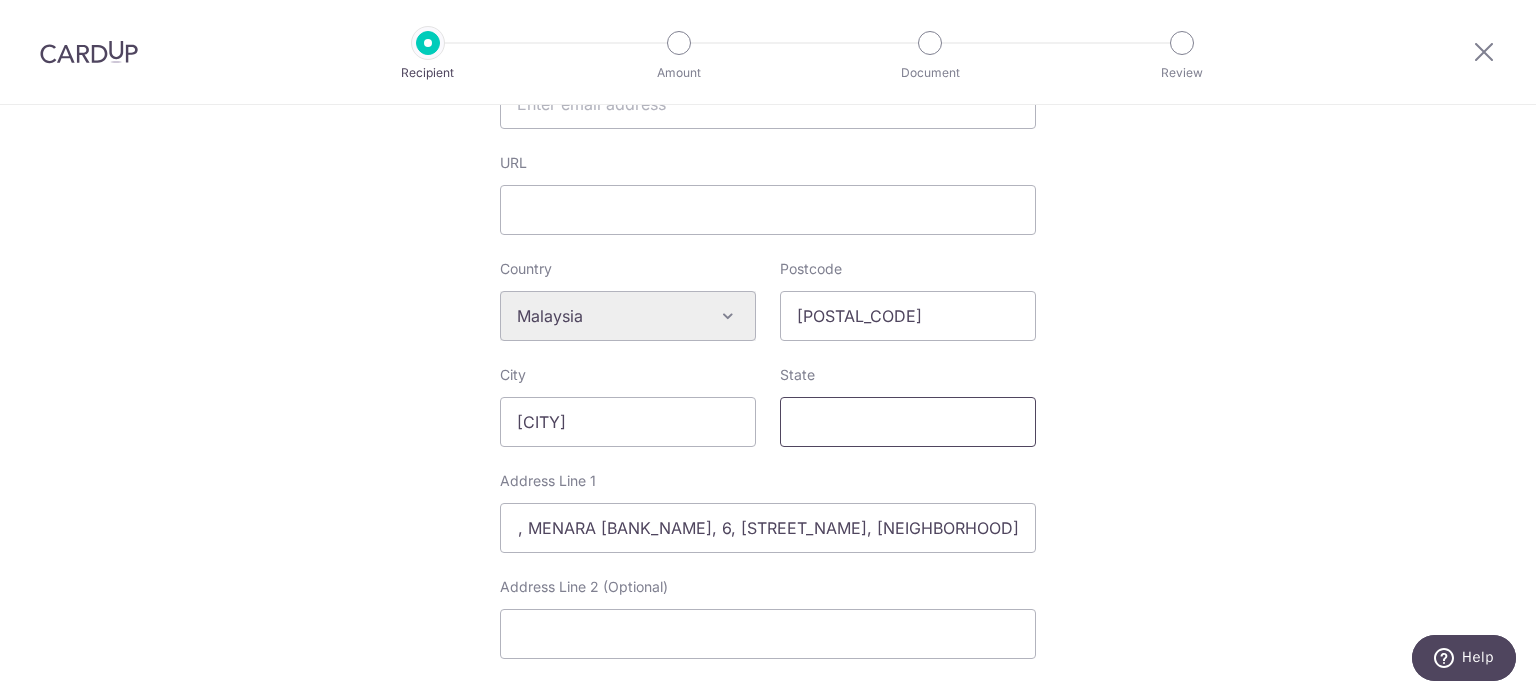 click on "State" at bounding box center [908, 422] 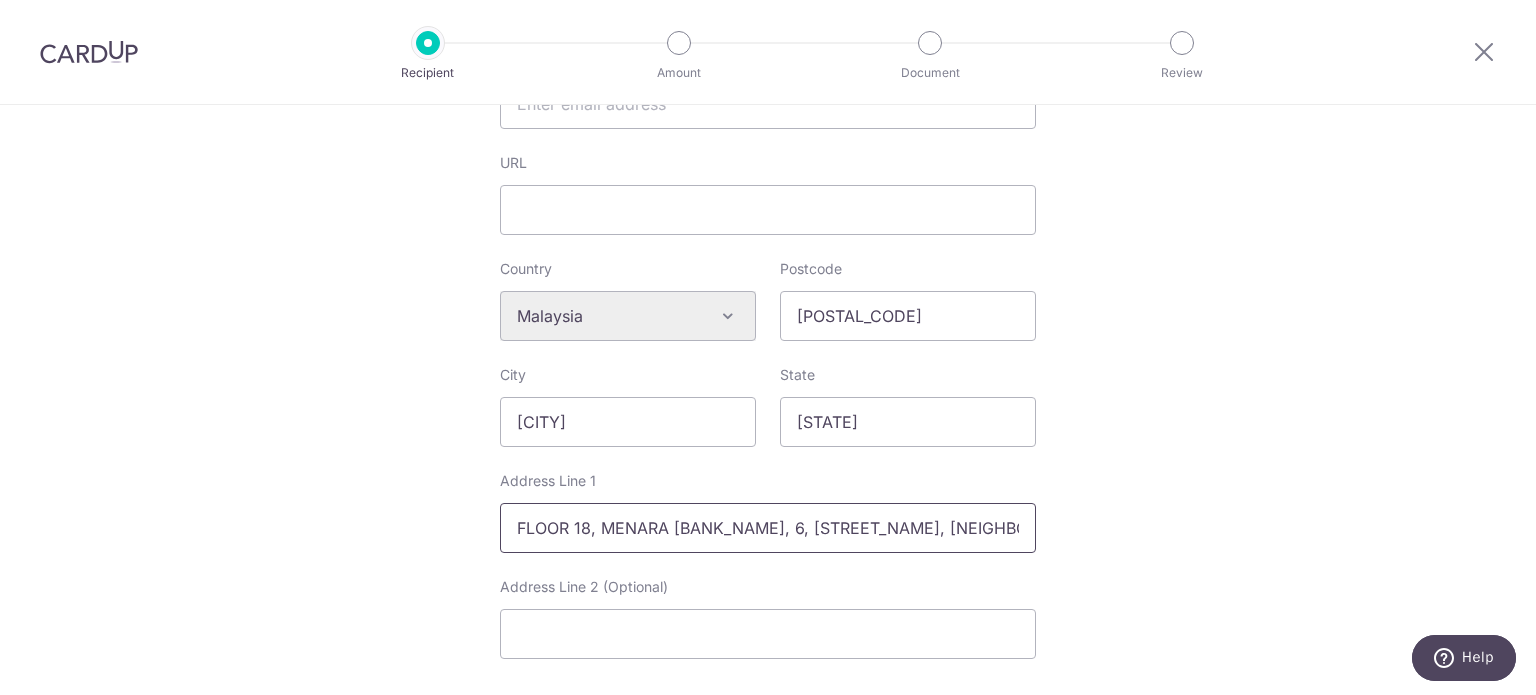 scroll, scrollTop: 0, scrollLeft: 106, axis: horizontal 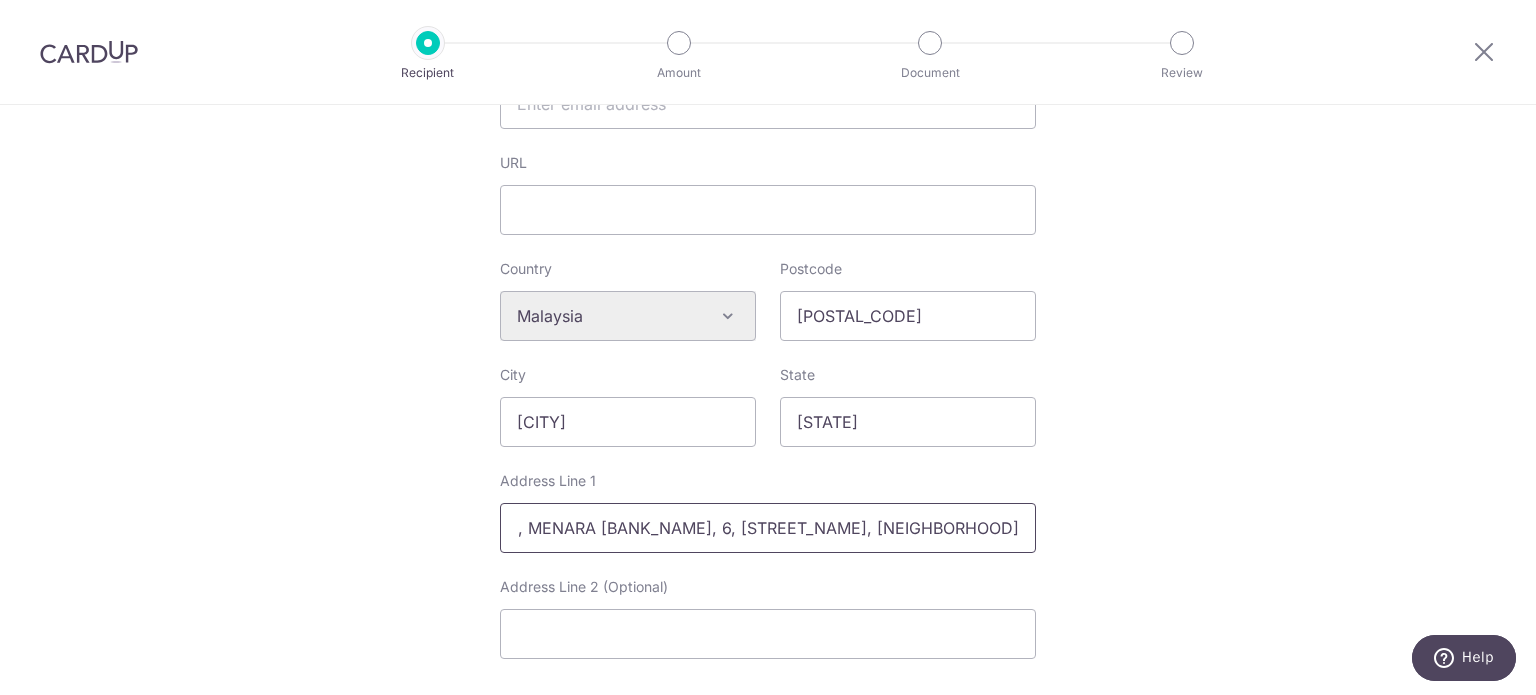 drag, startPoint x: 512, startPoint y: 527, endPoint x: 1079, endPoint y: 521, distance: 567.03174 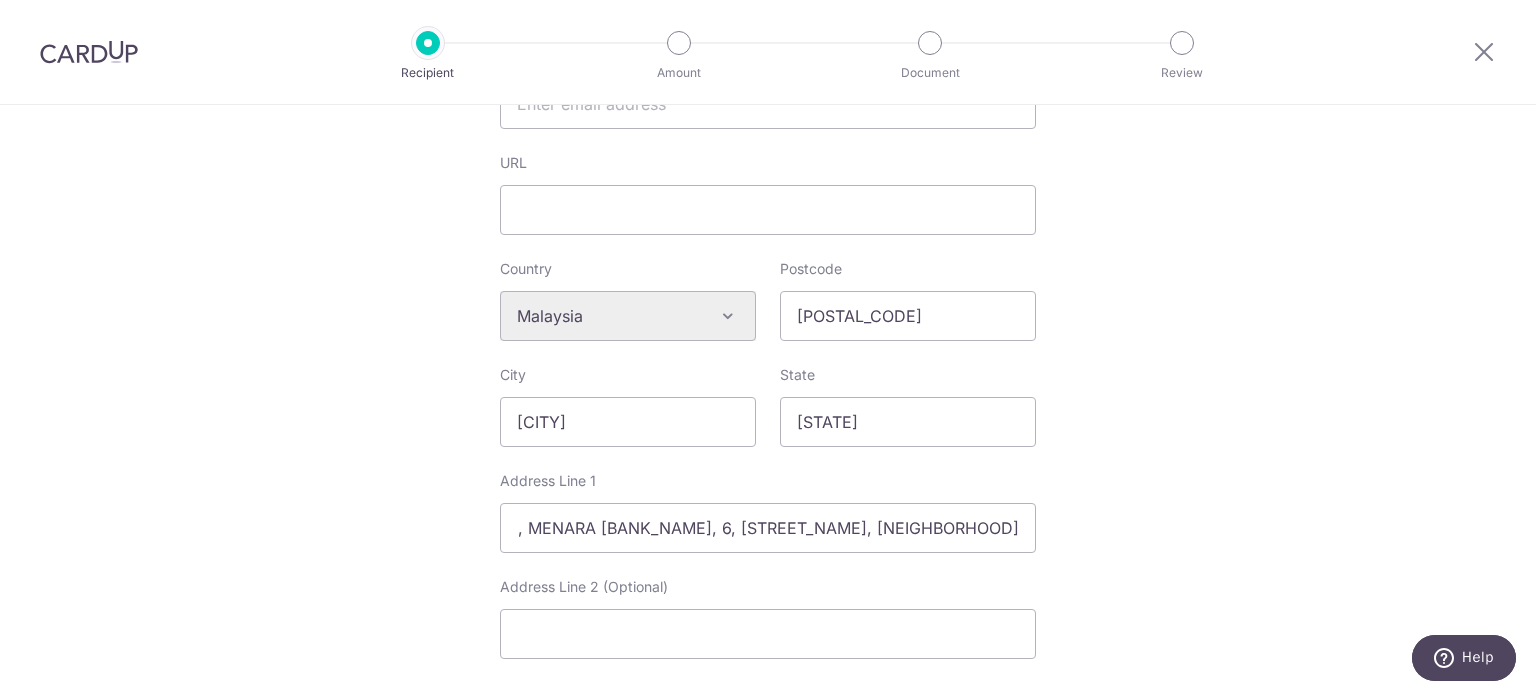 click on "Who would you like to pay?
Your recipient does not need a CardUp account to receive your payments.
Who should we send this miscellaneous payment to?
Country of bank account
Algeria
Andorra
Angola
Anguilla
Argentina
Armenia
Aruba
Australia
Austria
Azerbaijan
Bahrain
Bangladesh
Belgium
Bolivia
Bosnia and Herzegovina
Brazil
British Virgin Islands
Bulgaria
Canada
Chile
China
Colombia
Costa Rica
Croatia
Cyprus
Czech Republic
Denmark
Dominica
Dominican Republic
East Timor
Ecuador
Egypt
Estonia
Faroe Islands
Fiji
Finland
France
French Guiana
French Polynesia
French Southern Territories
Georgia
Germany
Greece
Greenland
Grenada
Guernsey
Guyana
Honduras
Hong Kong
Hungary
Iceland
India
Indonesia
Ireland
Isle of Man
Israel
Italy
Japan
Jersey
Kazakhstan
Kosovo
Kuwait
Kyrgyzstan" at bounding box center [768, 344] 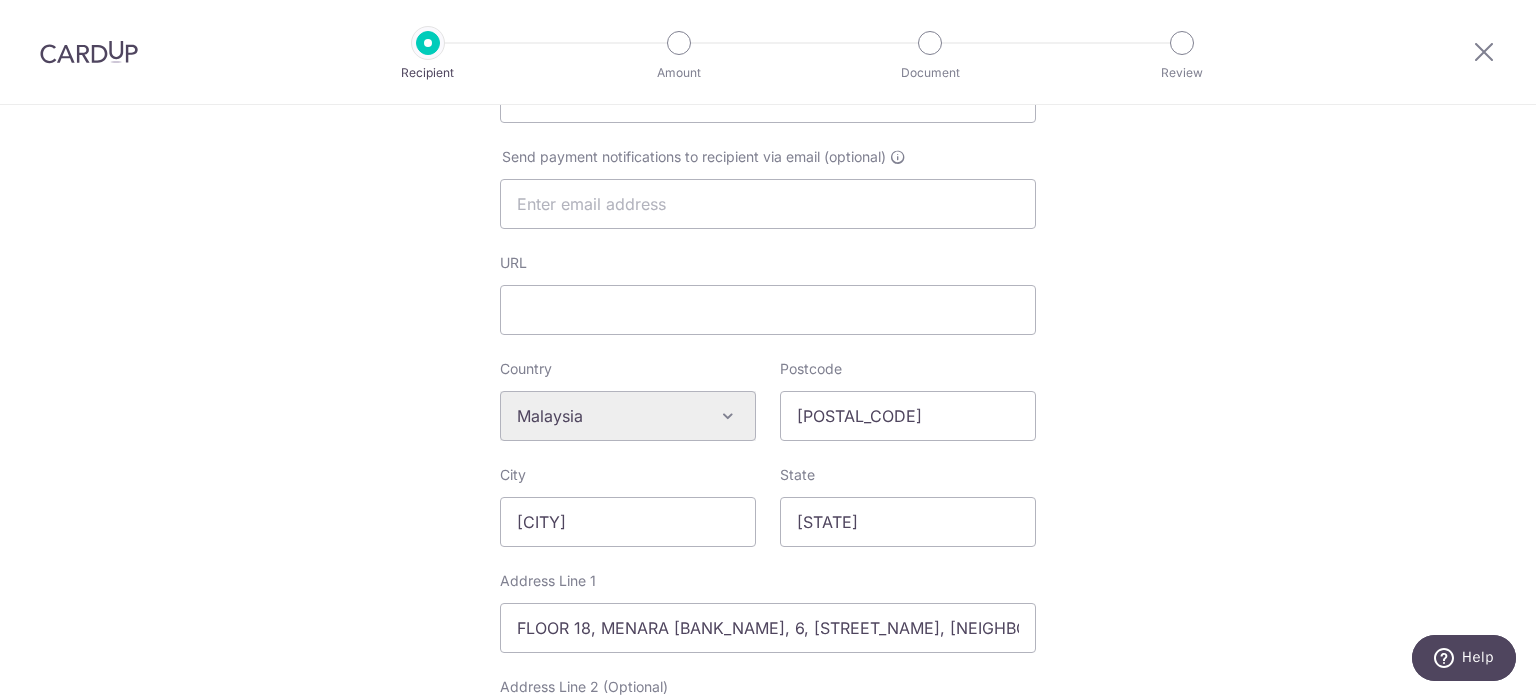 scroll, scrollTop: 500, scrollLeft: 0, axis: vertical 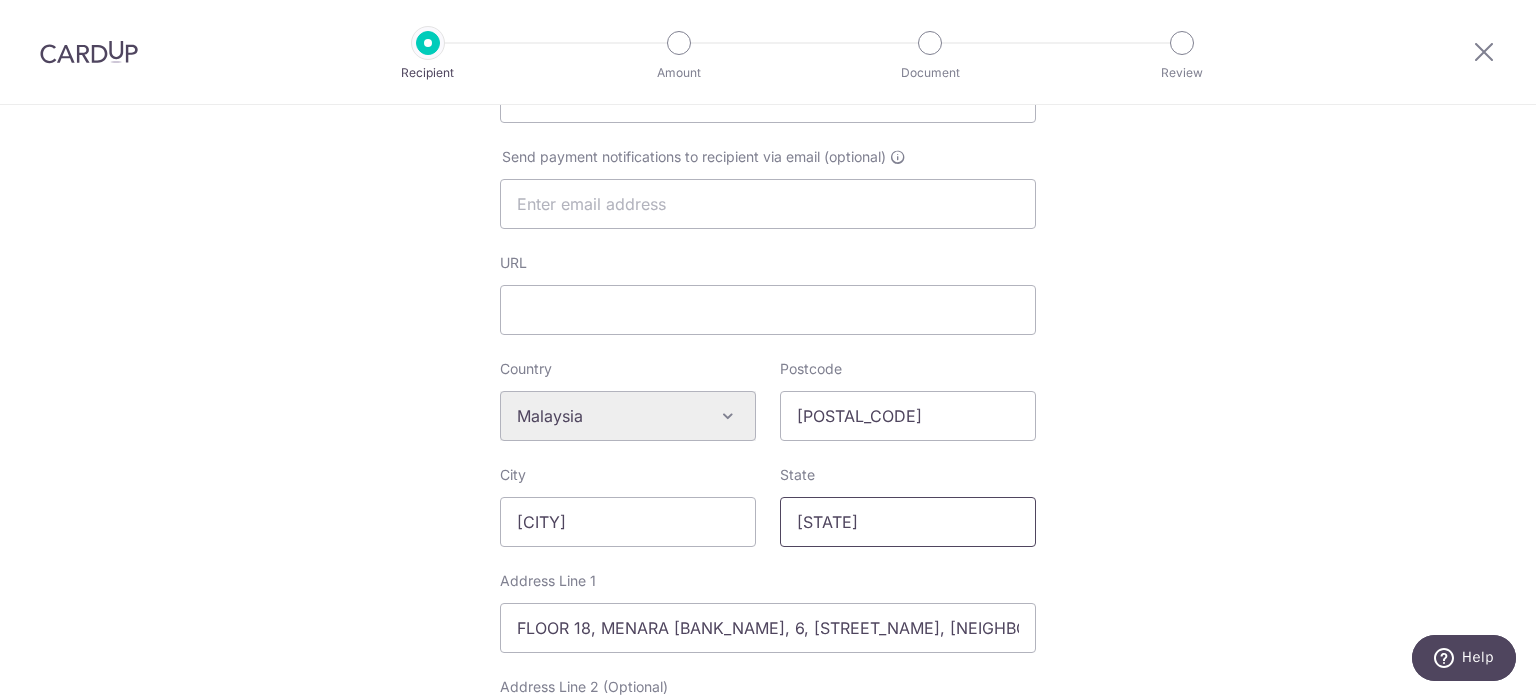 drag, startPoint x: 905, startPoint y: 529, endPoint x: 751, endPoint y: 514, distance: 154.72879 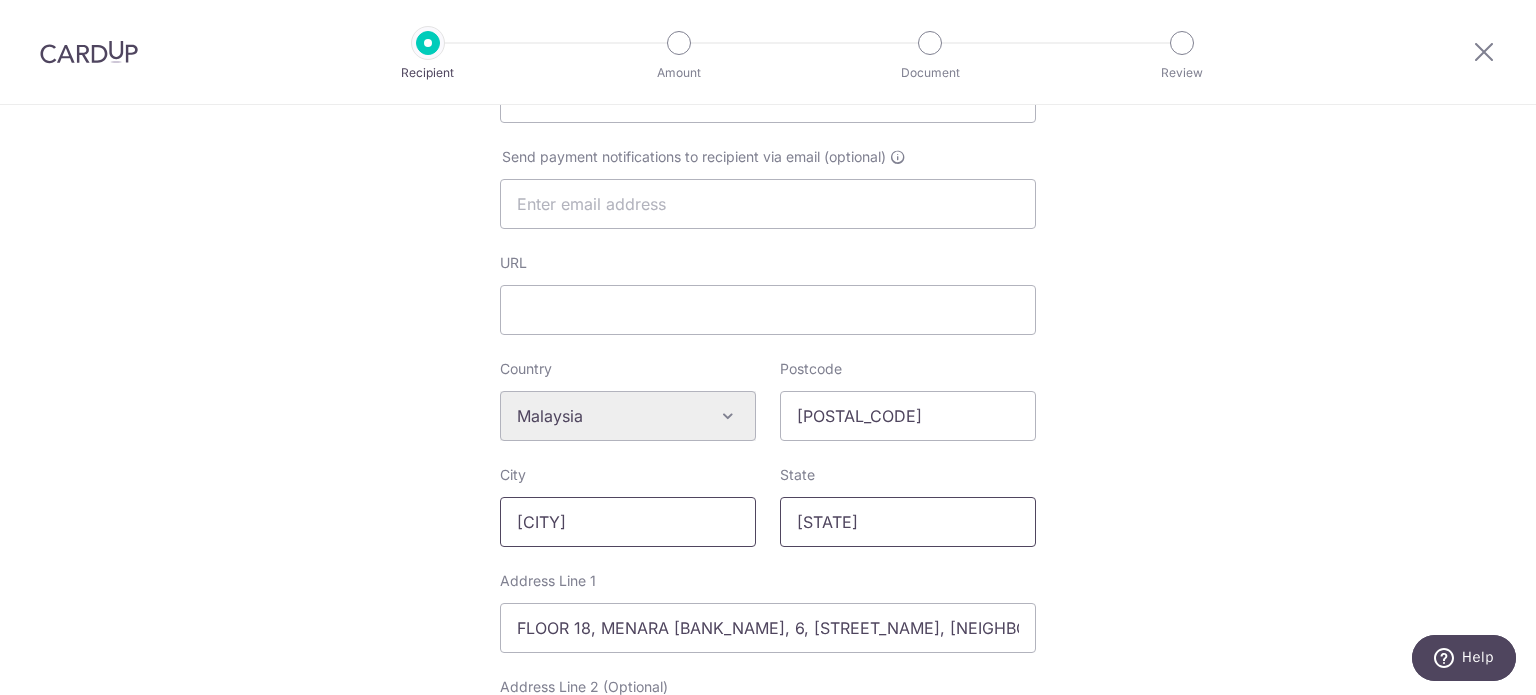 paste on "Wilayah Persekutuan" 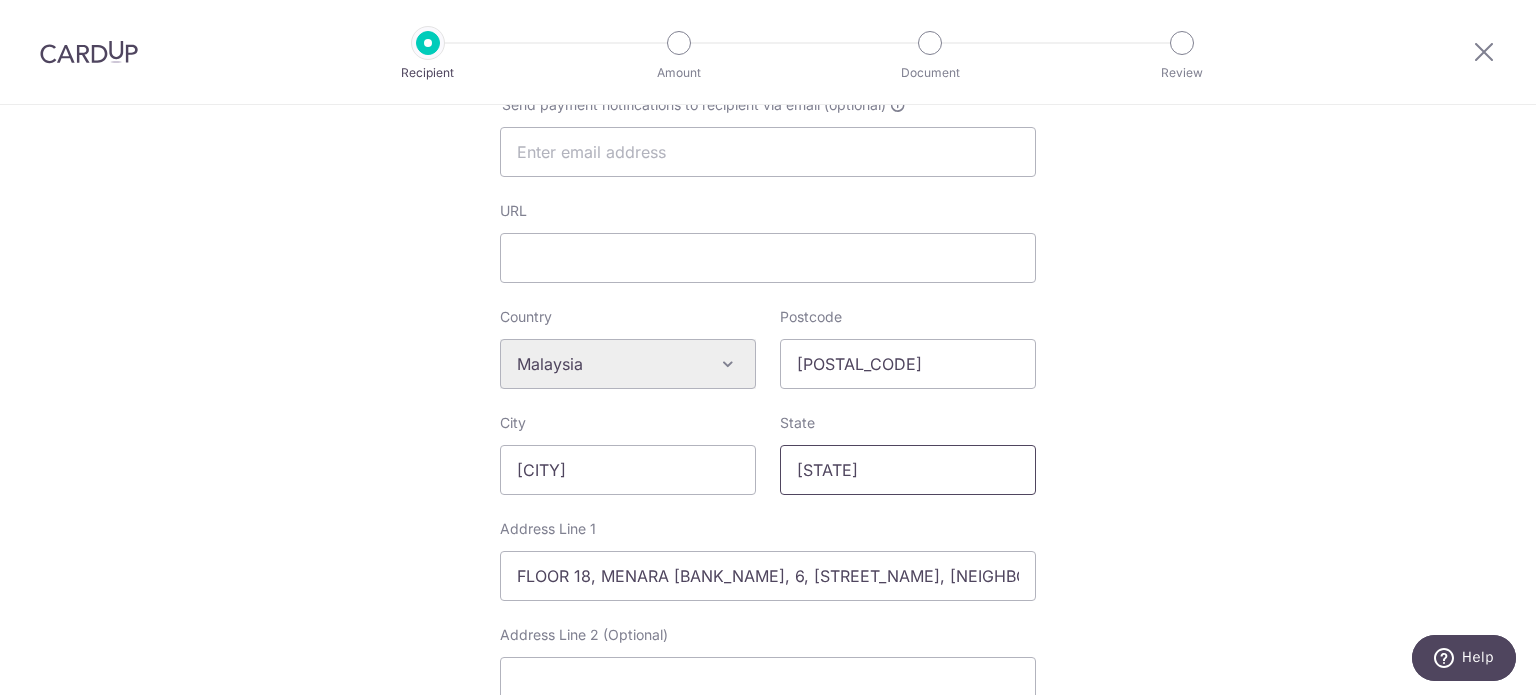 scroll, scrollTop: 600, scrollLeft: 0, axis: vertical 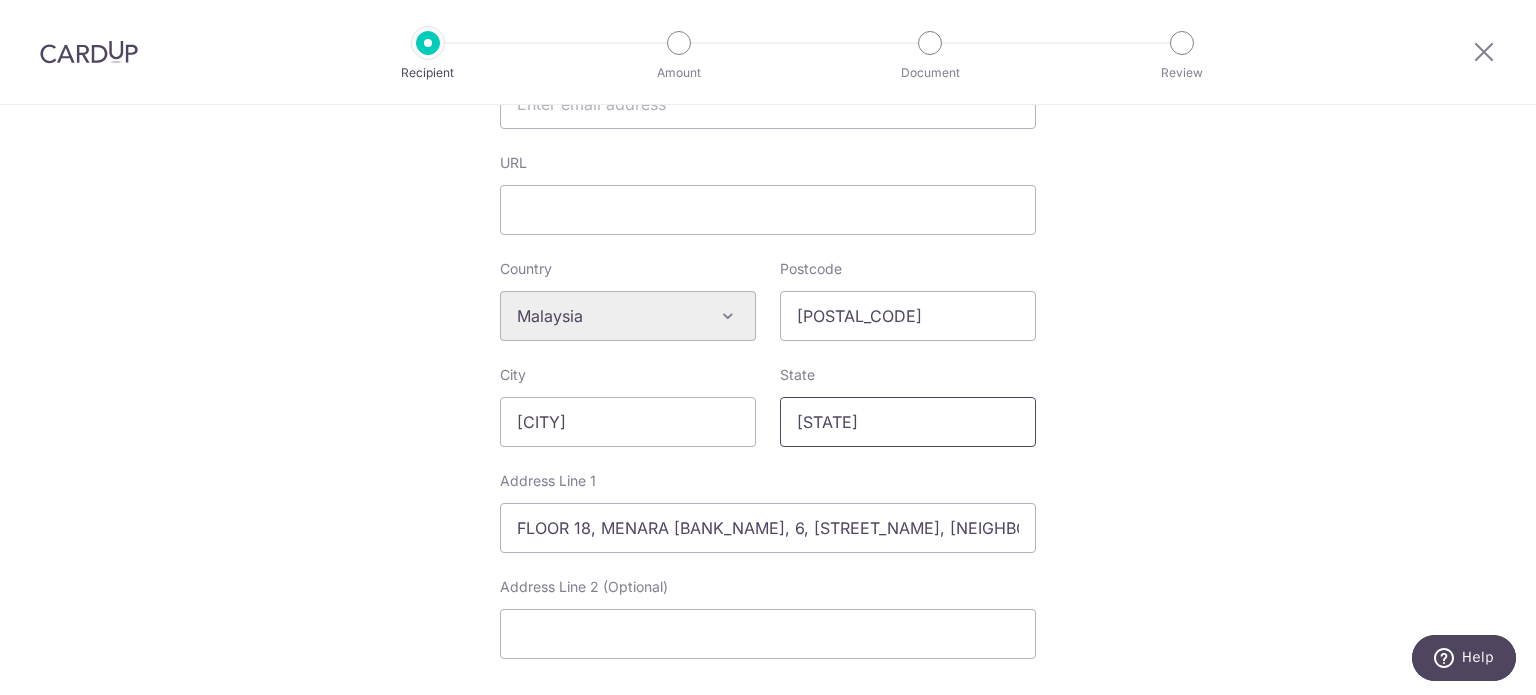 click on "Wilayah Persekutuan" at bounding box center (908, 422) 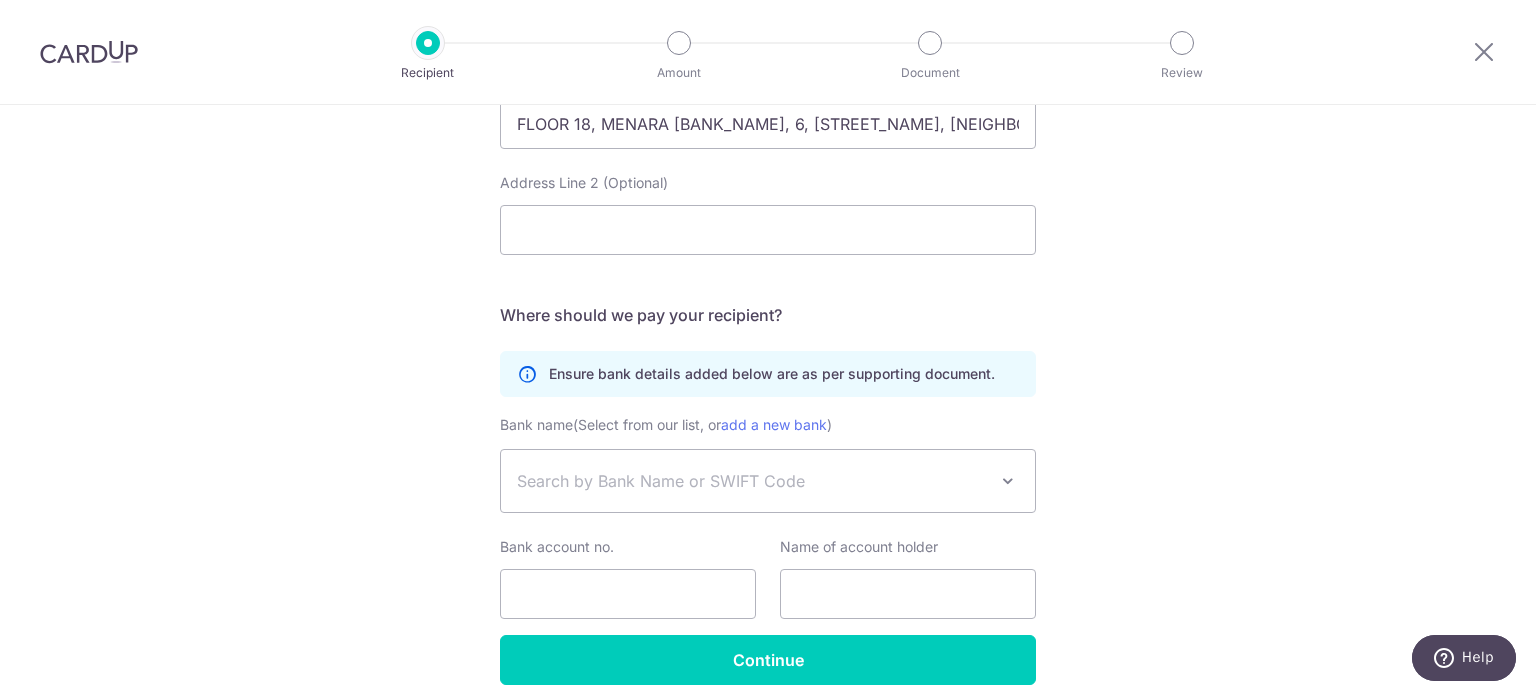 scroll, scrollTop: 1087, scrollLeft: 0, axis: vertical 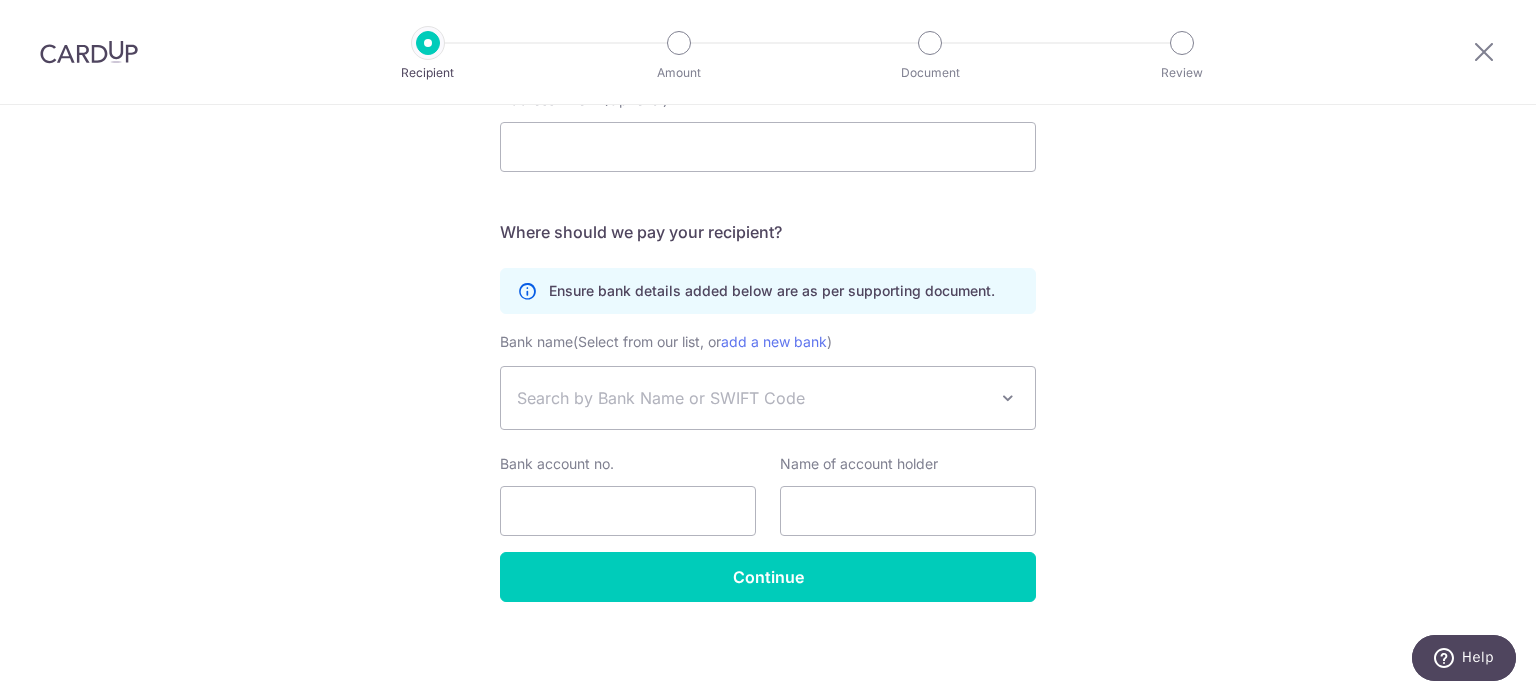 type on "WILAYAH PERSEKUTUAN" 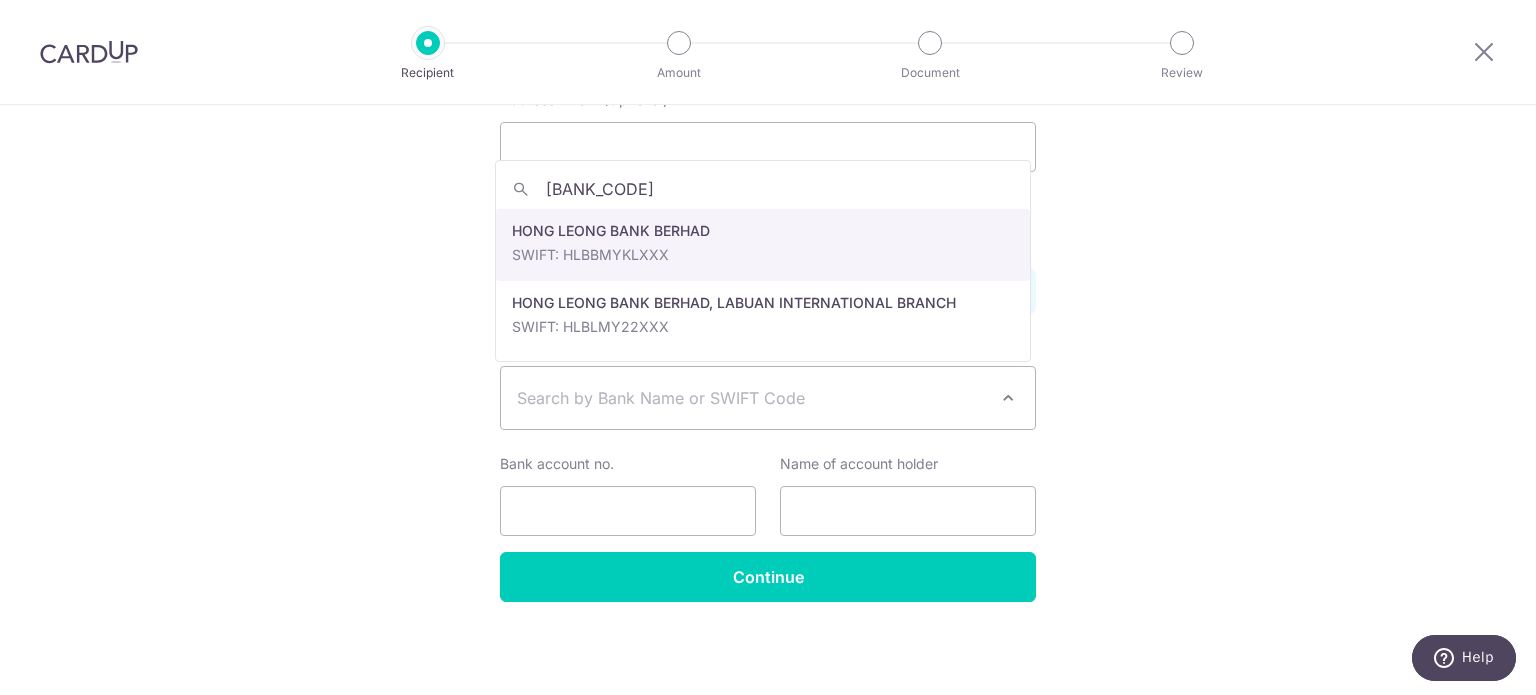 type on "HLB" 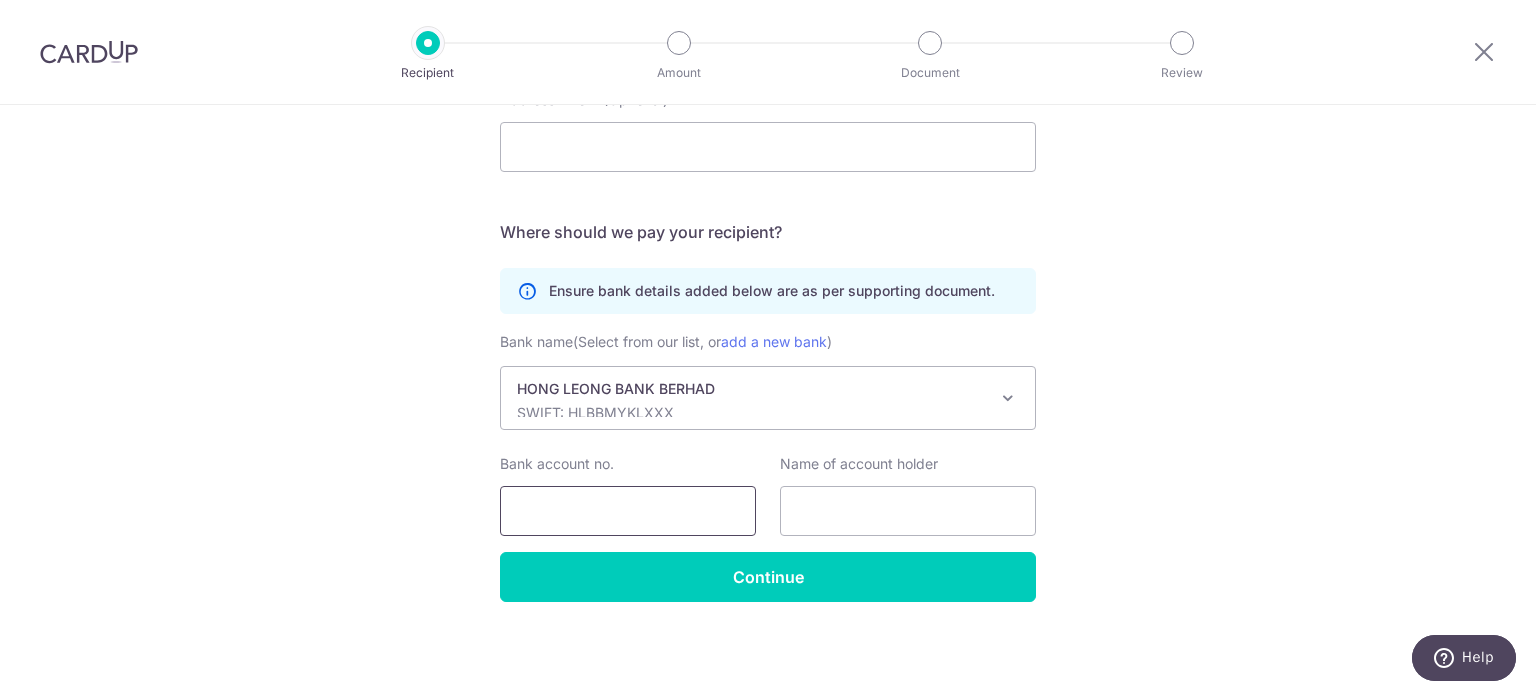 click on "Bank account no." at bounding box center [628, 511] 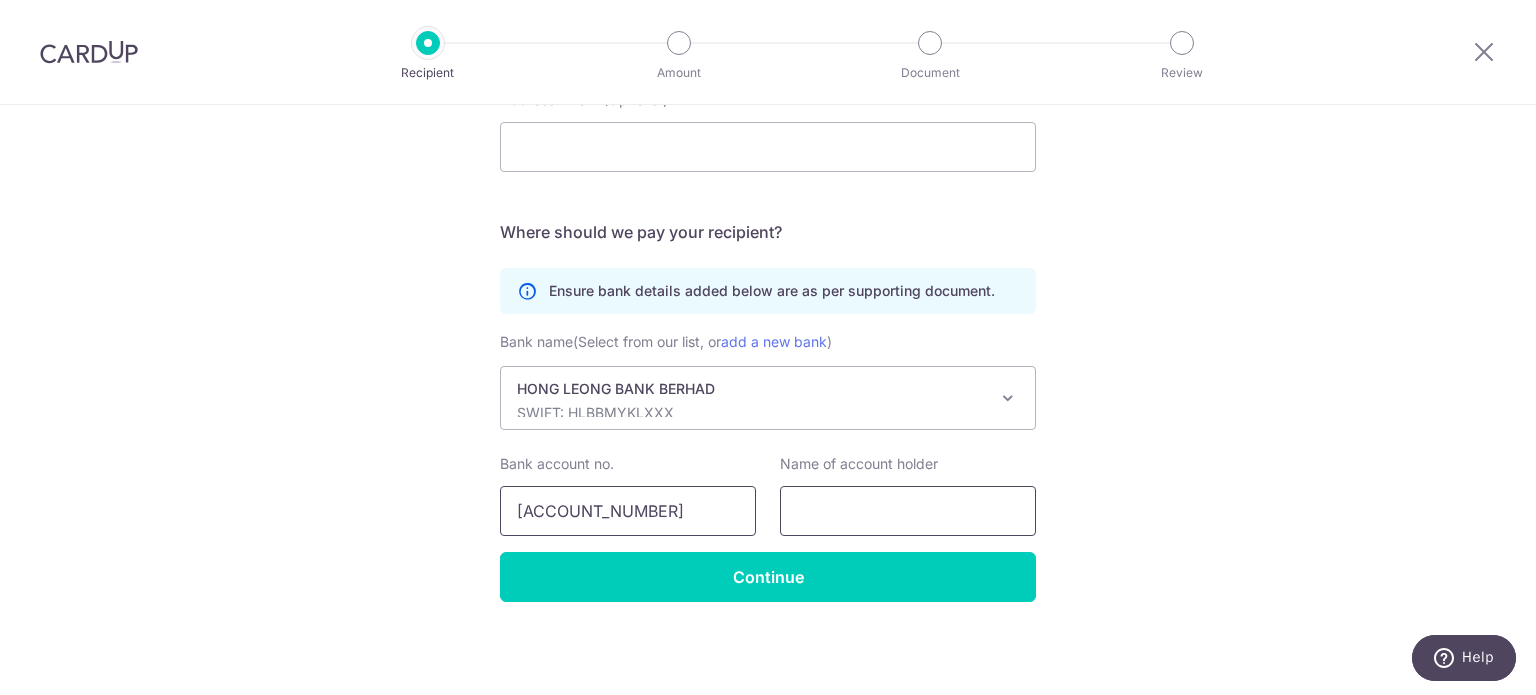 type on "00101500478" 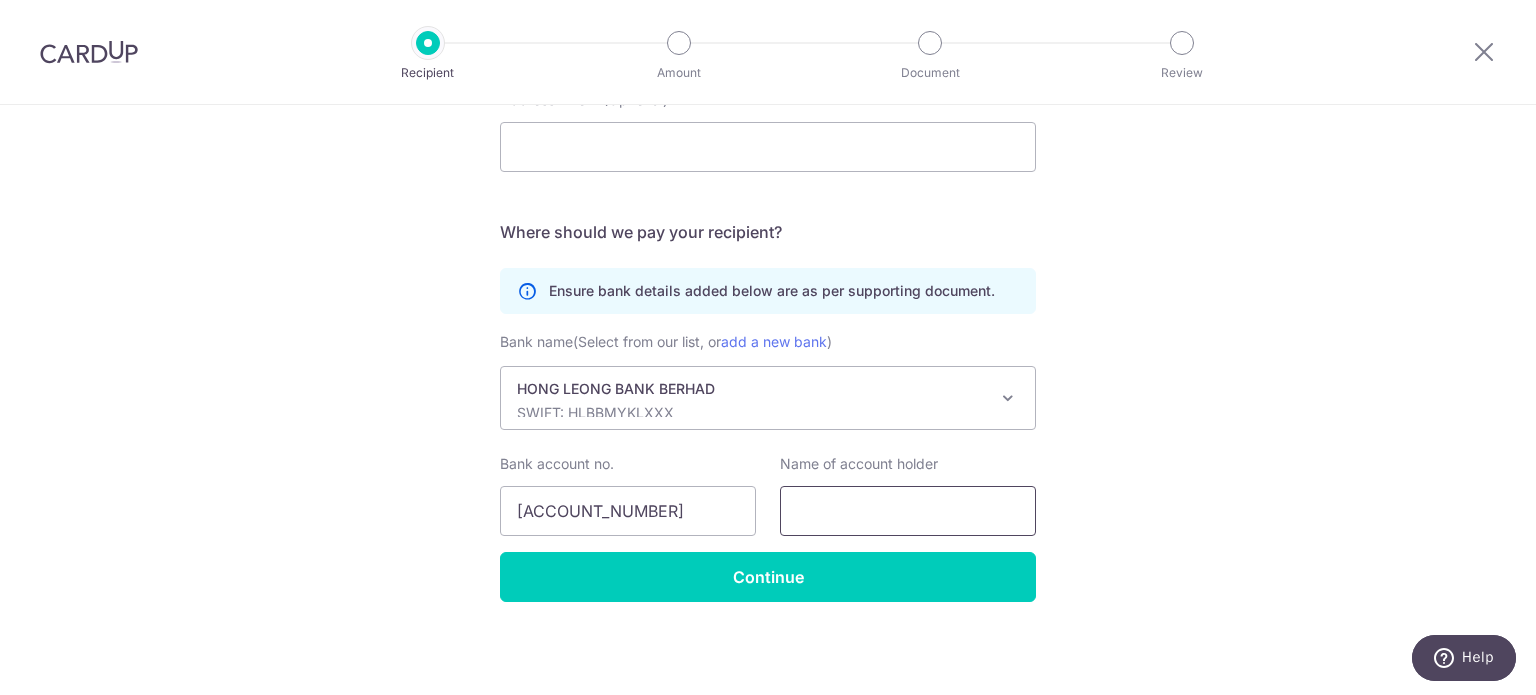 click at bounding box center (908, 511) 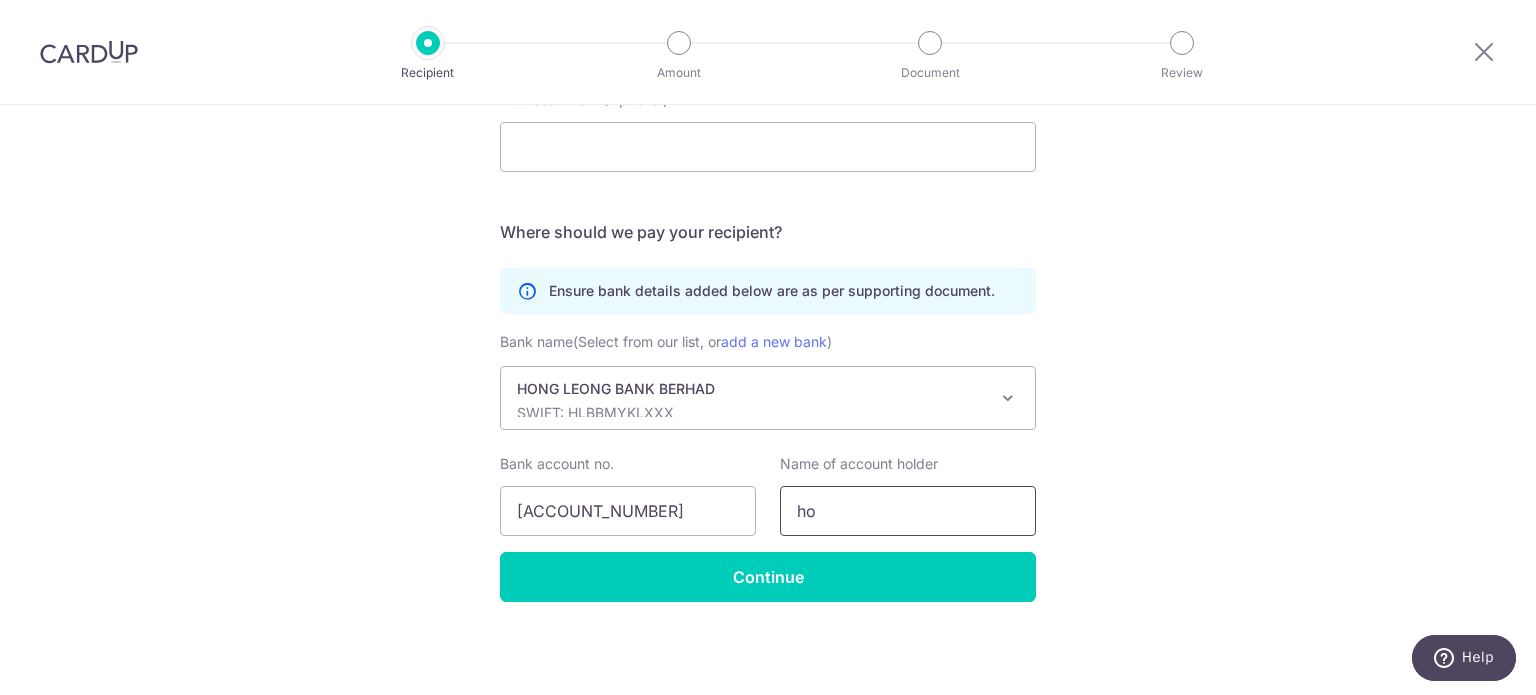 type on "h" 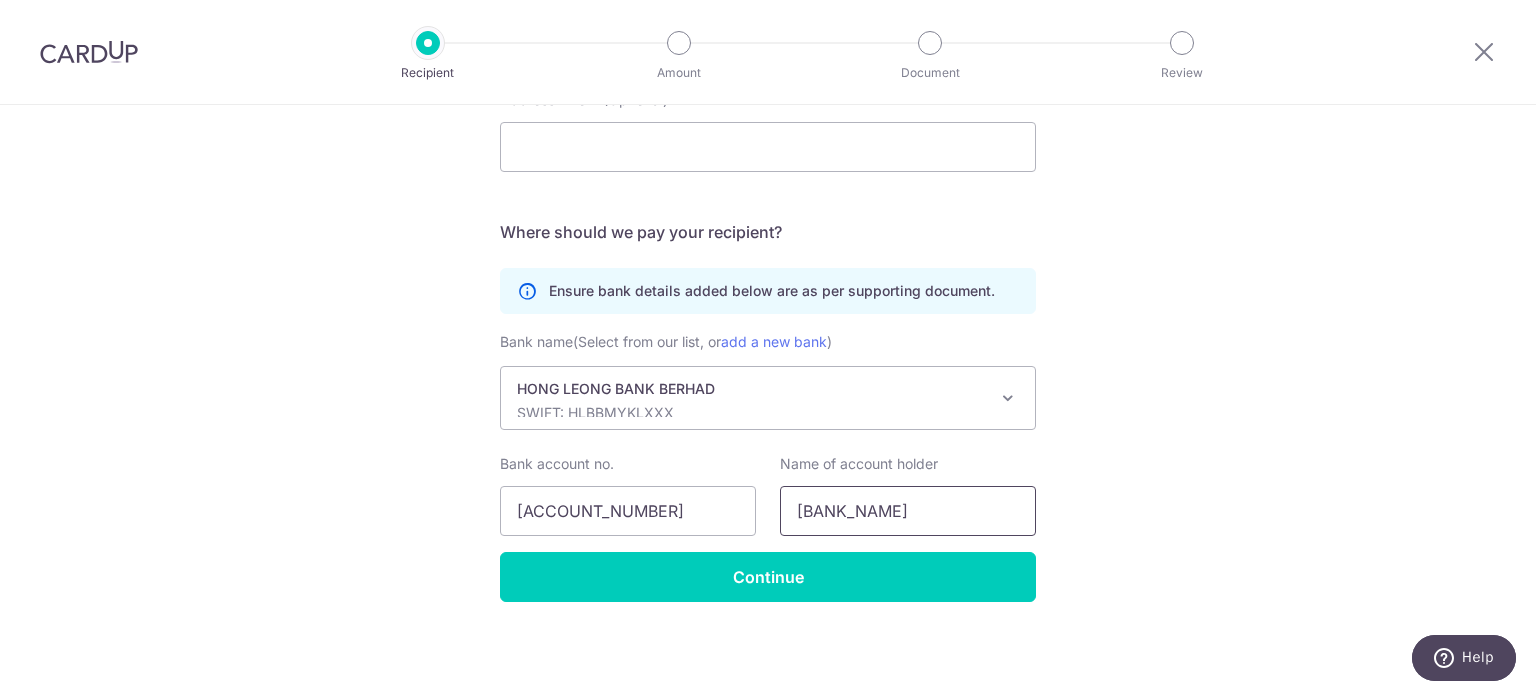 type on "HONG LEONG BANK" 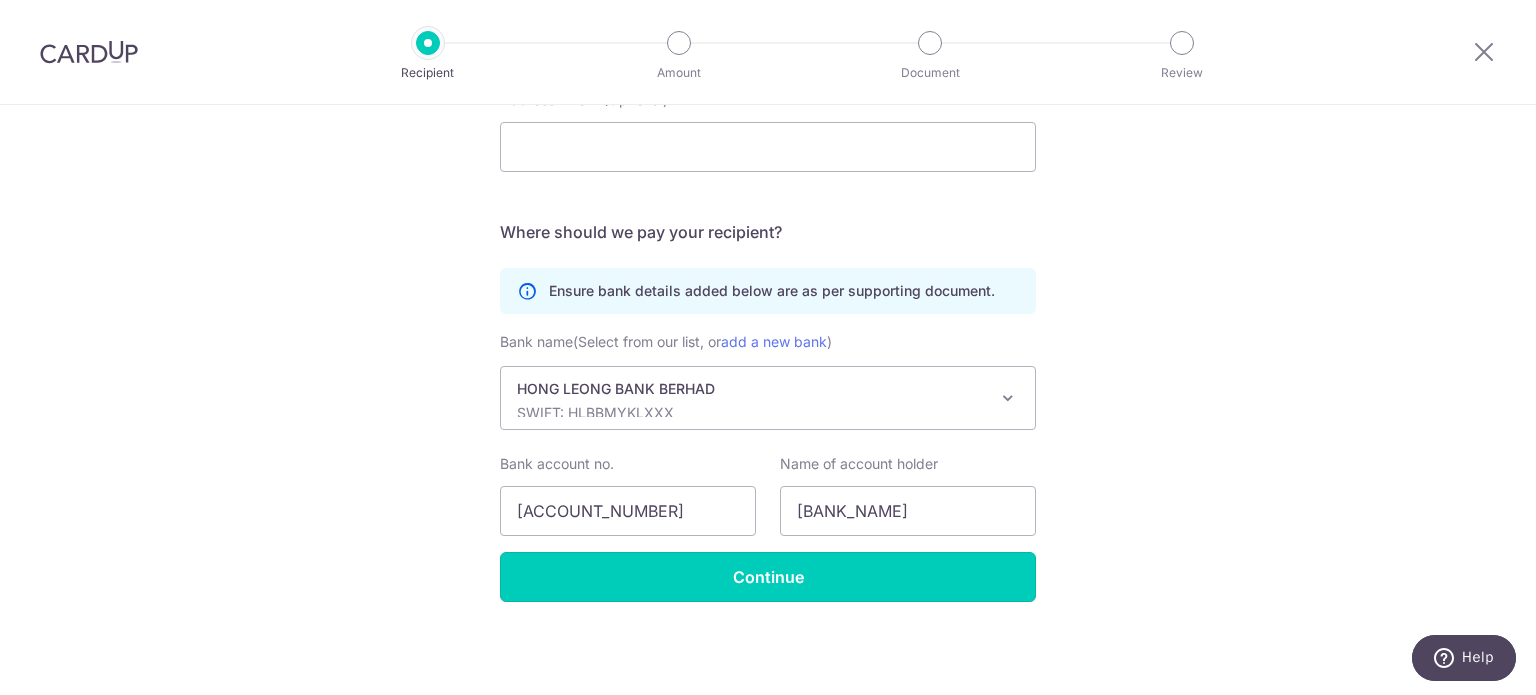 drag, startPoint x: 788, startPoint y: 568, endPoint x: 828, endPoint y: 578, distance: 41.231056 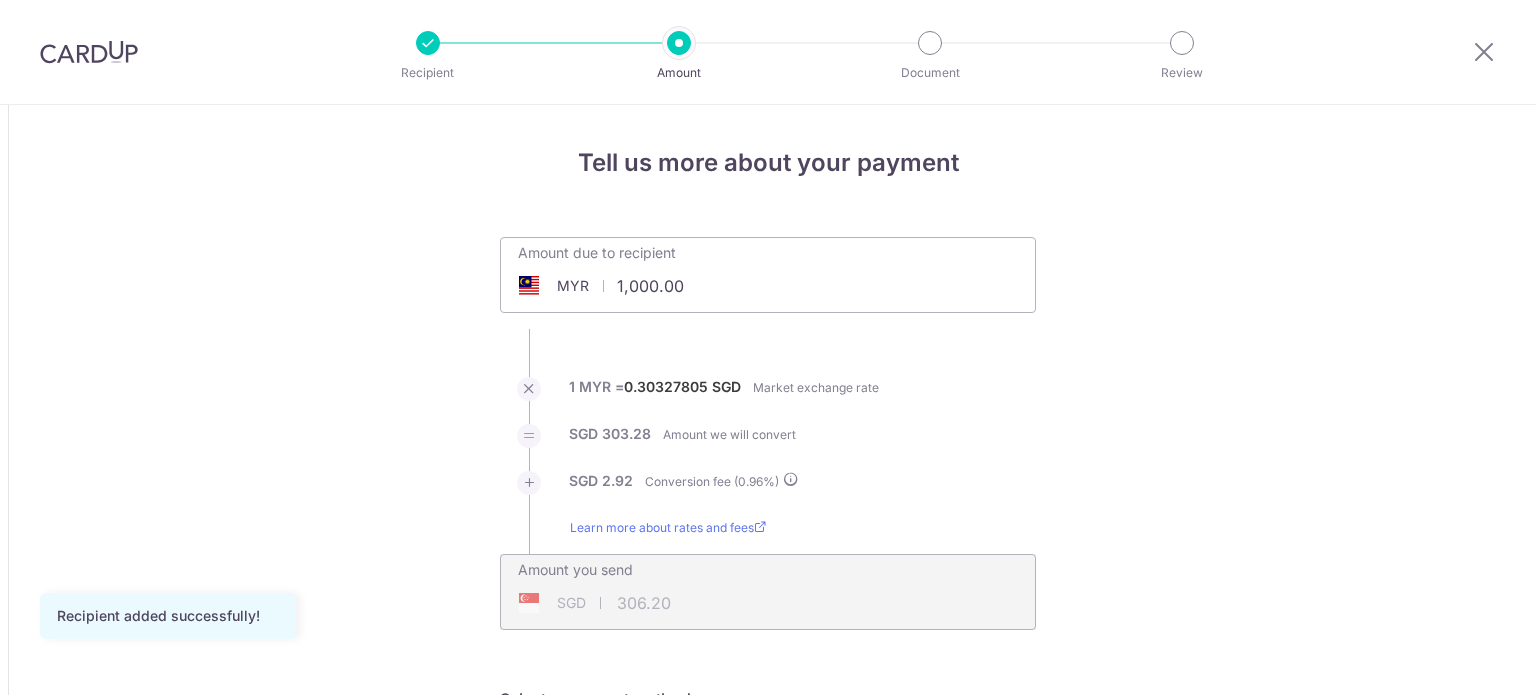 scroll, scrollTop: 0, scrollLeft: 0, axis: both 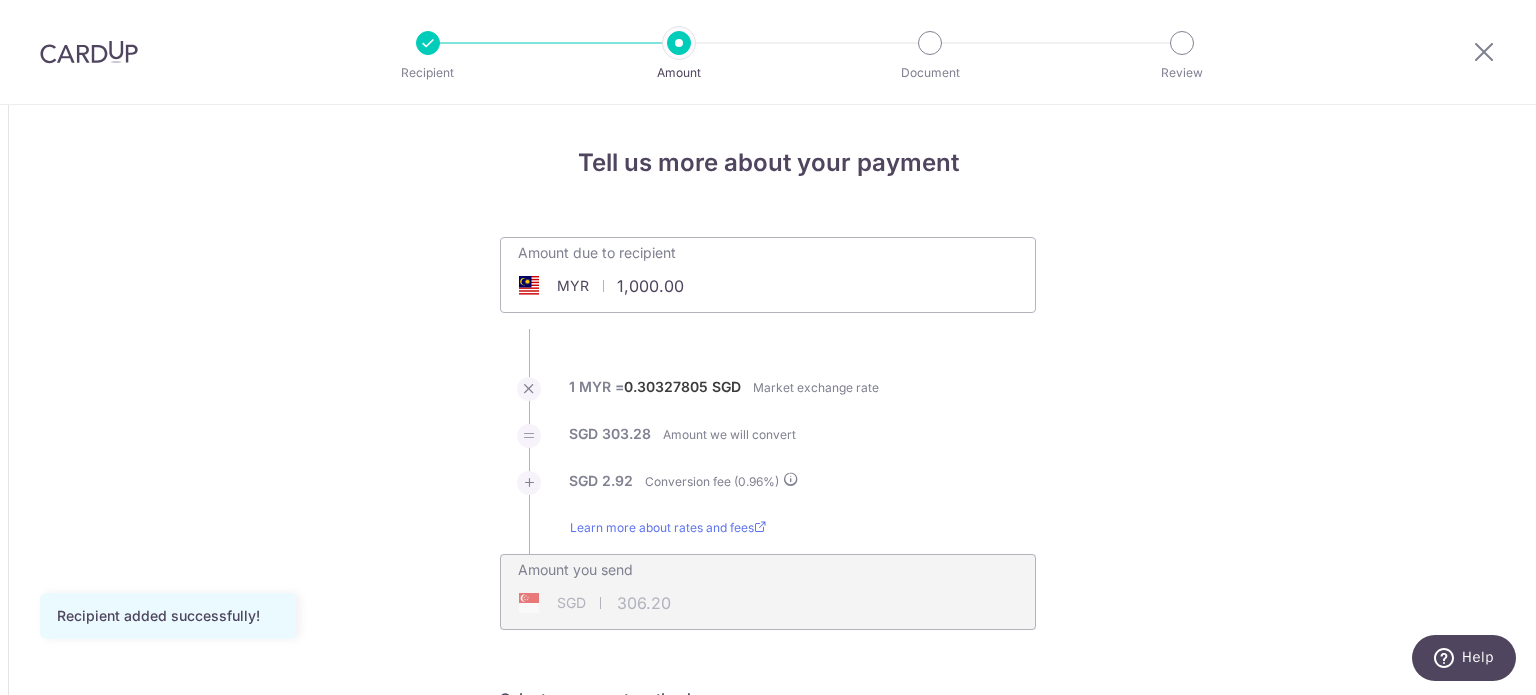 drag, startPoint x: 612, startPoint y: 282, endPoint x: 820, endPoint y: 271, distance: 208.29066 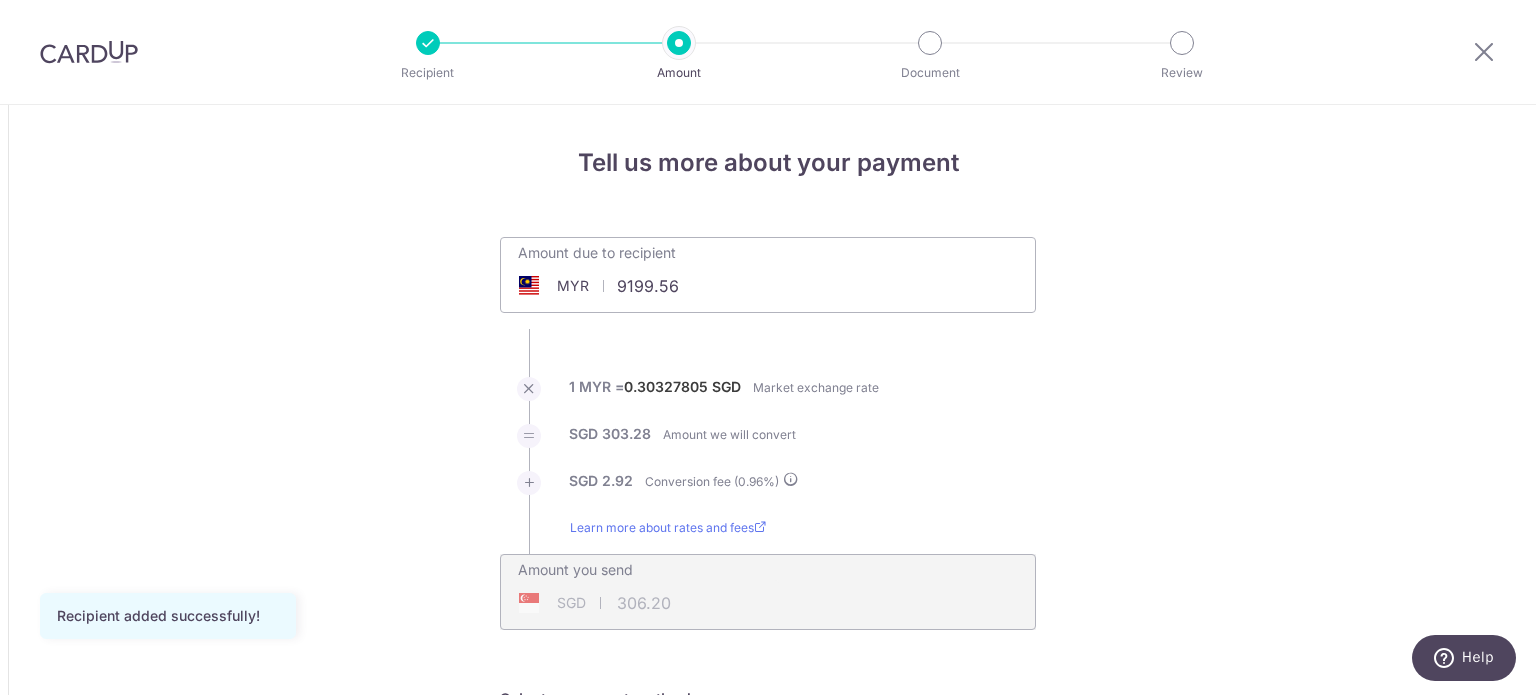 click on "Tell us more about your payment
Amount due to recipient
MYR
9199.56
1000
1 MYR =  0.30327805   SGD
Market exchange rate
SGD
303.28
Amount we will convert
SGD" at bounding box center (768, 1285) 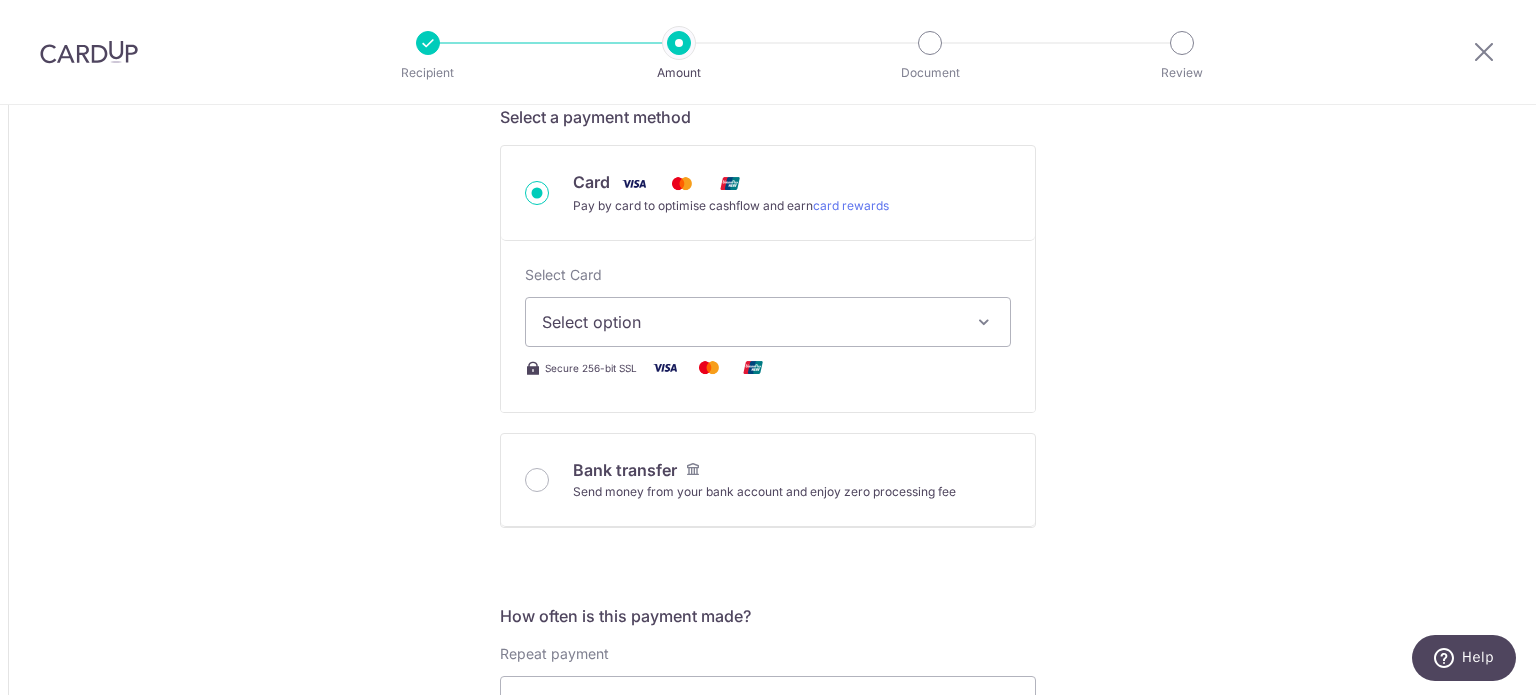 scroll, scrollTop: 700, scrollLeft: 0, axis: vertical 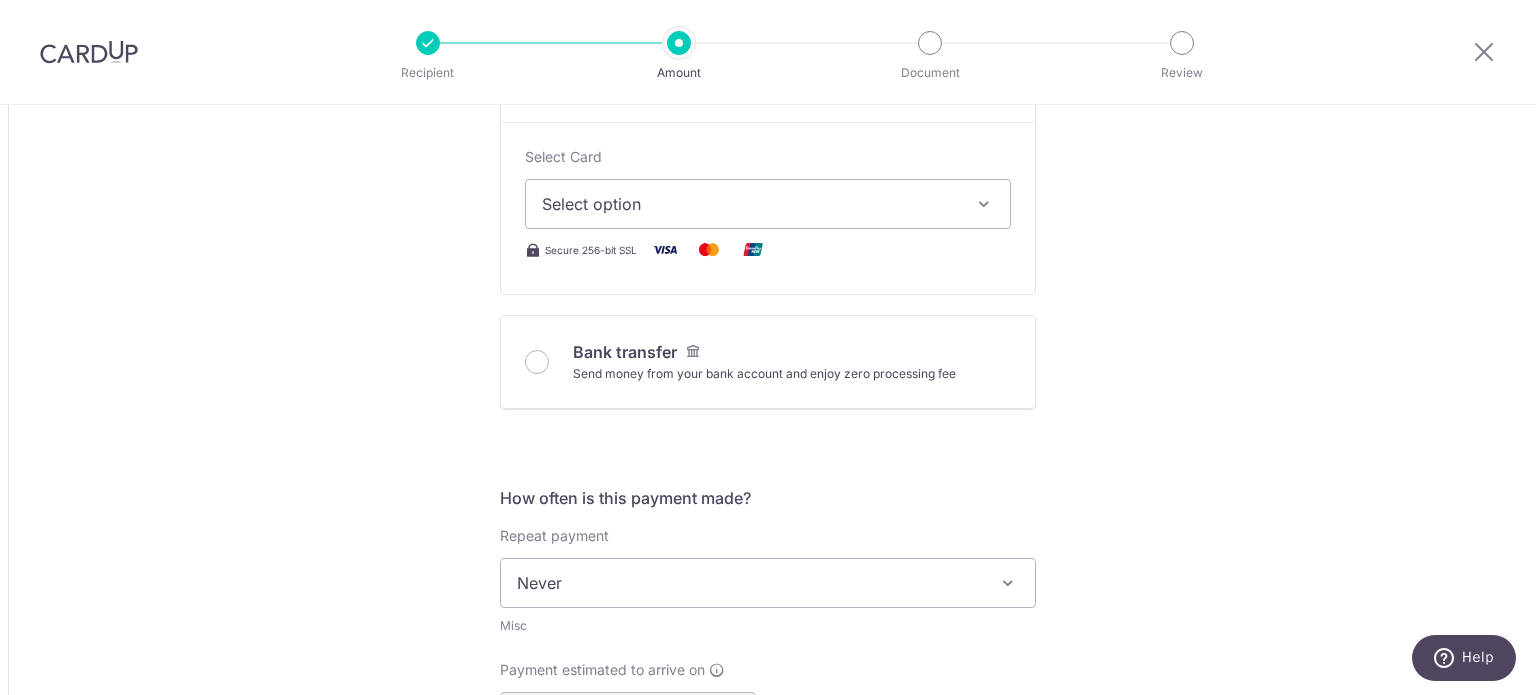 click on "Select option" at bounding box center (750, 204) 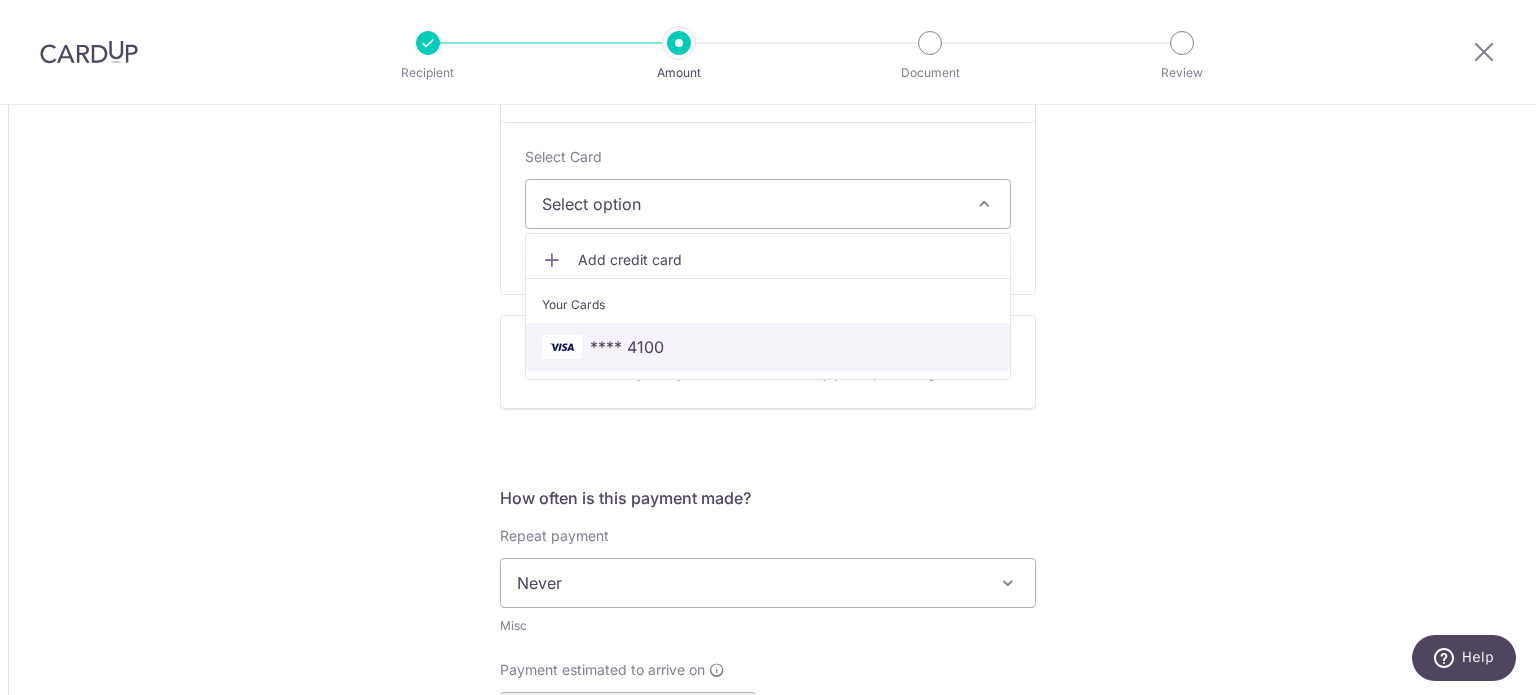 drag, startPoint x: 654, startPoint y: 343, endPoint x: 449, endPoint y: 330, distance: 205.41179 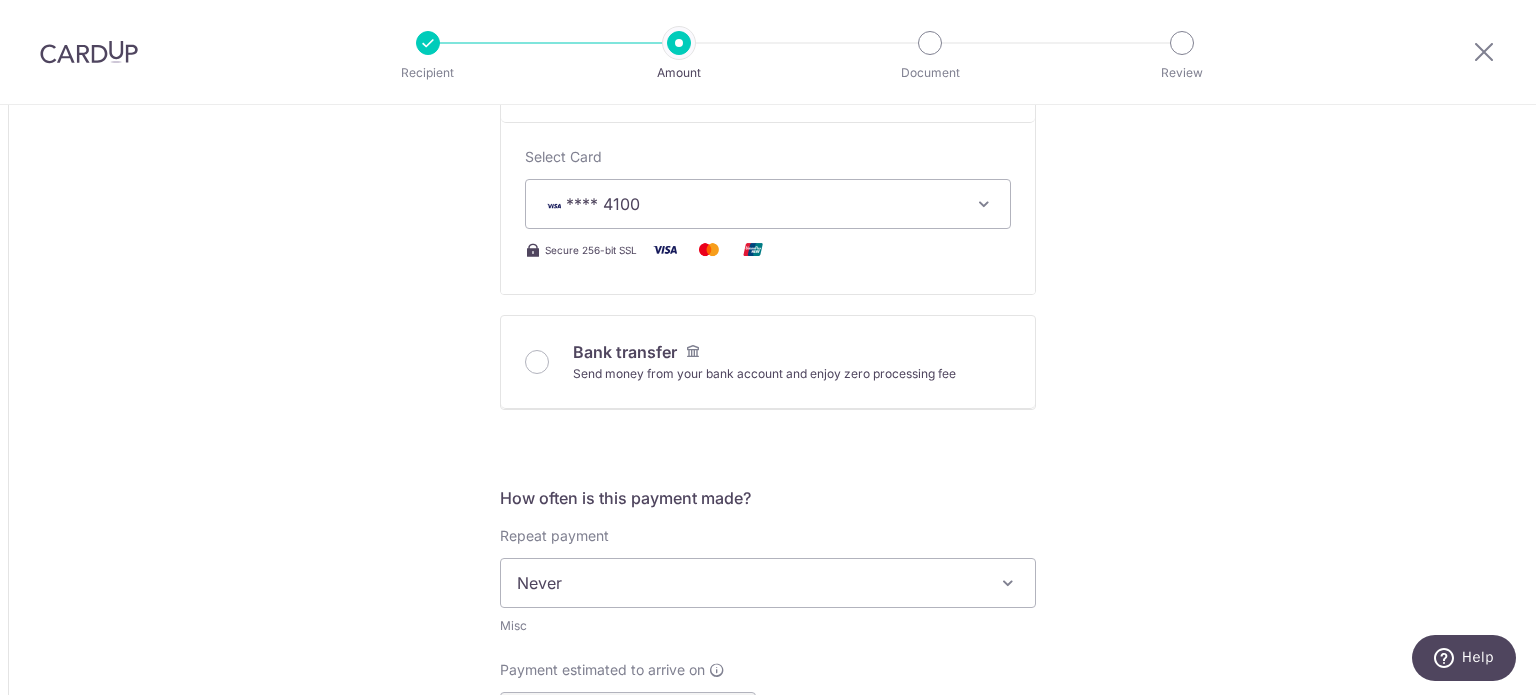 type on "9,199.56" 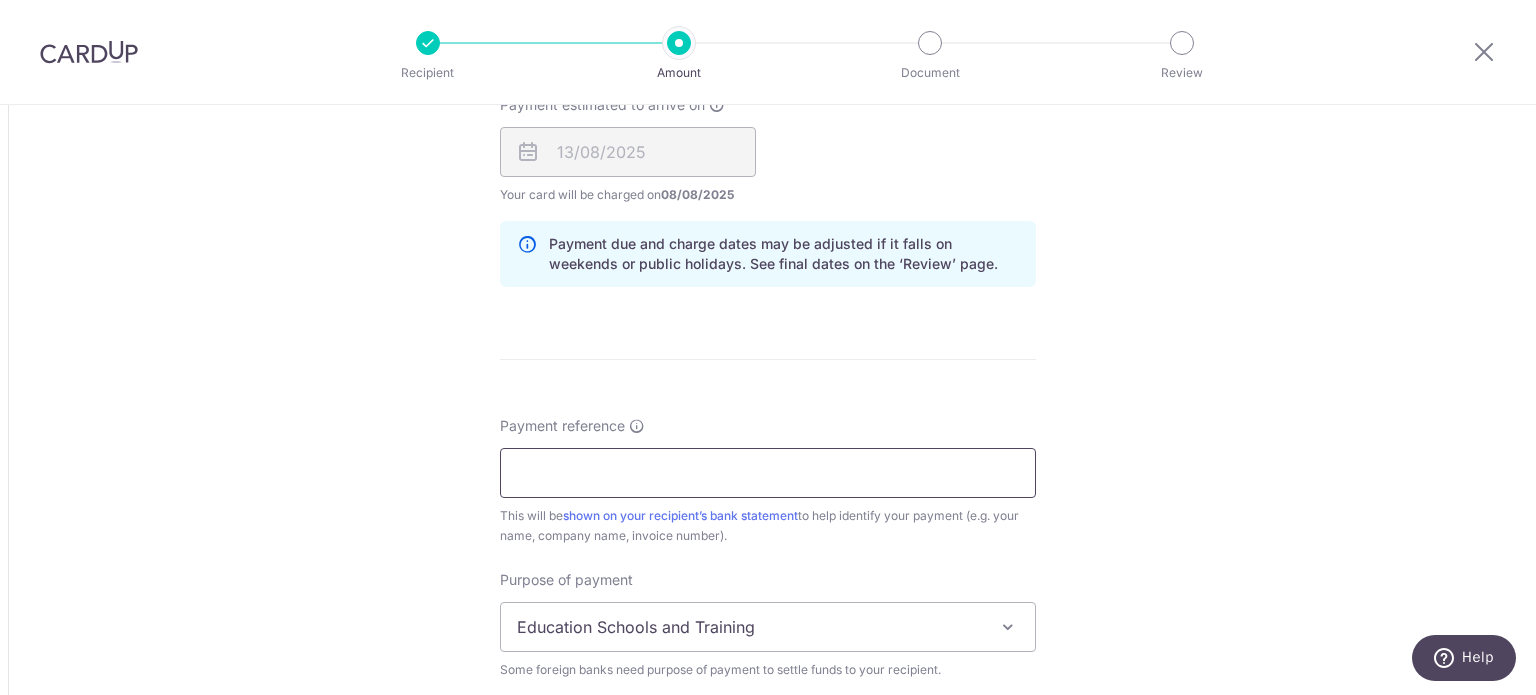scroll, scrollTop: 1300, scrollLeft: 0, axis: vertical 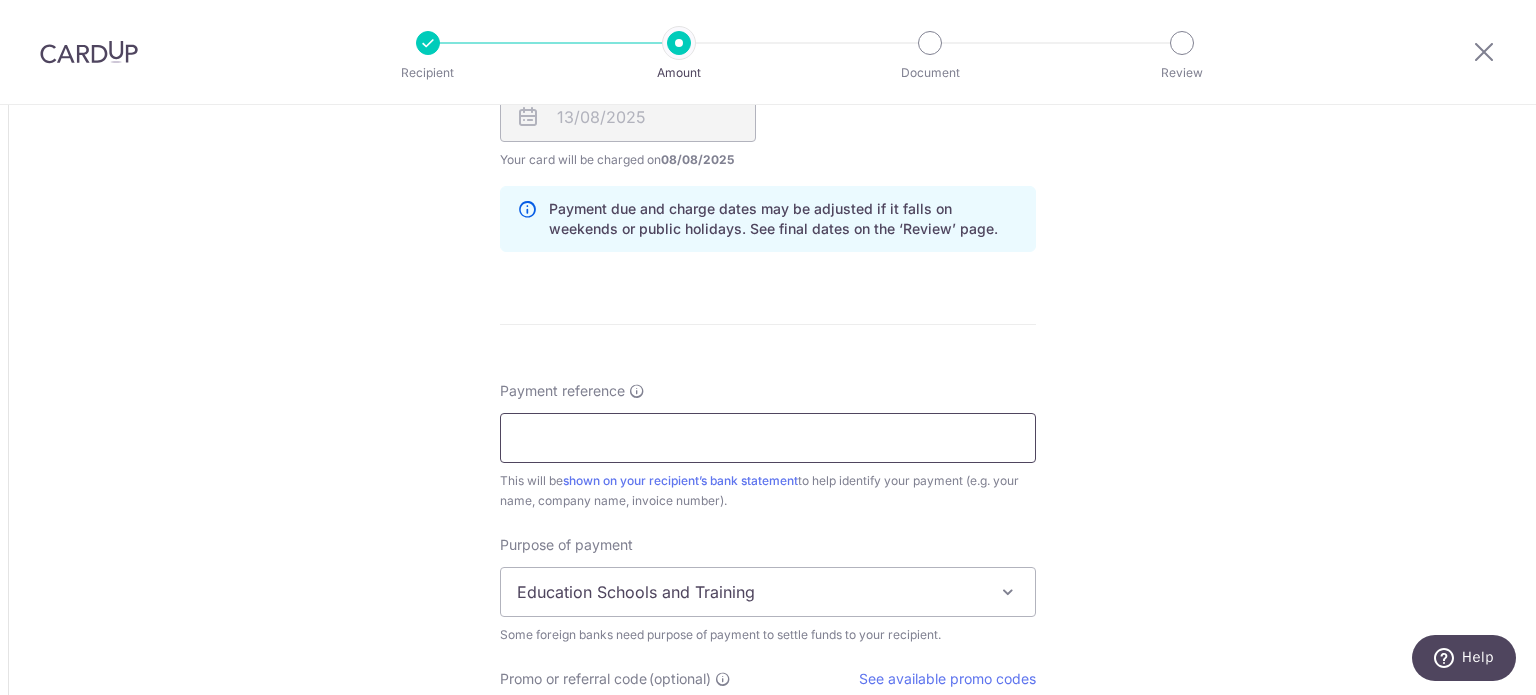click on "Payment reference" at bounding box center (768, 438) 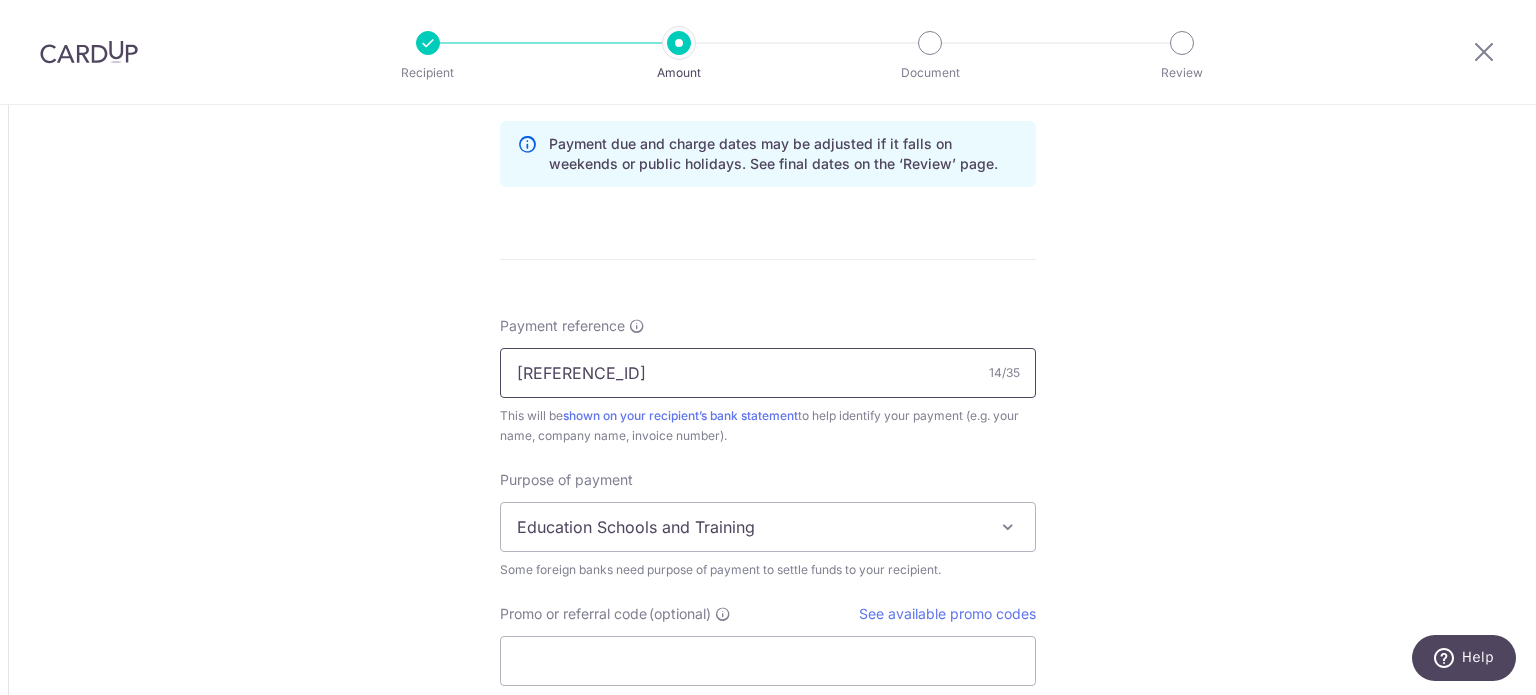 scroll, scrollTop: 1400, scrollLeft: 0, axis: vertical 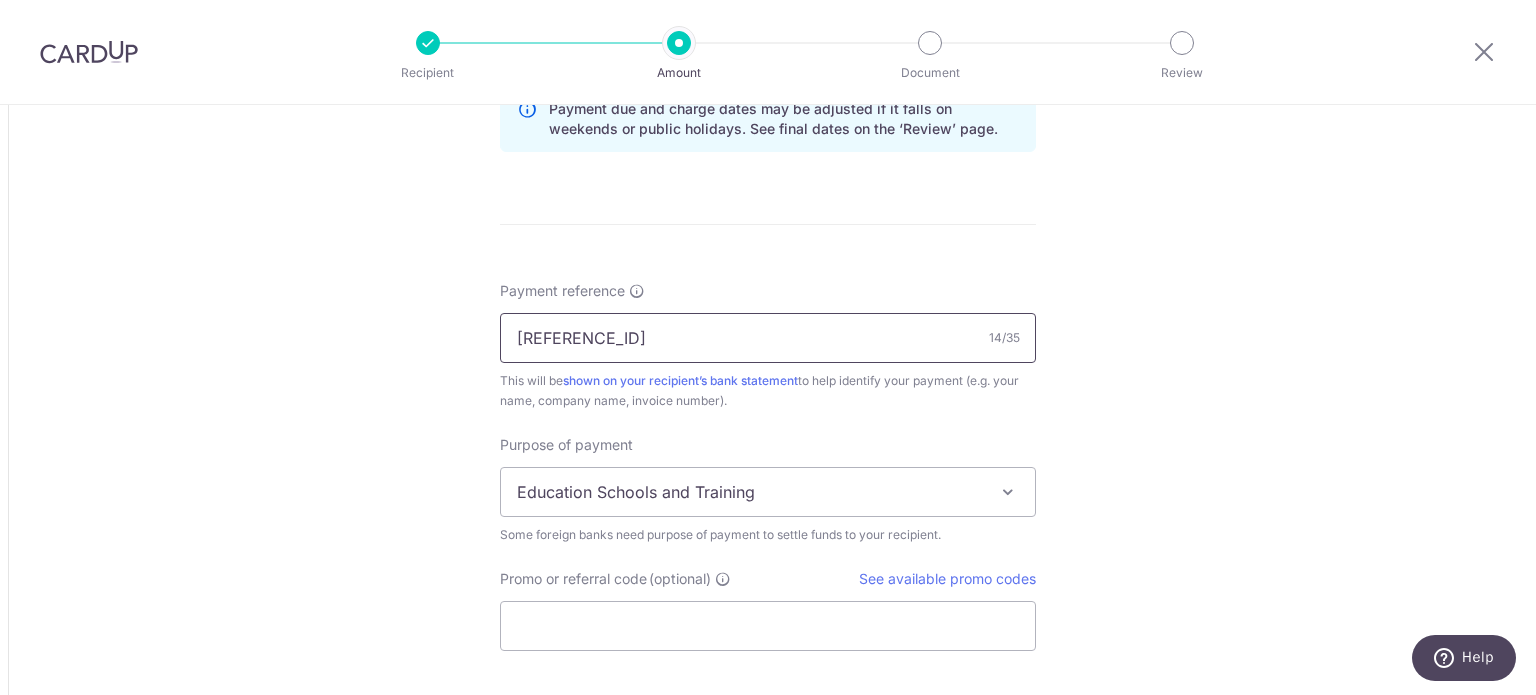 type on "[REFERENCE_ID]" 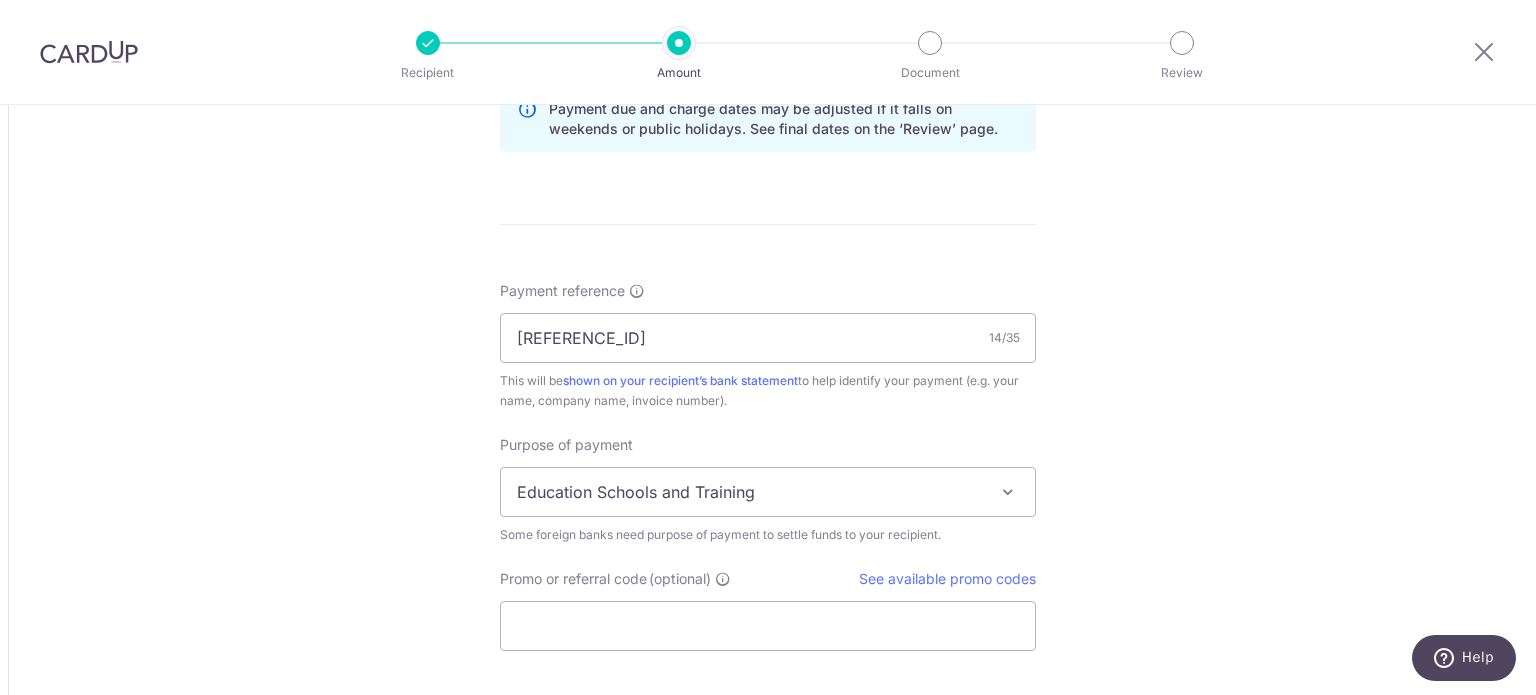 click on "Education Schools and Training" at bounding box center (768, 492) 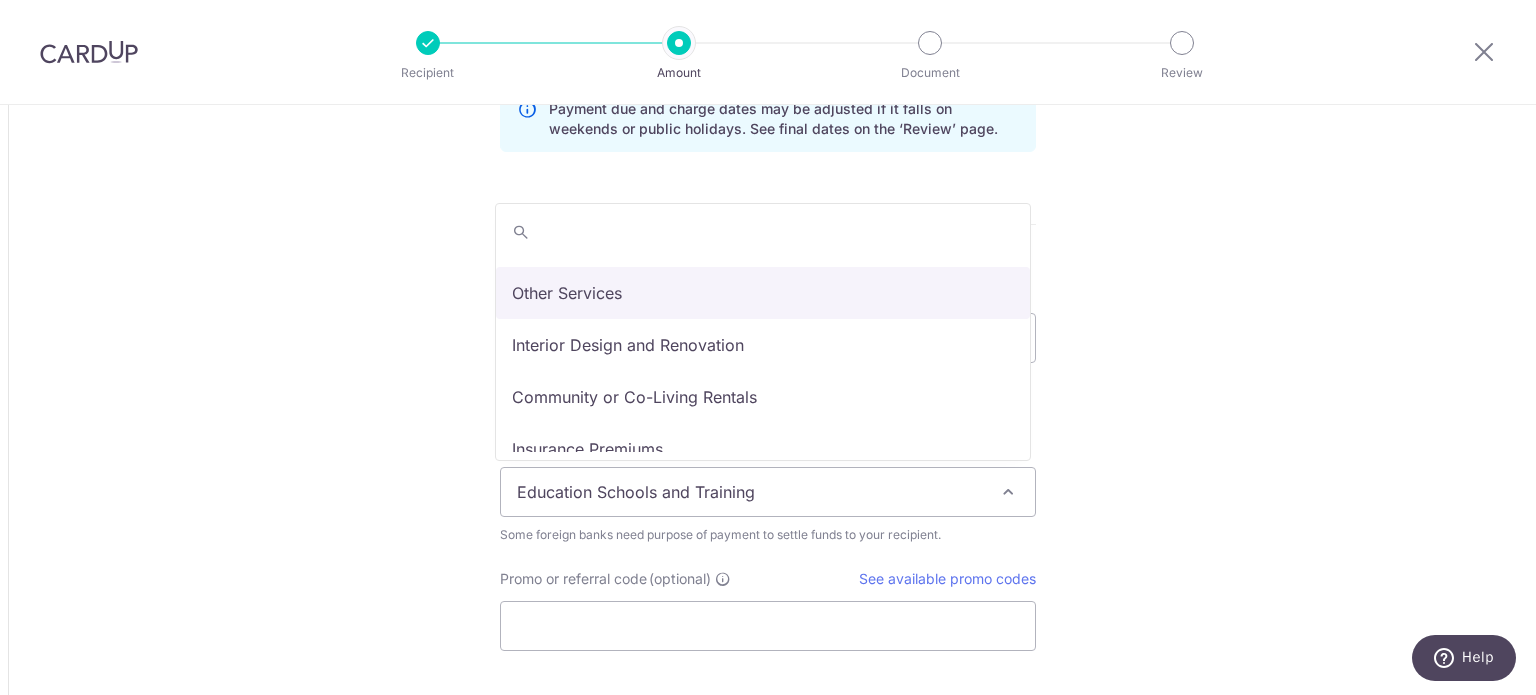 scroll, scrollTop: 164, scrollLeft: 0, axis: vertical 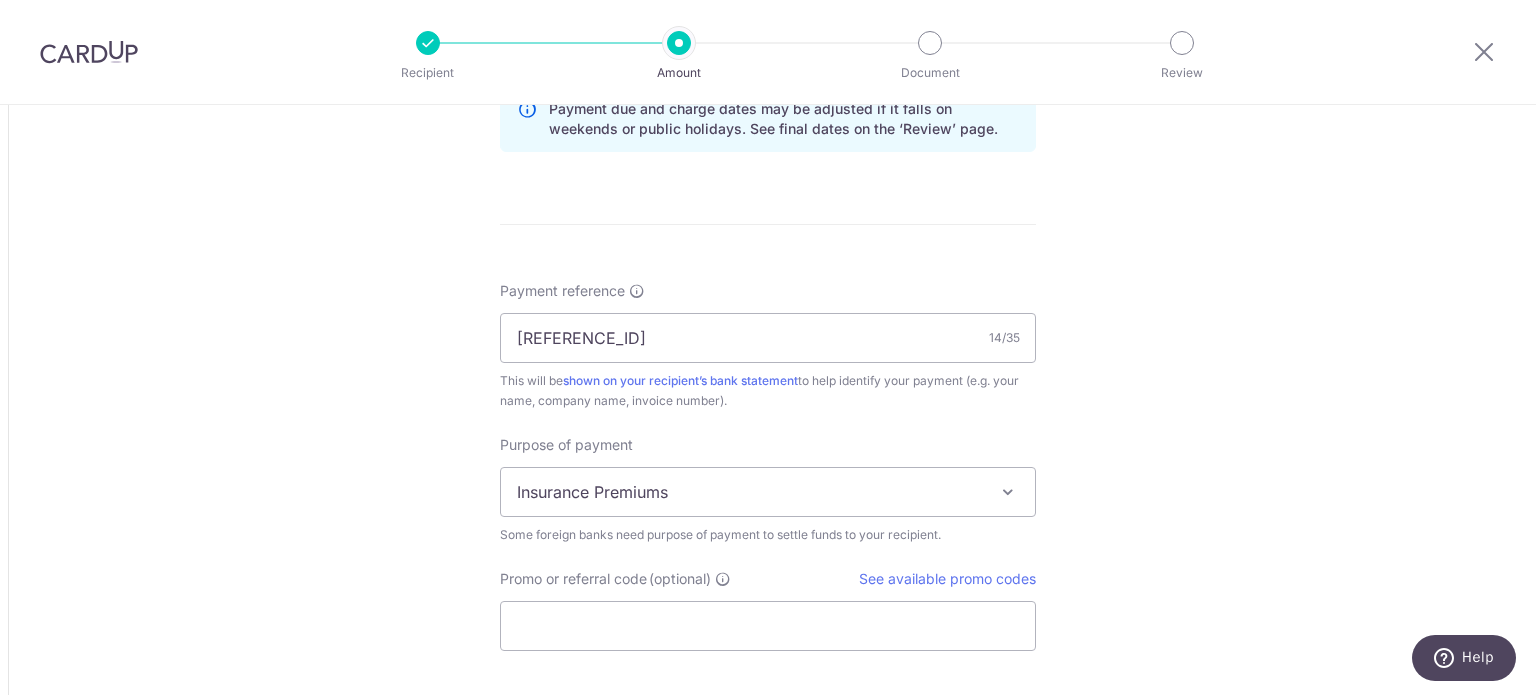 select on "Insurance Premiums" 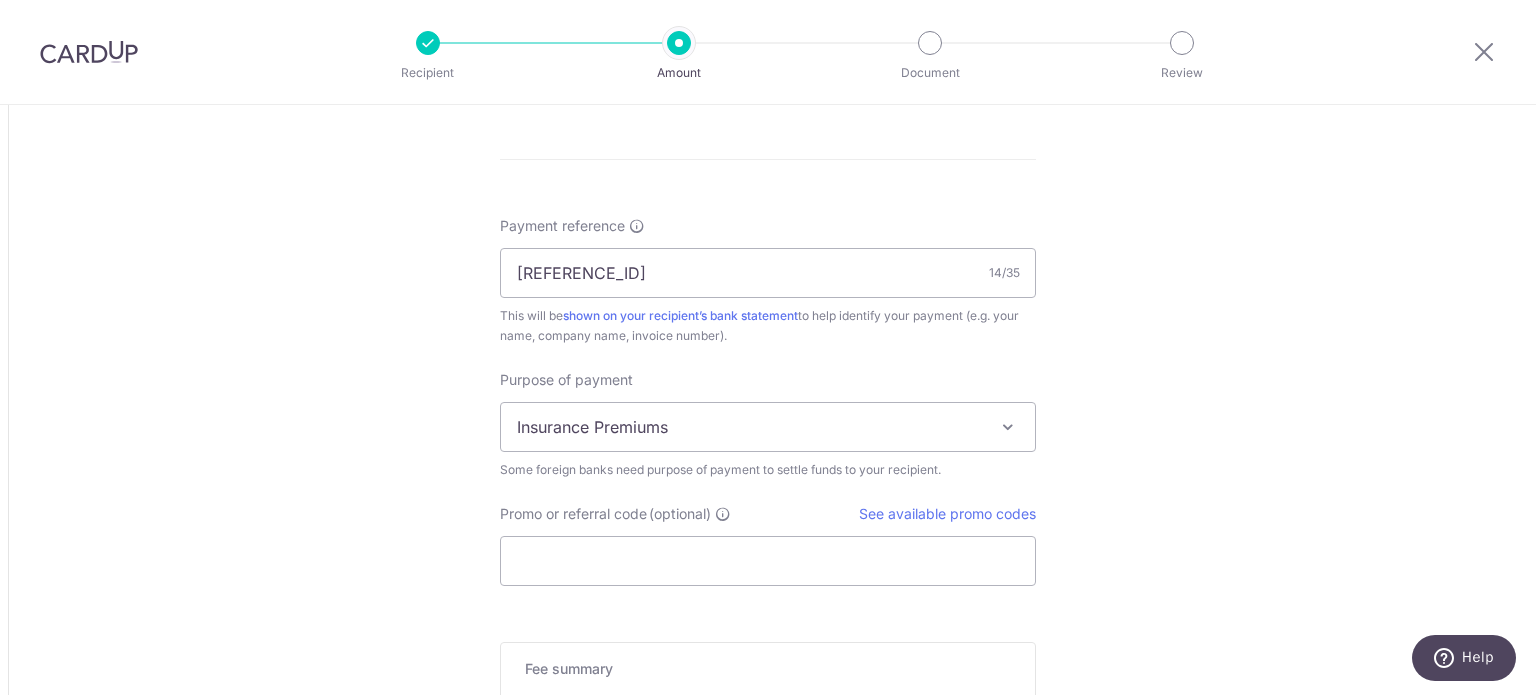 scroll, scrollTop: 1500, scrollLeft: 0, axis: vertical 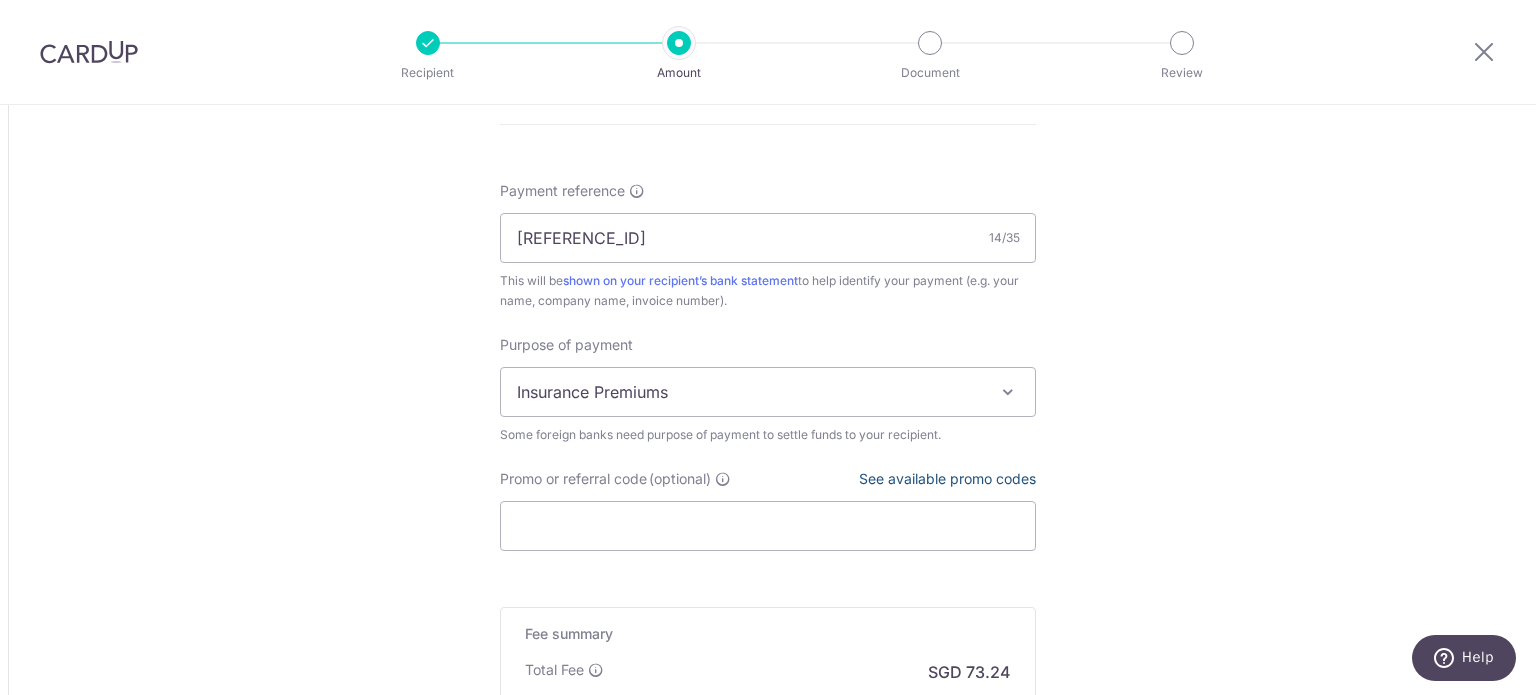 click on "See available promo codes" at bounding box center (947, 478) 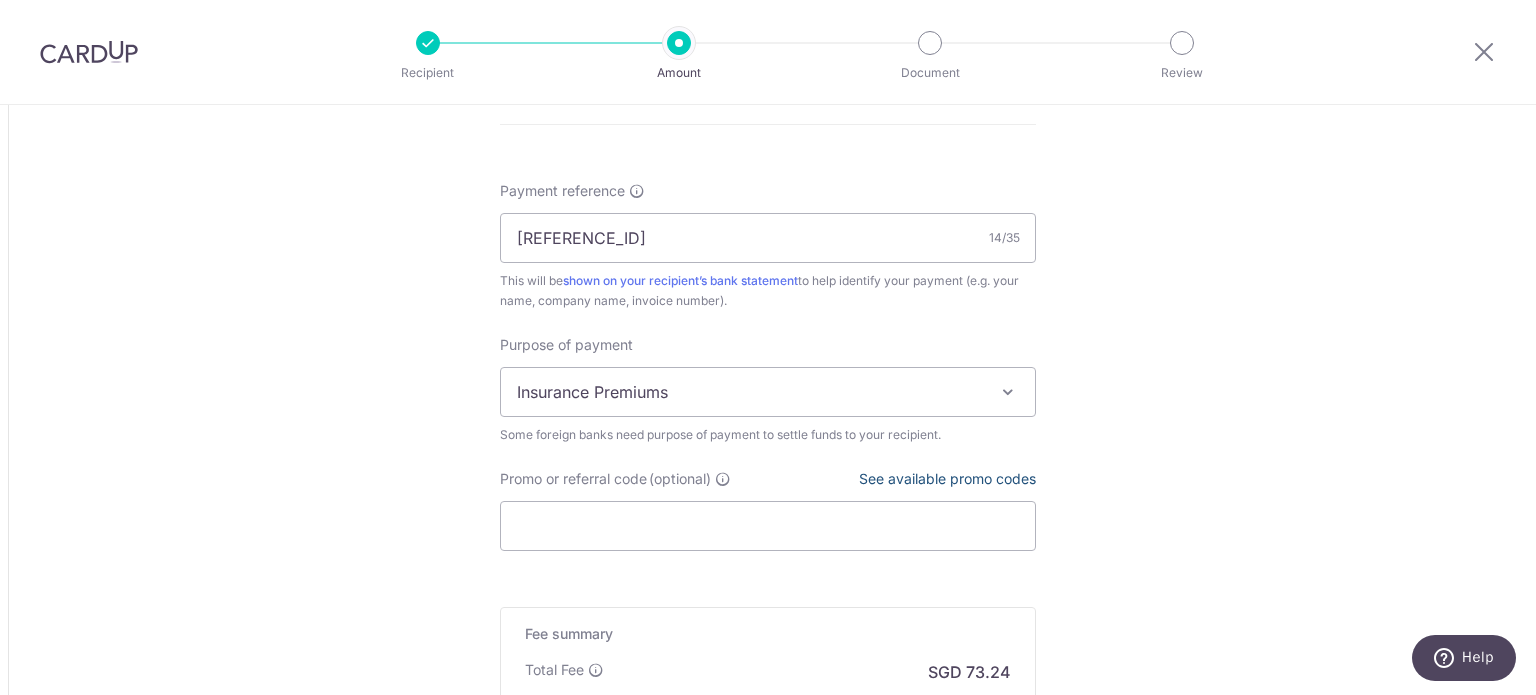scroll, scrollTop: 1700, scrollLeft: 0, axis: vertical 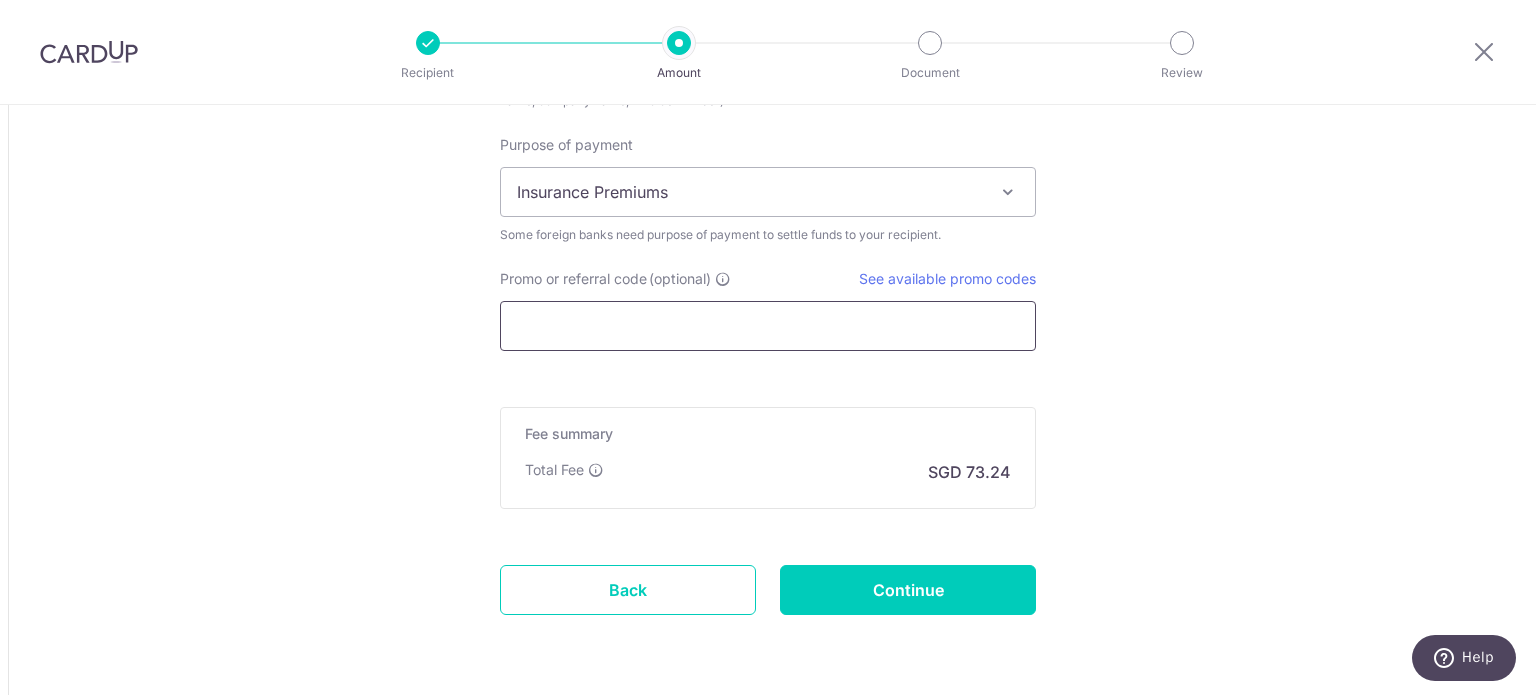 click on "Promo or referral code
(optional)" at bounding box center (768, 326) 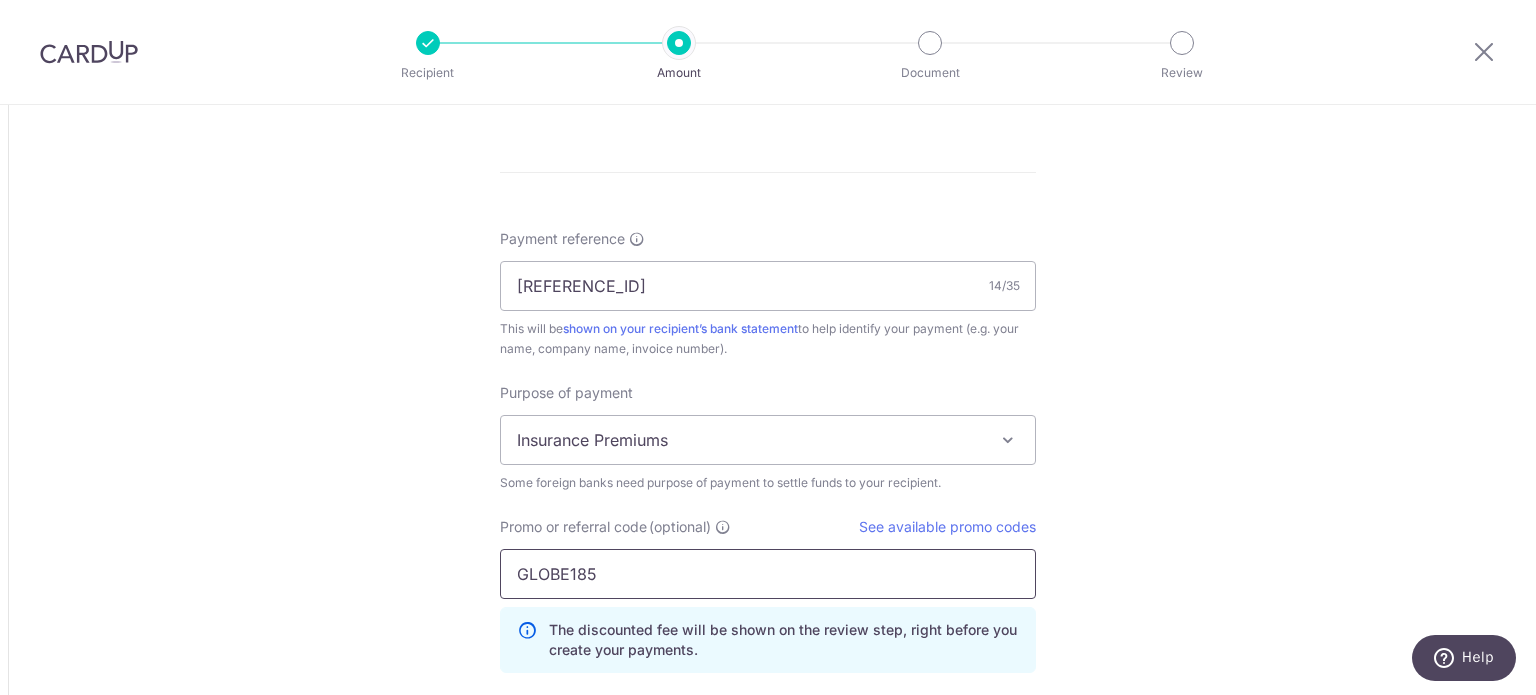 scroll, scrollTop: 1256, scrollLeft: 0, axis: vertical 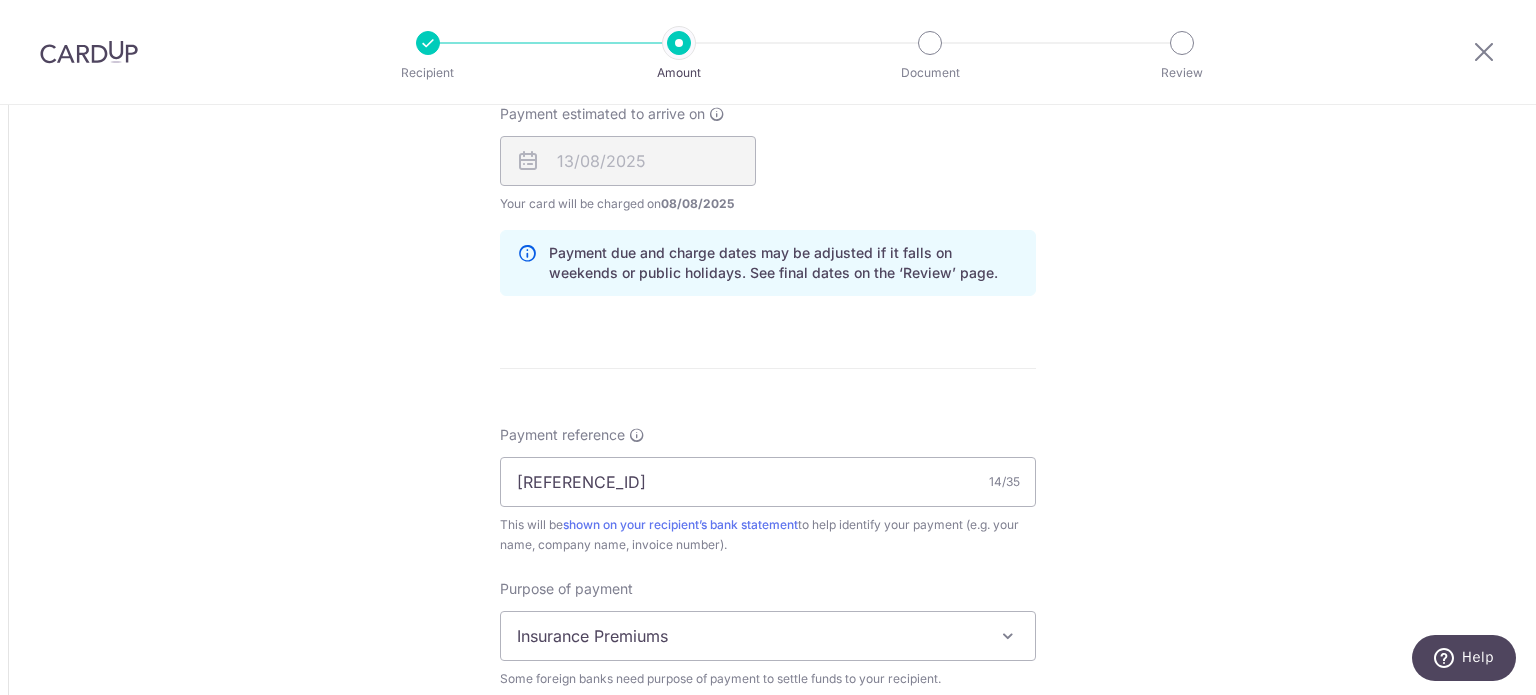 type on "GLOBE185" 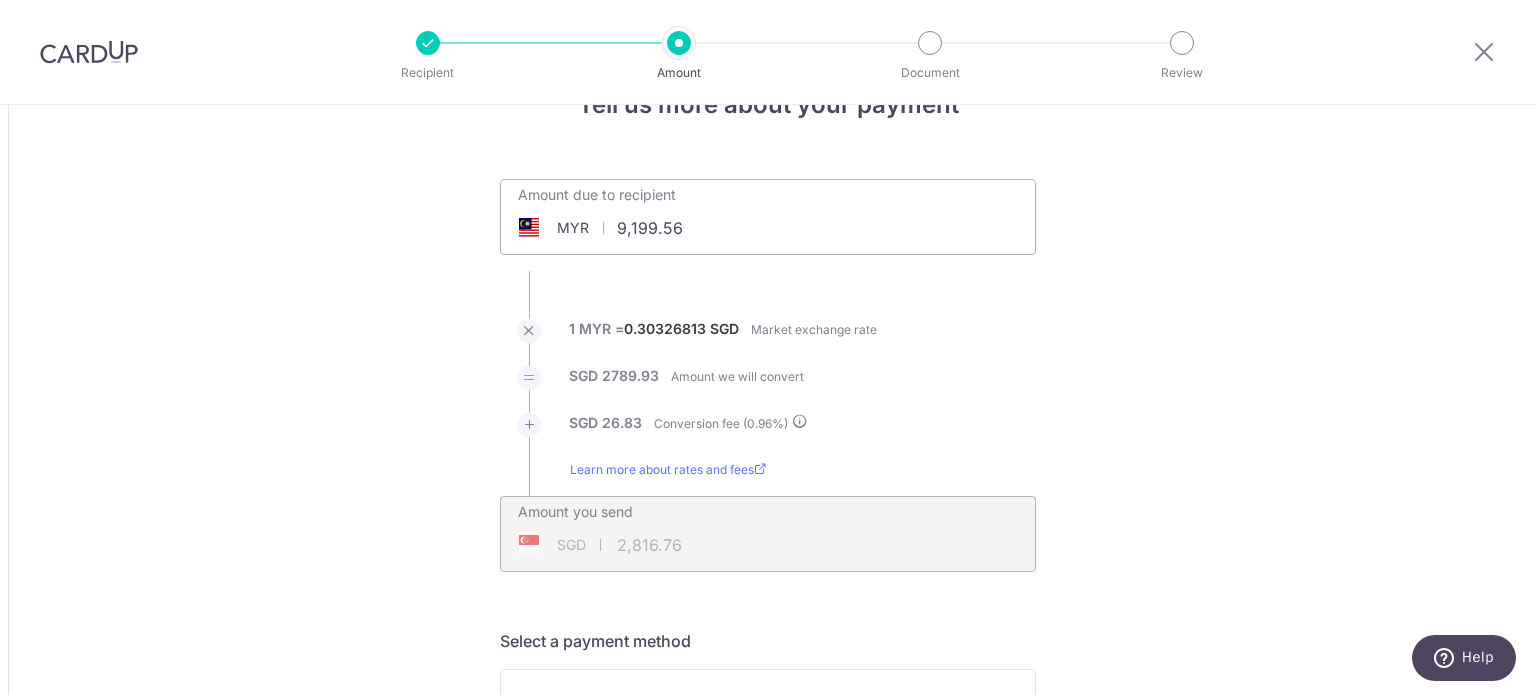 scroll, scrollTop: 56, scrollLeft: 0, axis: vertical 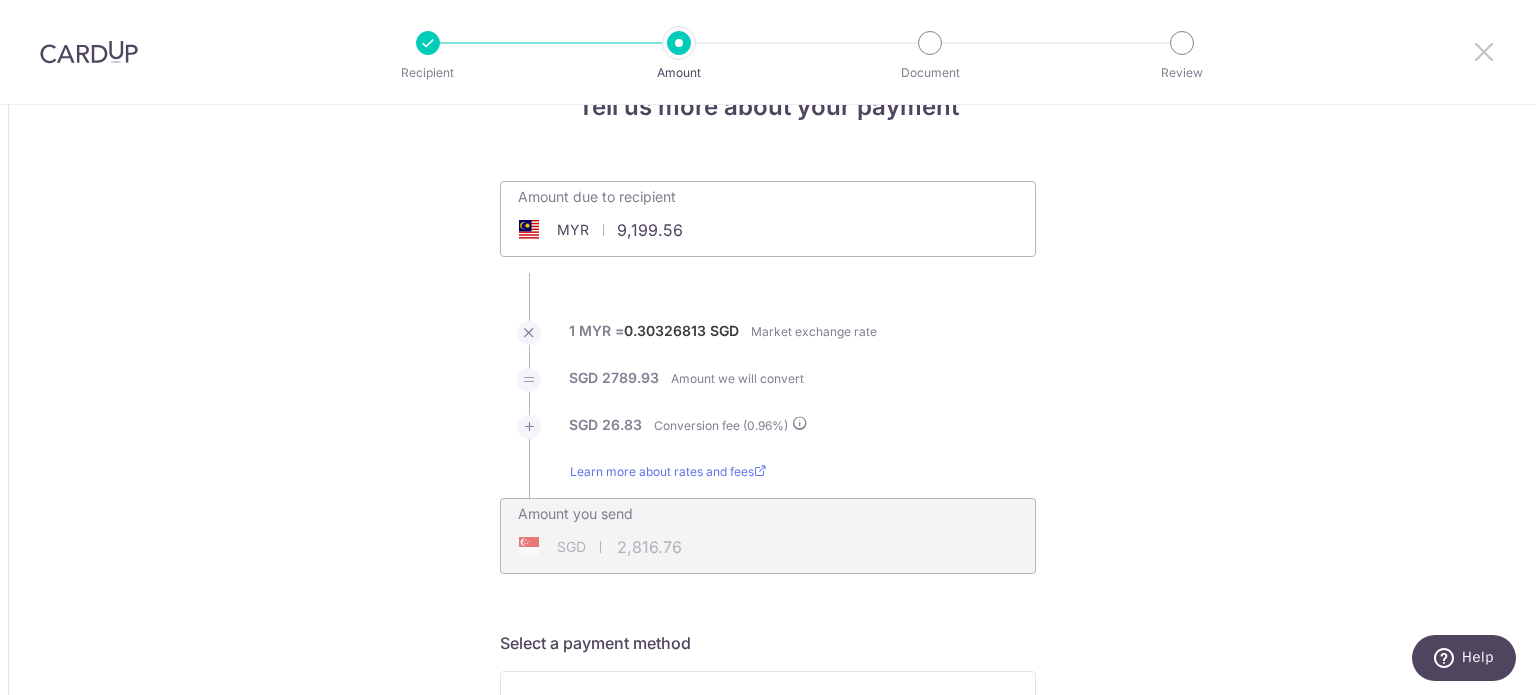 drag, startPoint x: 1483, startPoint y: 55, endPoint x: 858, endPoint y: 85, distance: 625.7196 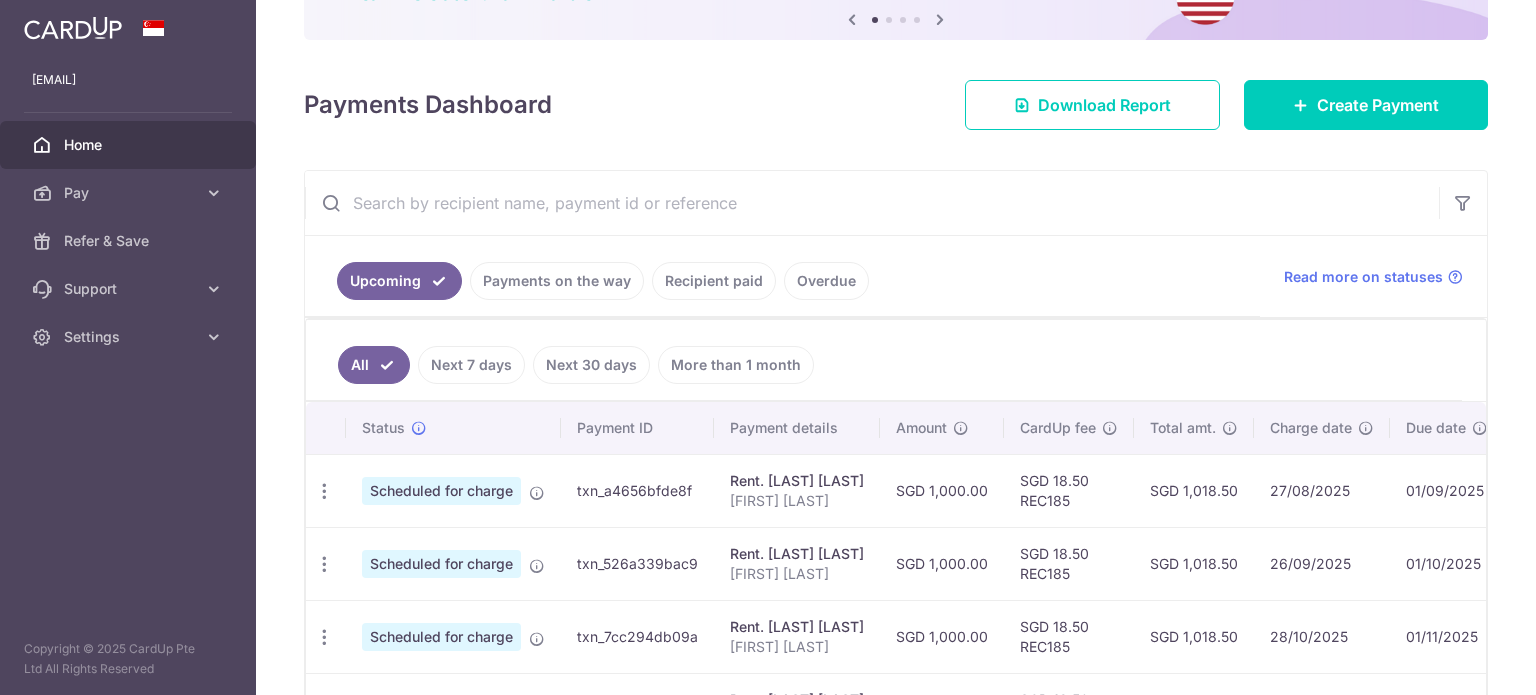 click on "Recipient paid" at bounding box center [714, 281] 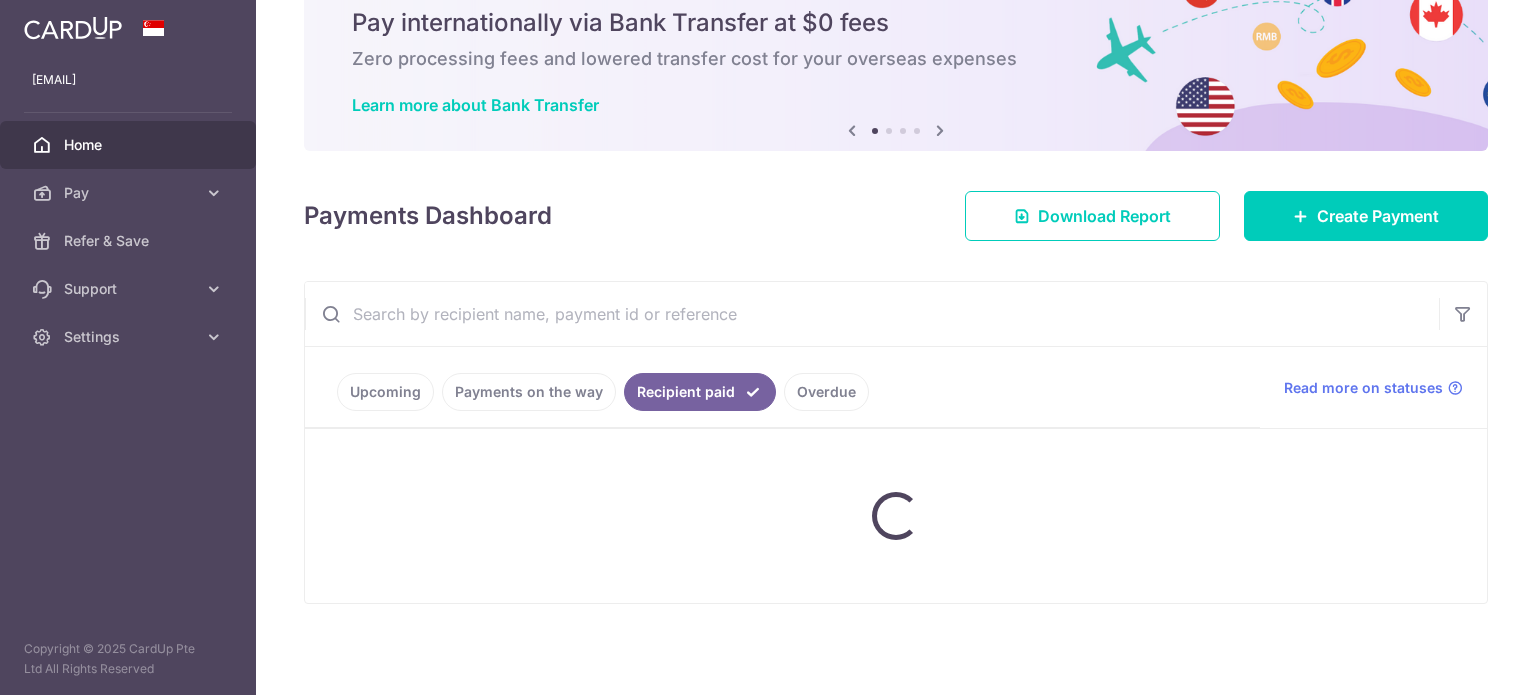 scroll, scrollTop: 192, scrollLeft: 0, axis: vertical 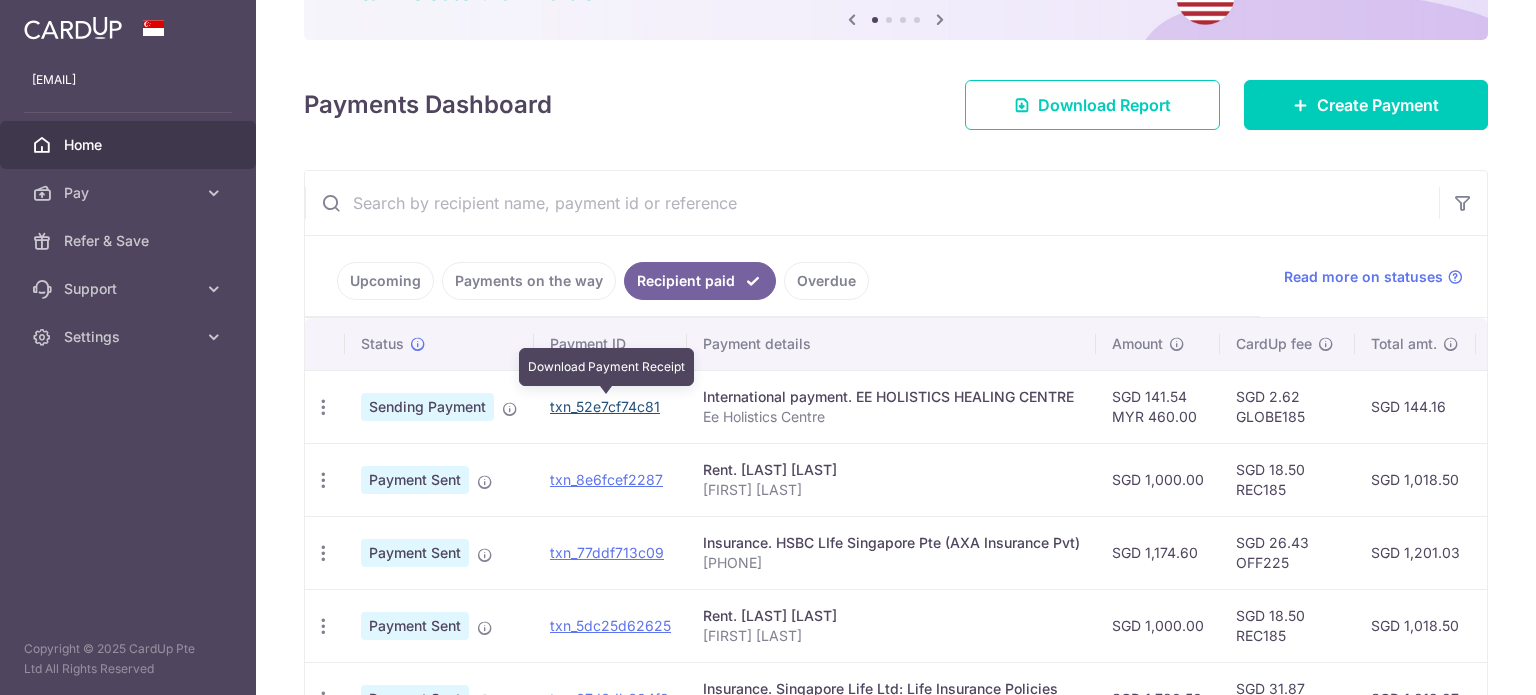 click on "txn_52e7cf74c81" at bounding box center [605, 406] 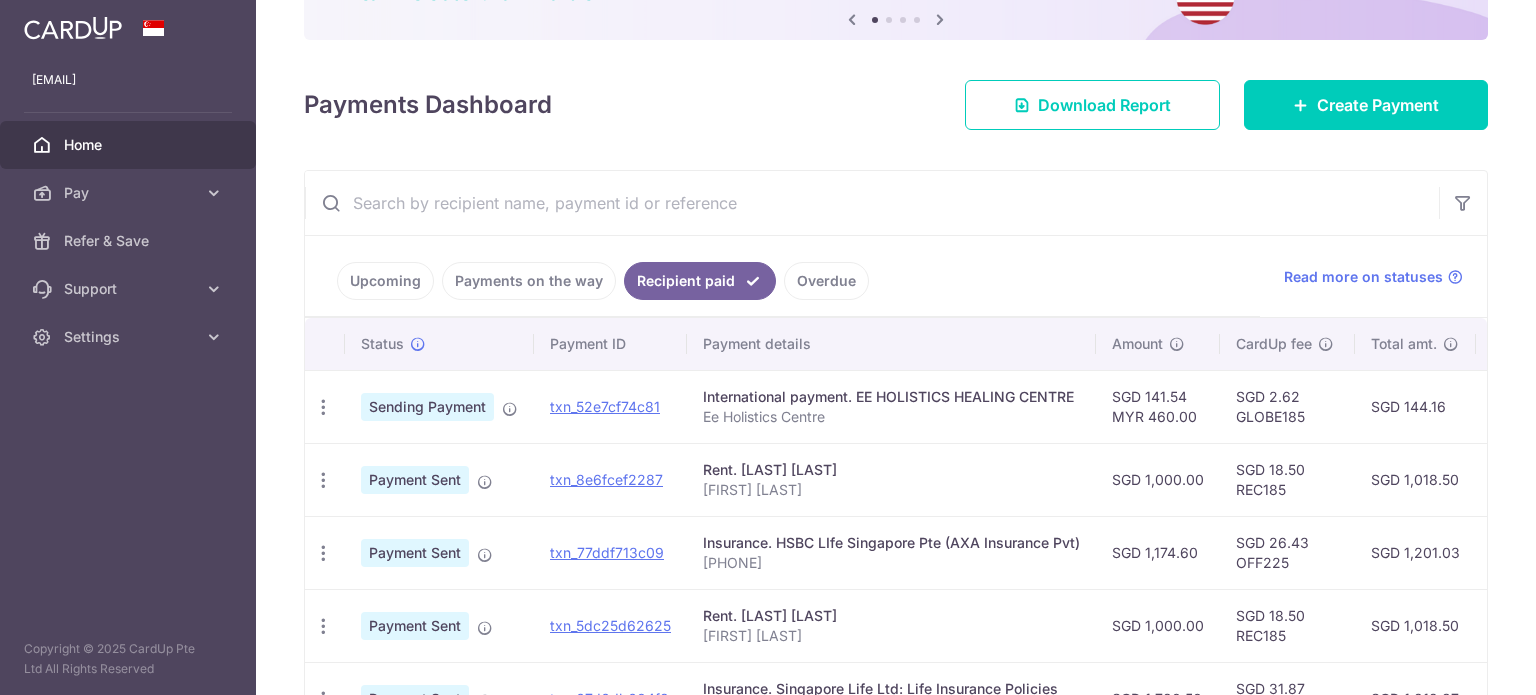 click on "Upcoming
Payments on the way
Recipient paid
Overdue" at bounding box center [782, 276] 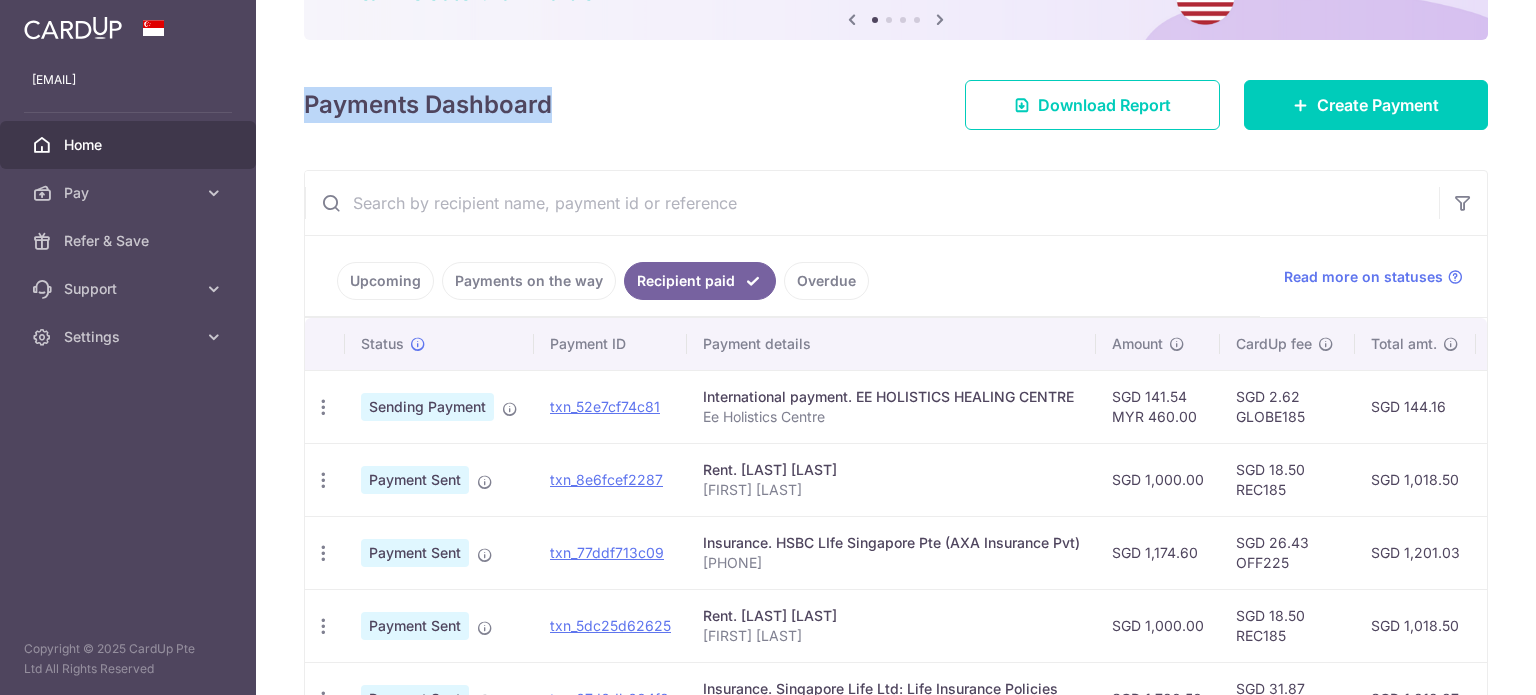 drag, startPoint x: 304, startPoint y: 95, endPoint x: 596, endPoint y: 87, distance: 292.10956 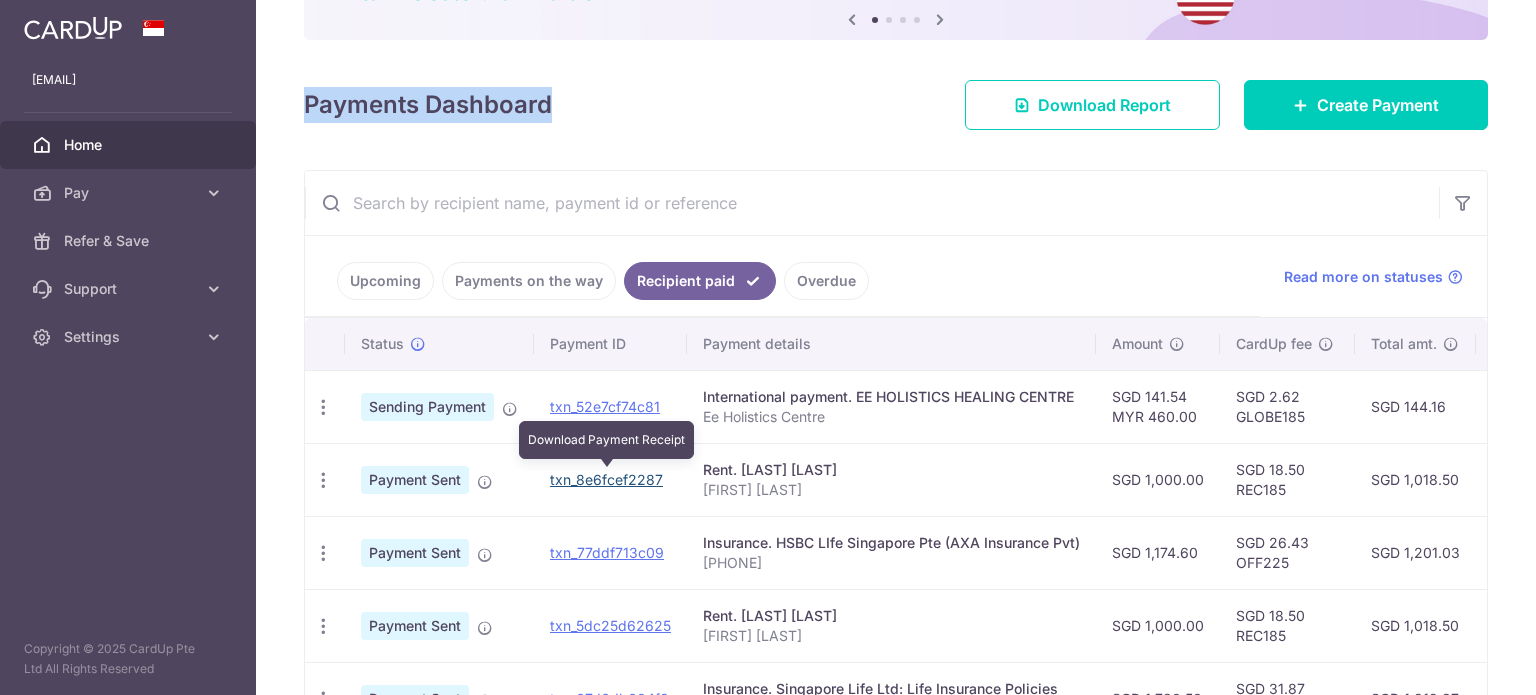 click on "txn_8e6fcef2287" at bounding box center (606, 479) 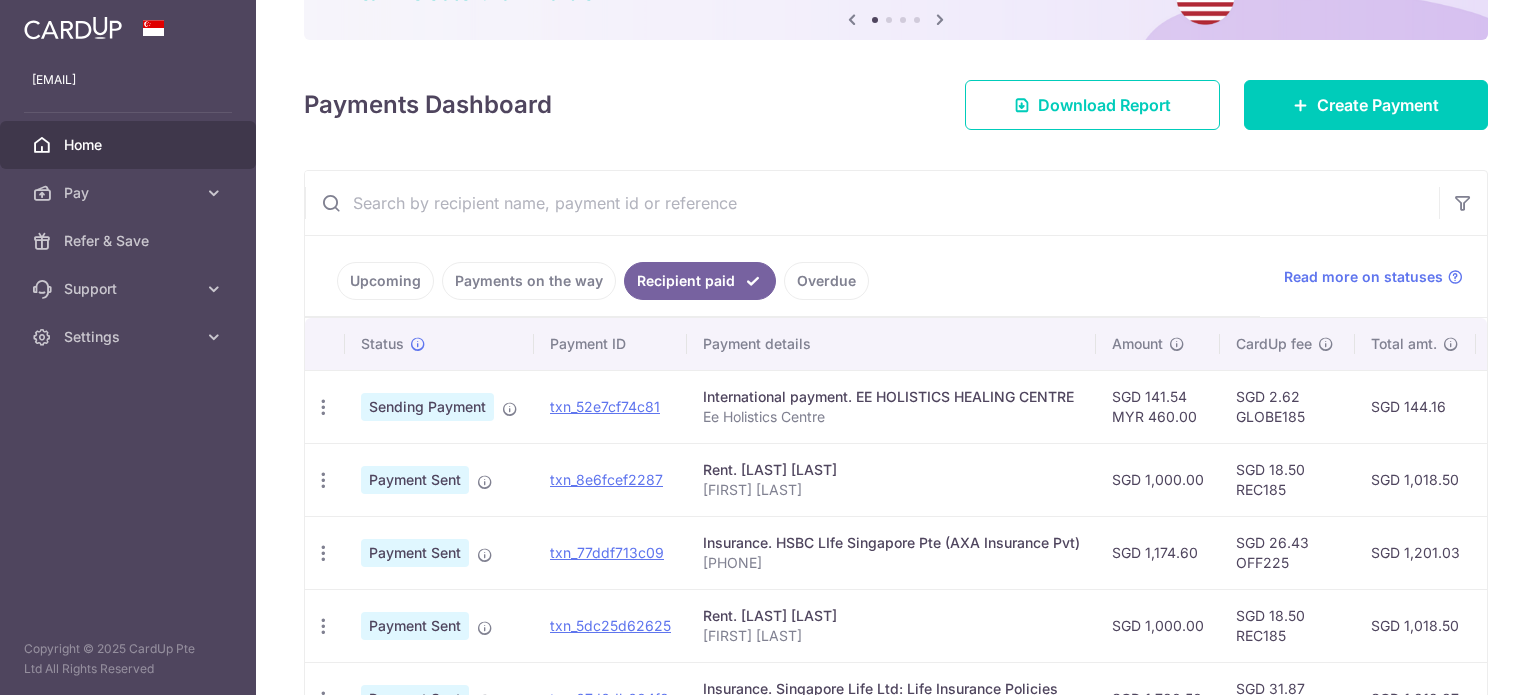 drag, startPoint x: 787, startPoint y: 110, endPoint x: 779, endPoint y: 99, distance: 13.601471 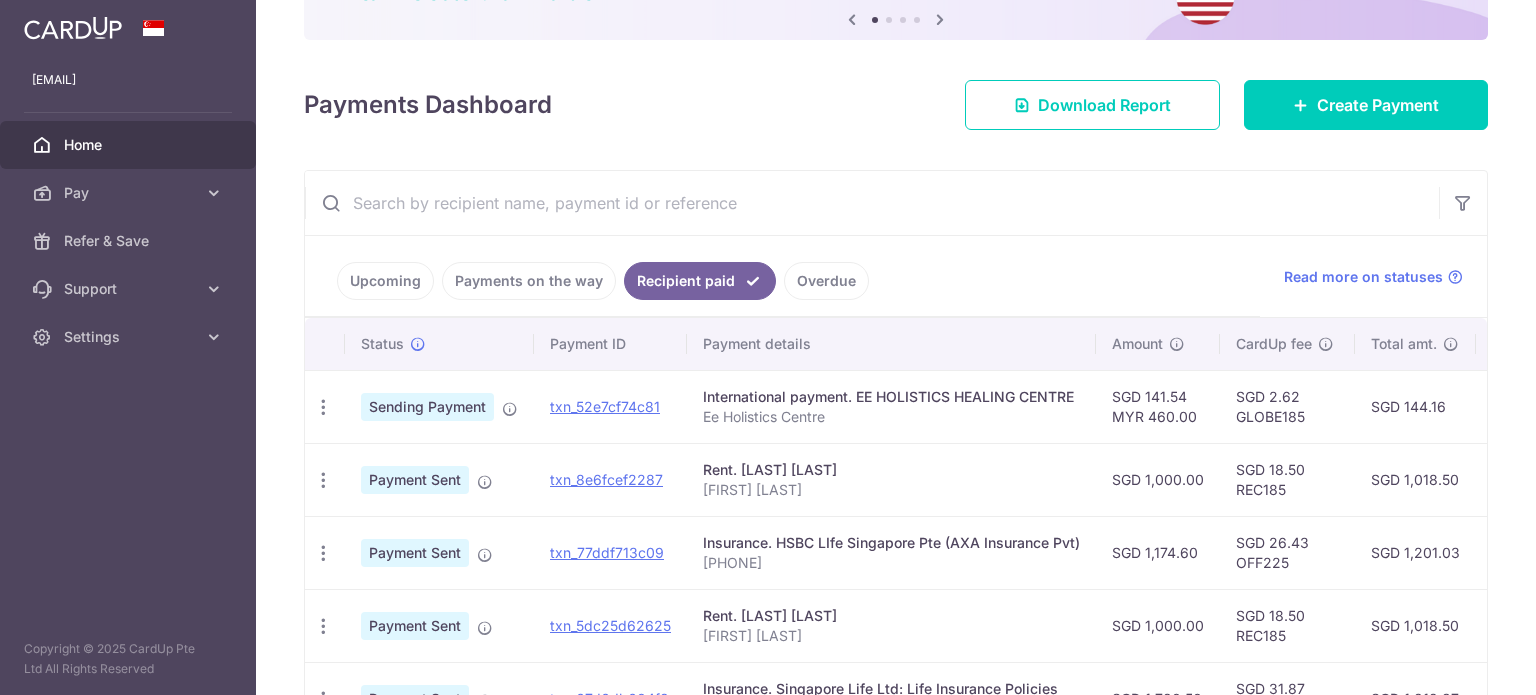 click on "Payments Dashboard
Download Report
Create Payment" at bounding box center (896, 101) 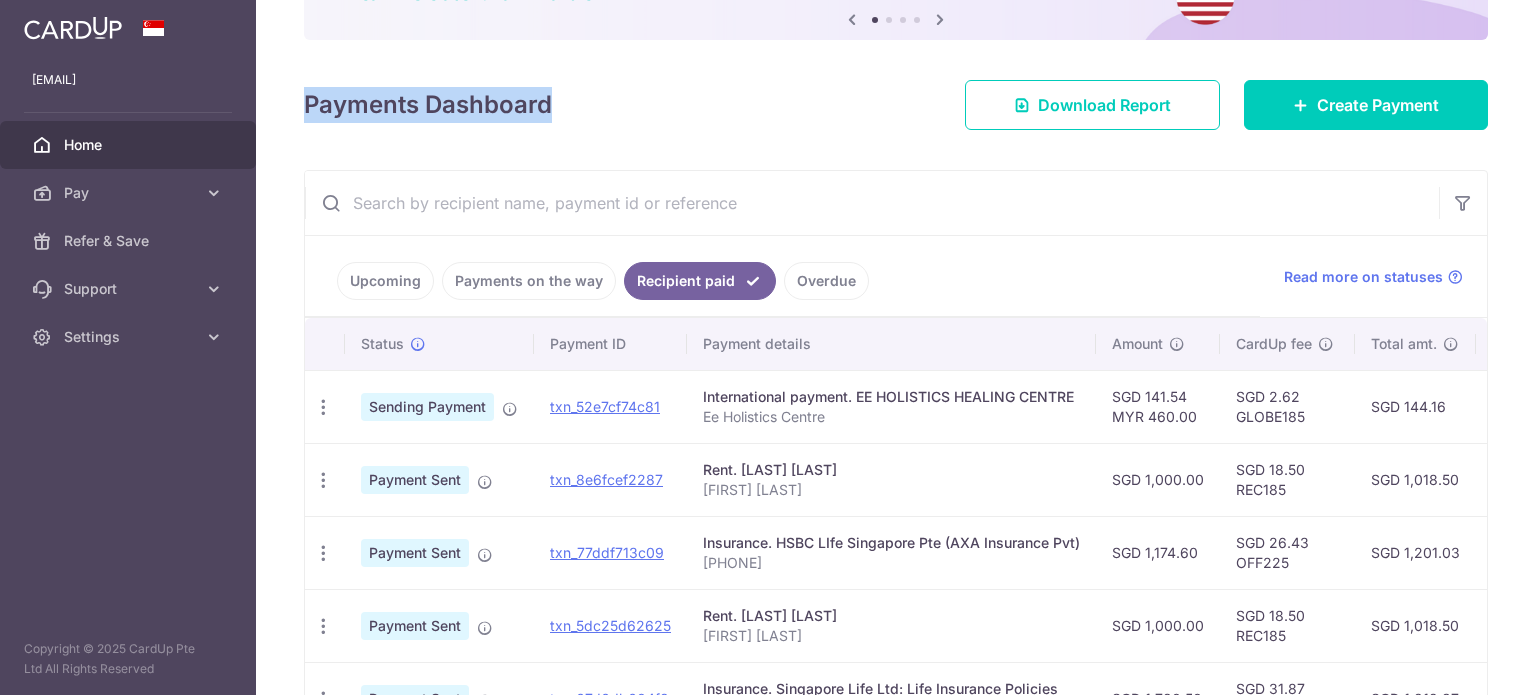 drag, startPoint x: 600, startPoint y: 100, endPoint x: 296, endPoint y: 95, distance: 304.0411 